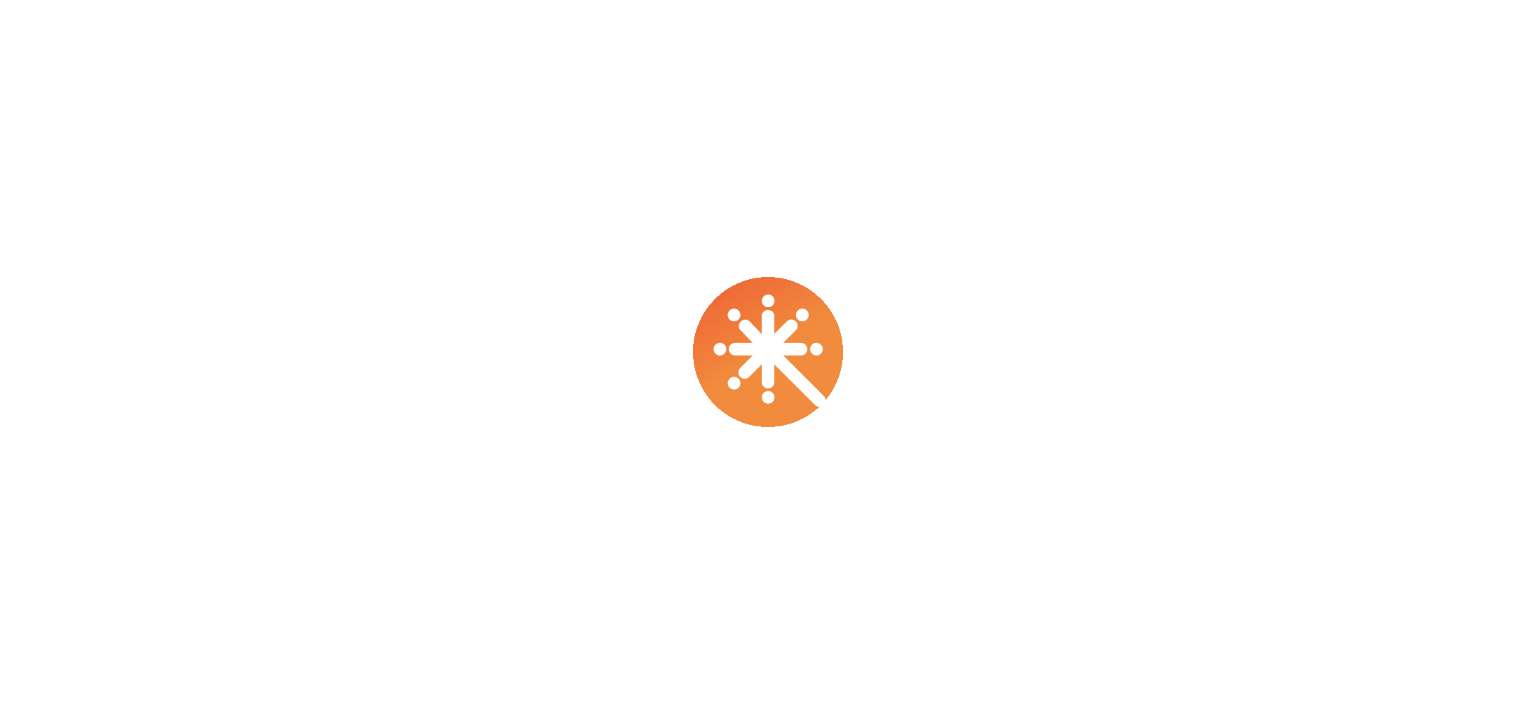 scroll, scrollTop: 0, scrollLeft: 0, axis: both 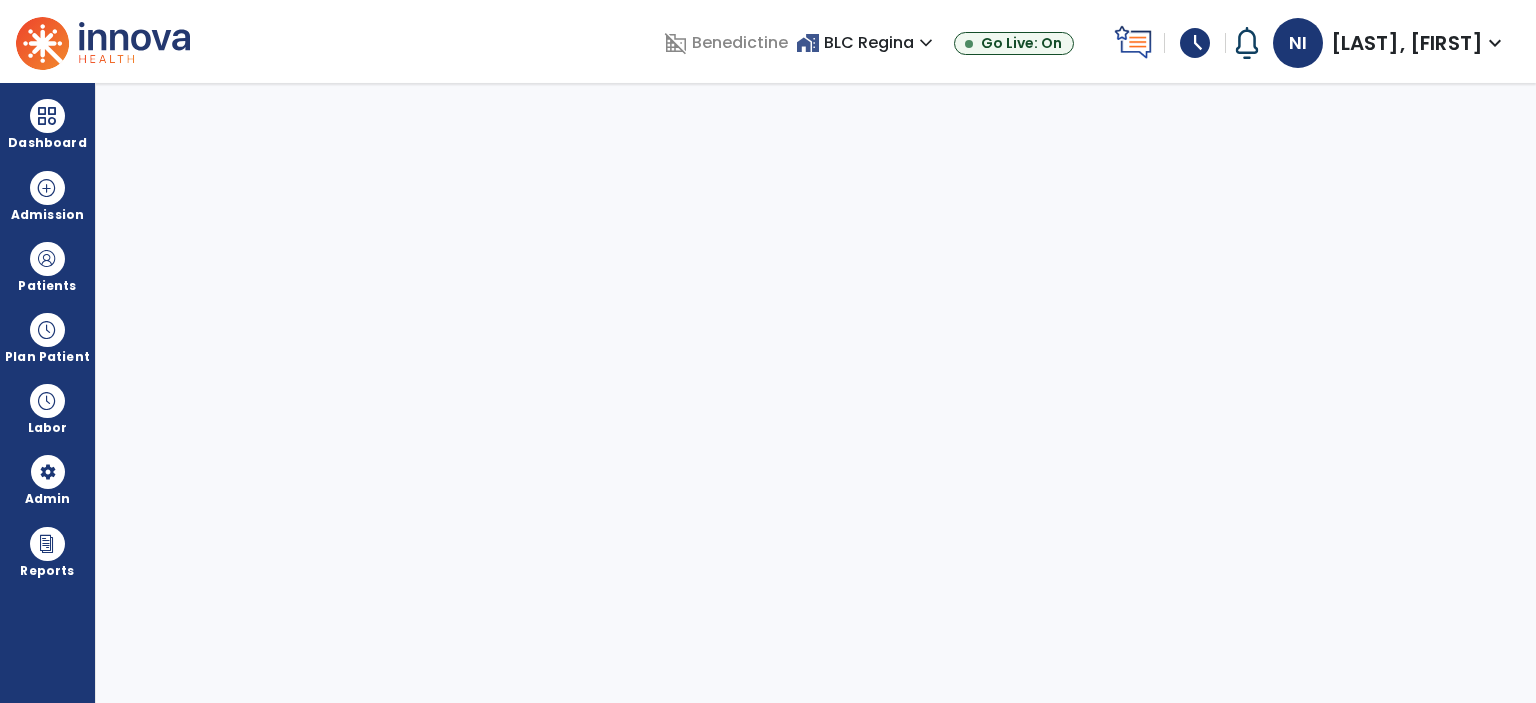 select on "***" 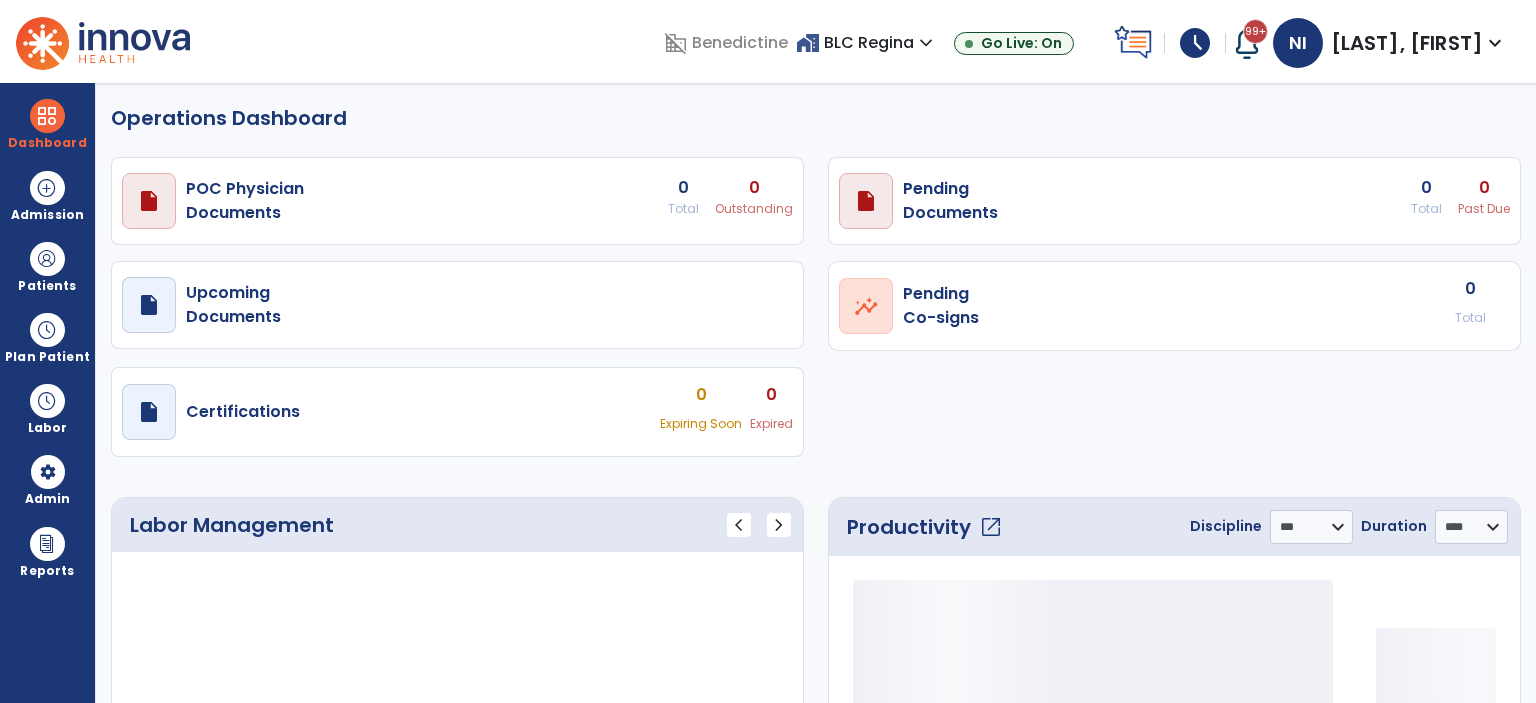 select on "***" 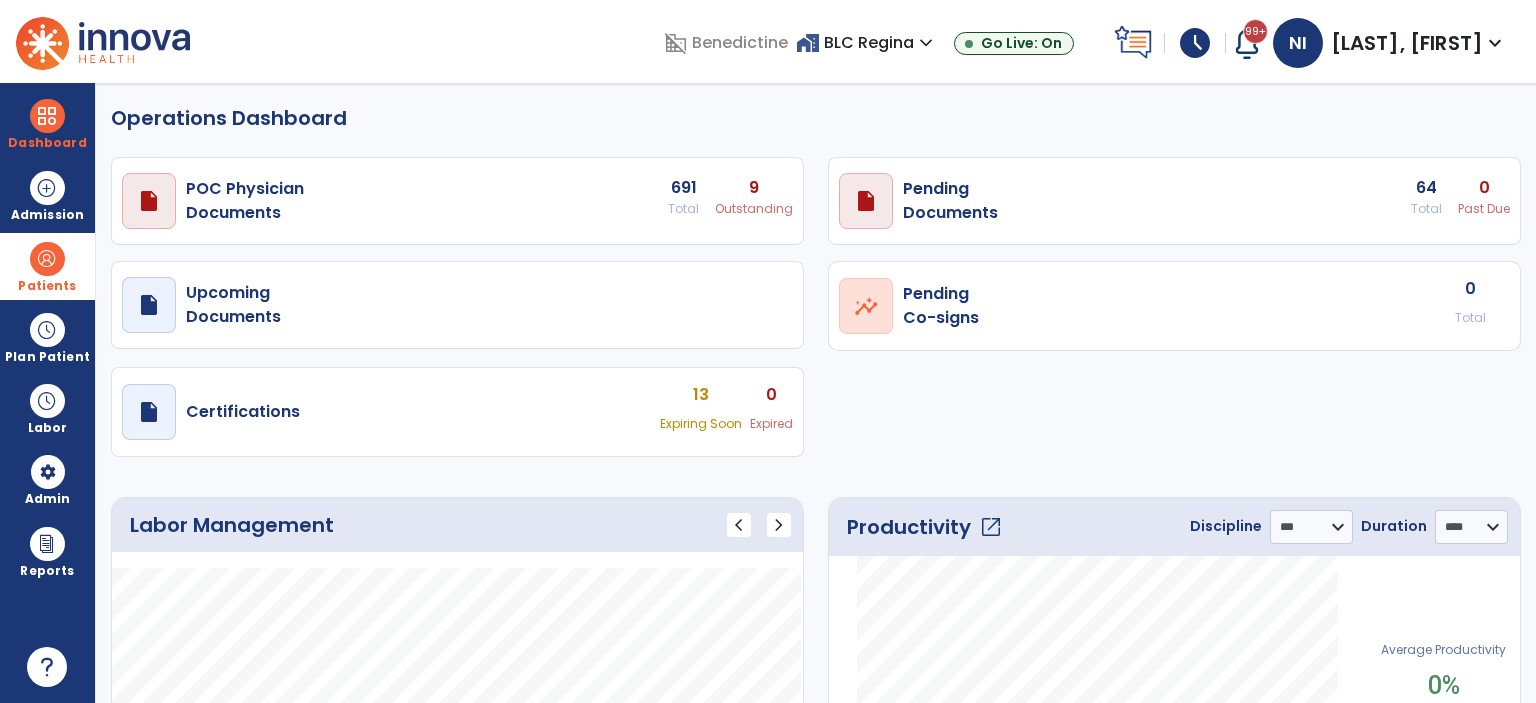 click at bounding box center (47, 259) 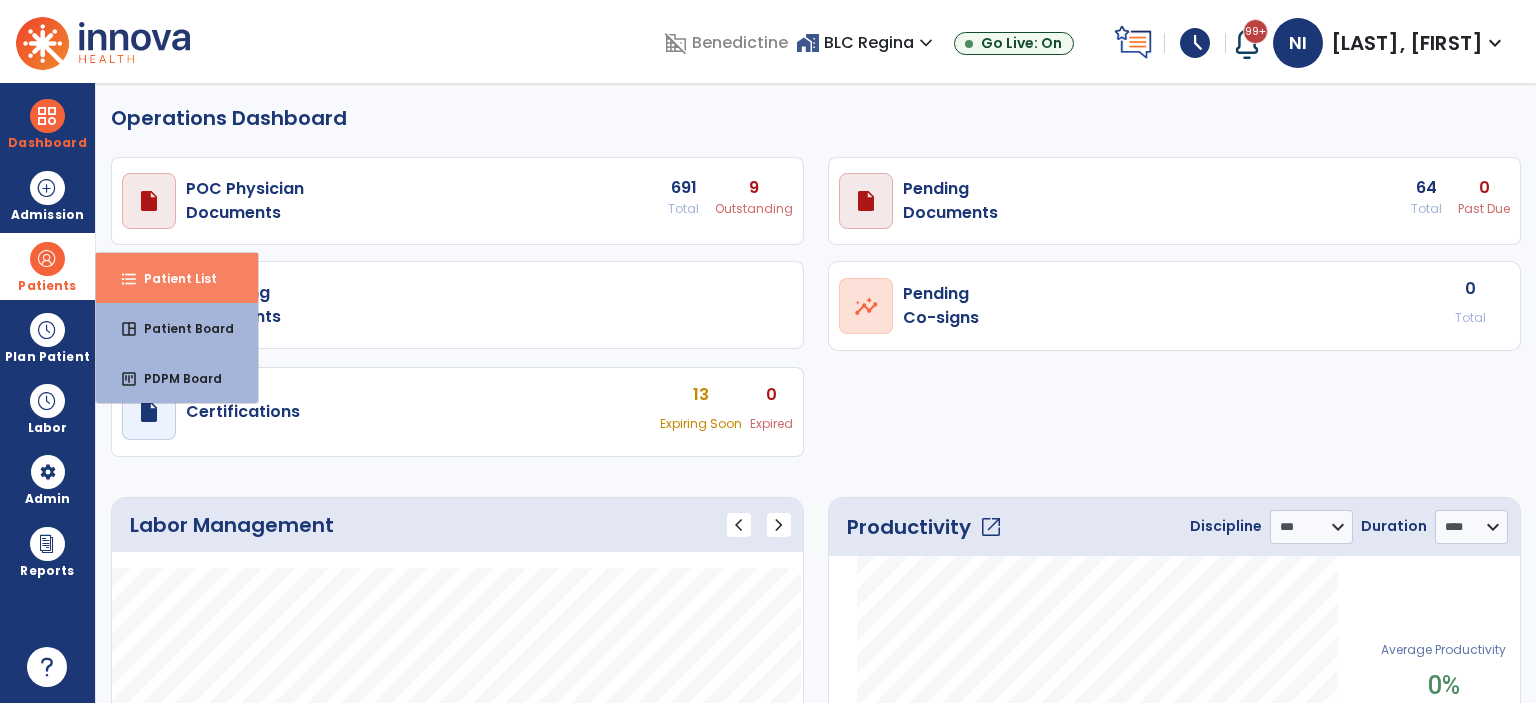 click on "Patient List" at bounding box center (172, 278) 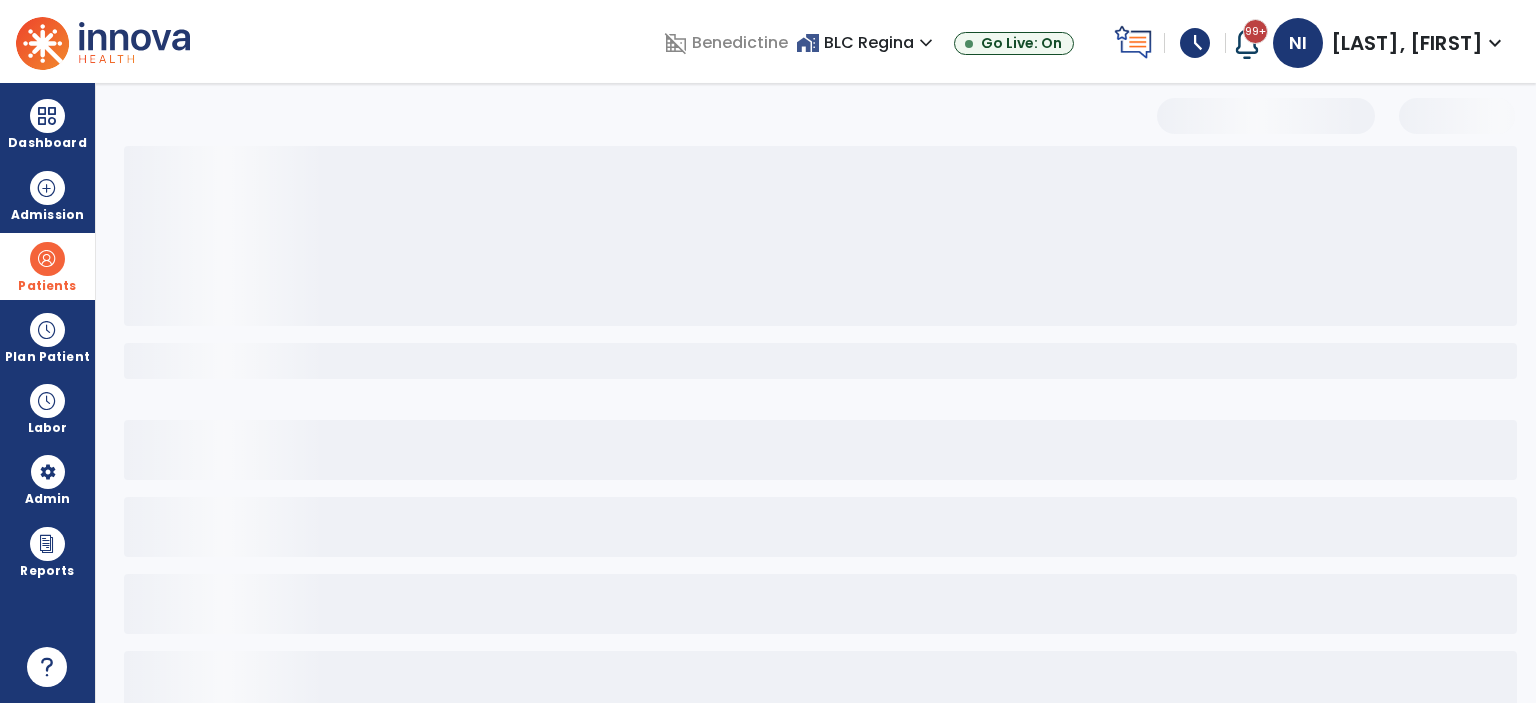 select on "***" 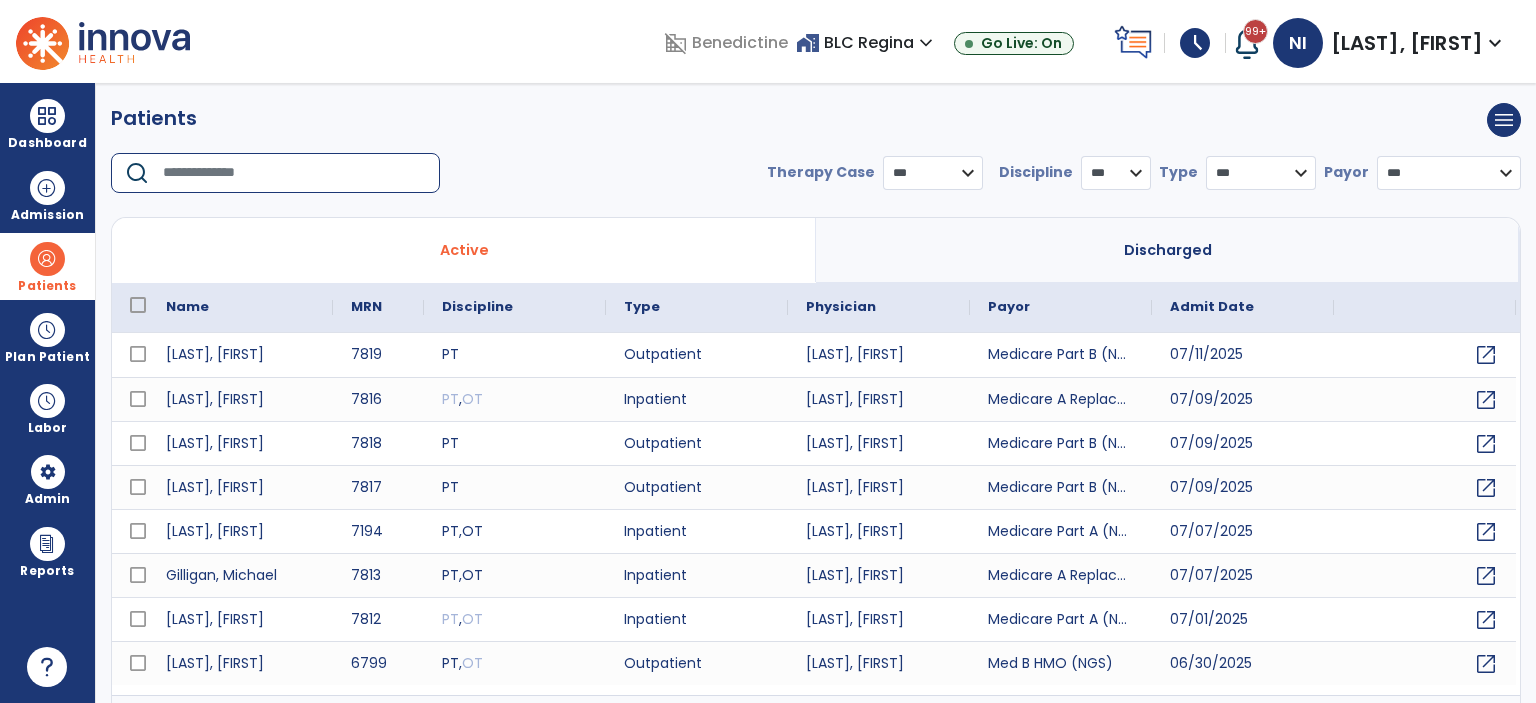 click at bounding box center (294, 173) 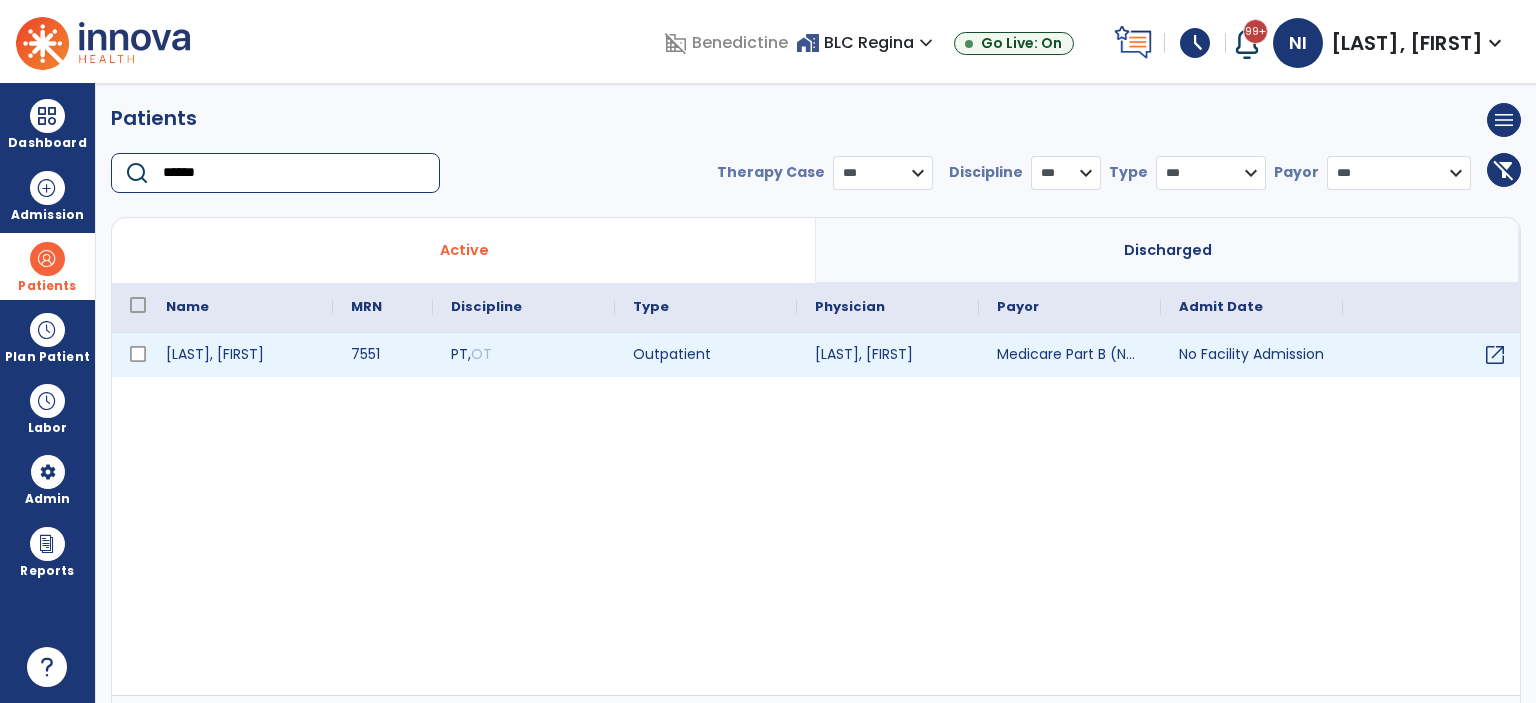 type on "******" 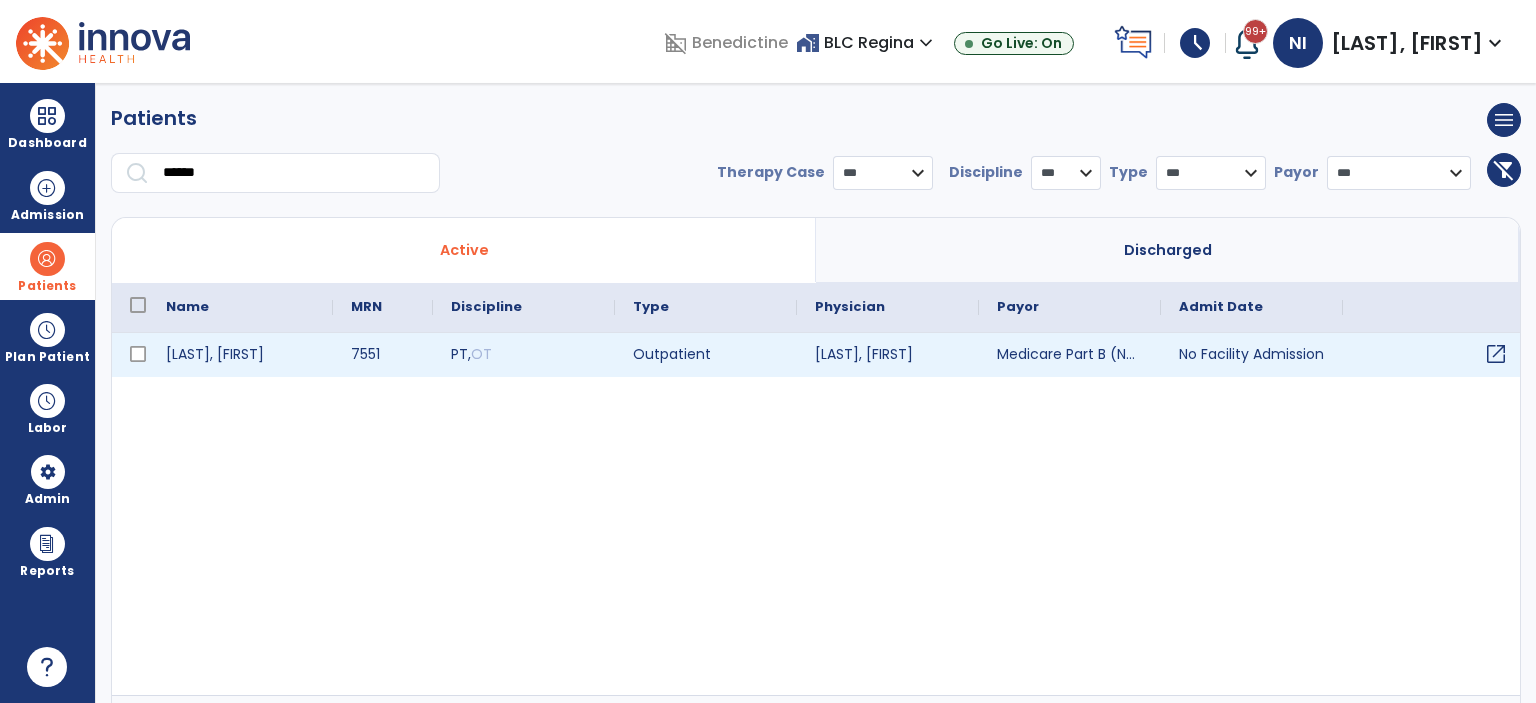click on "open_in_new" at bounding box center (1496, 354) 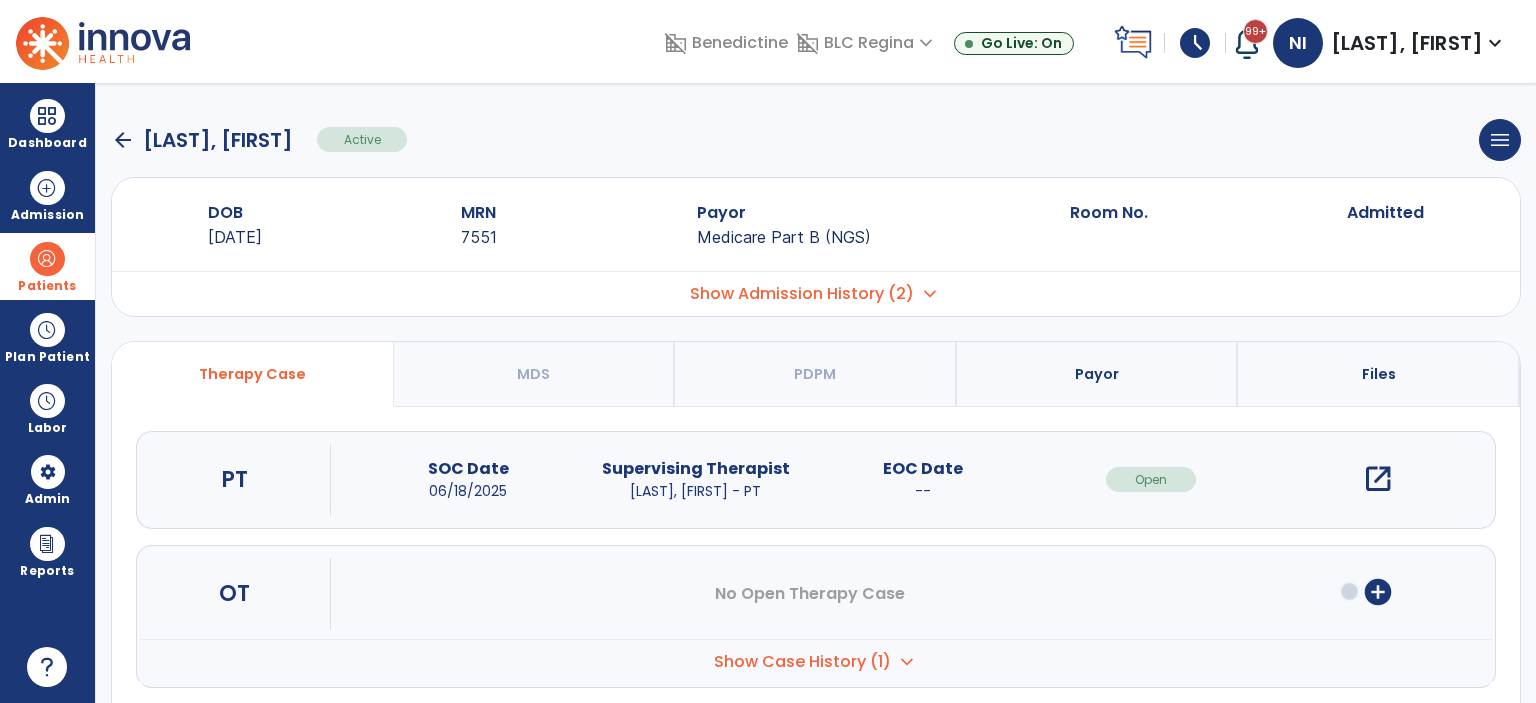 click on "open_in_new" at bounding box center (1378, 479) 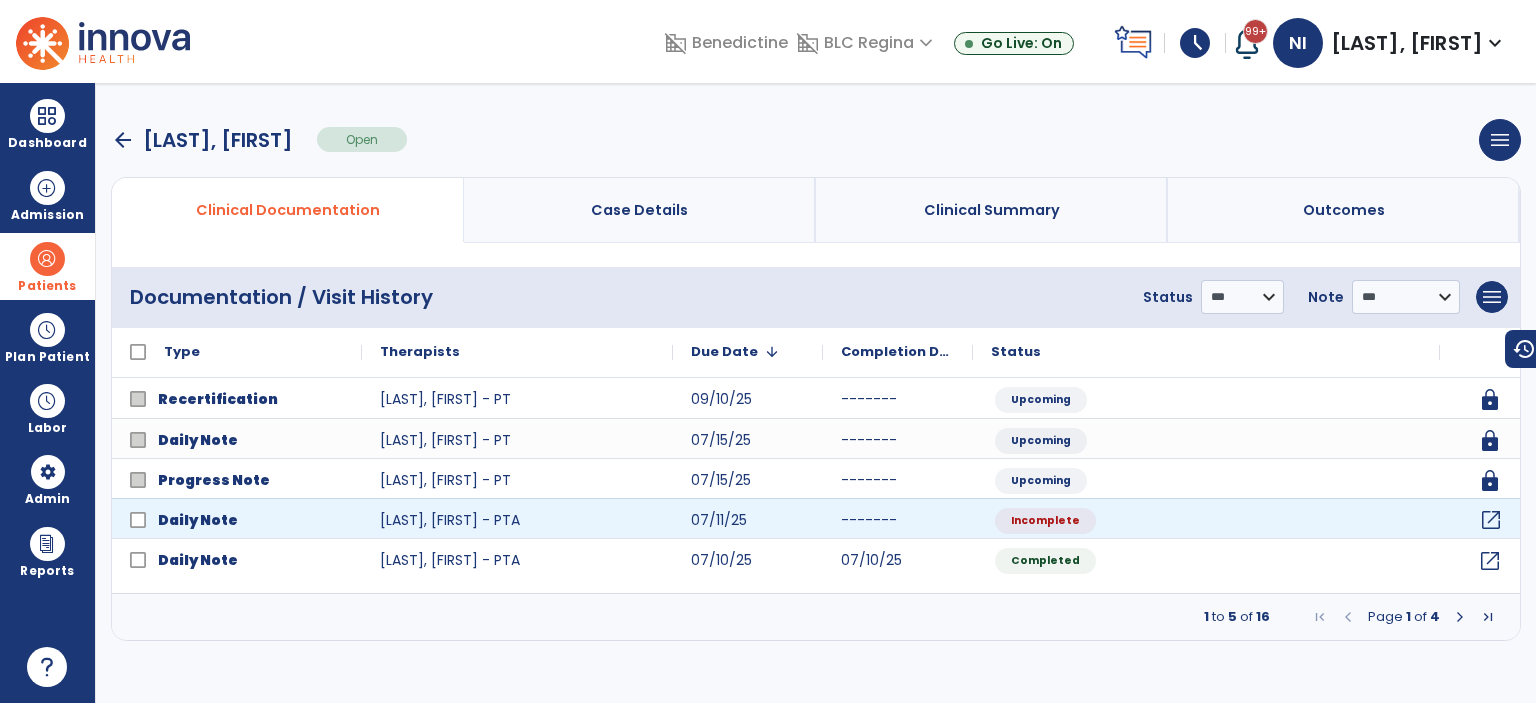 click on "open_in_new" 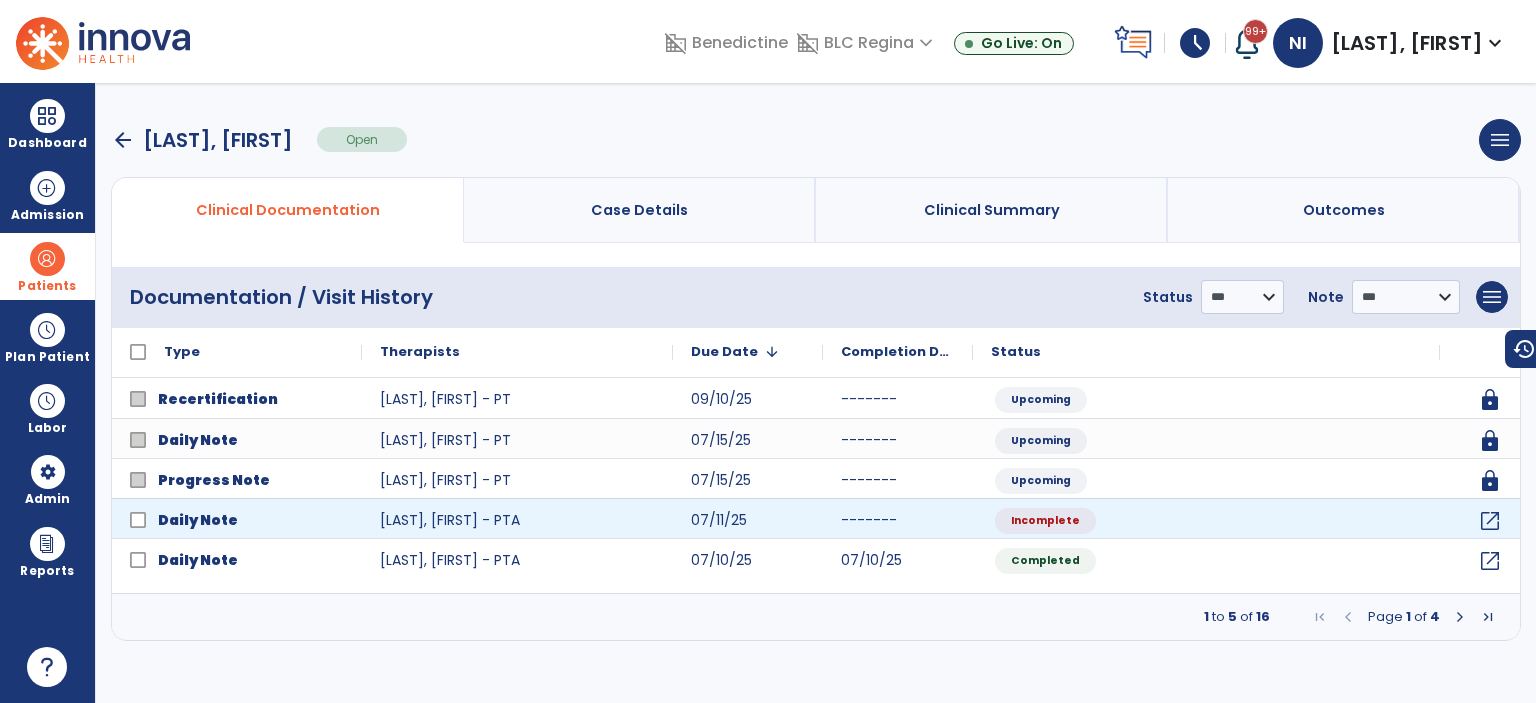 select on "*" 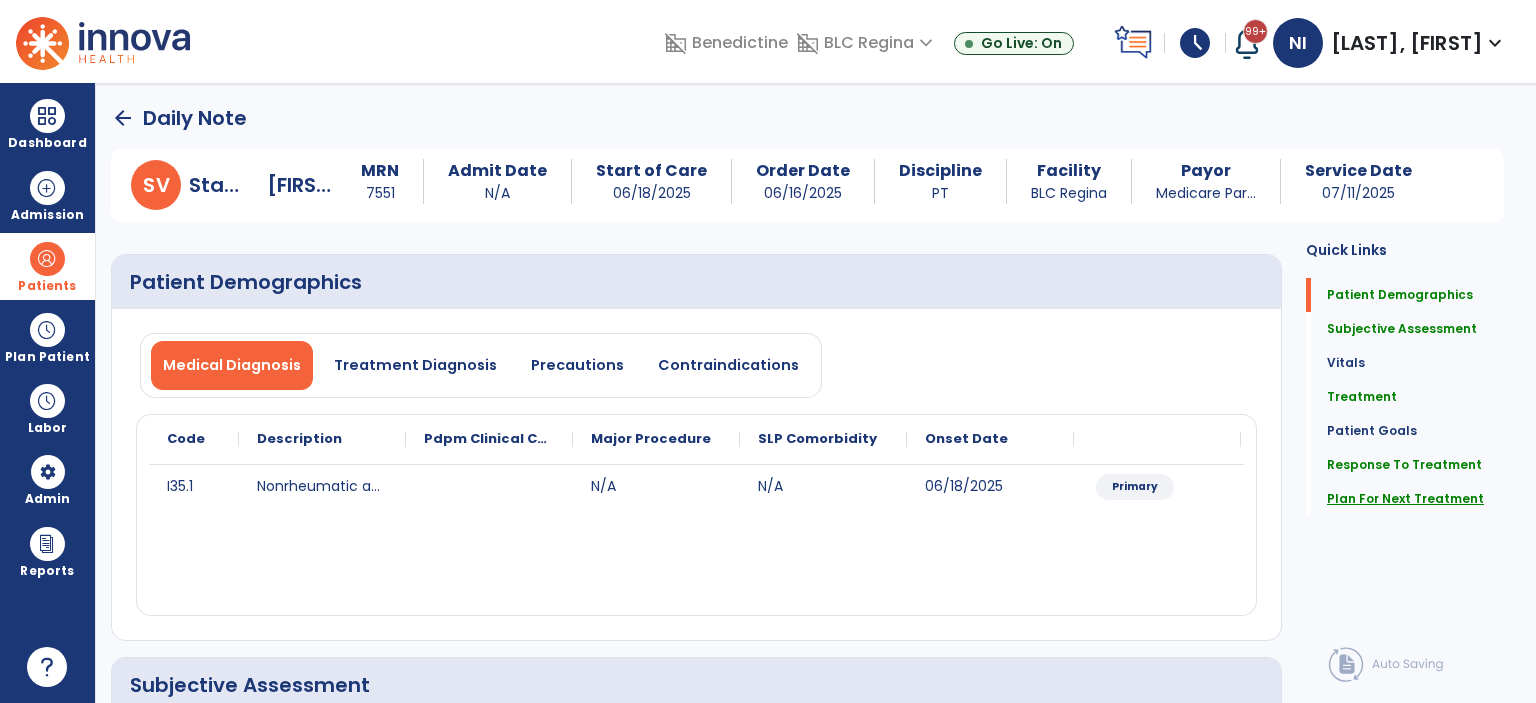 click on "Plan For Next Treatment" 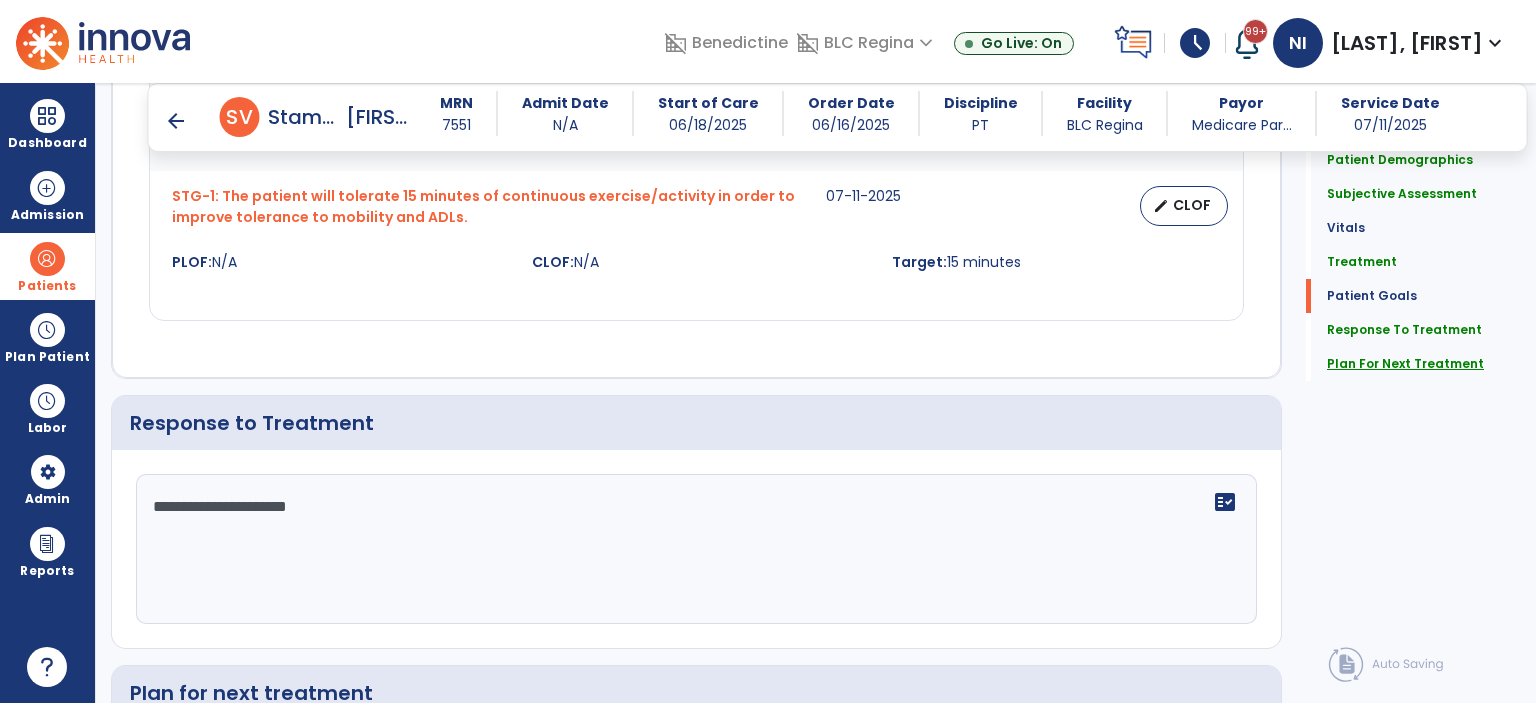 scroll, scrollTop: 2510, scrollLeft: 0, axis: vertical 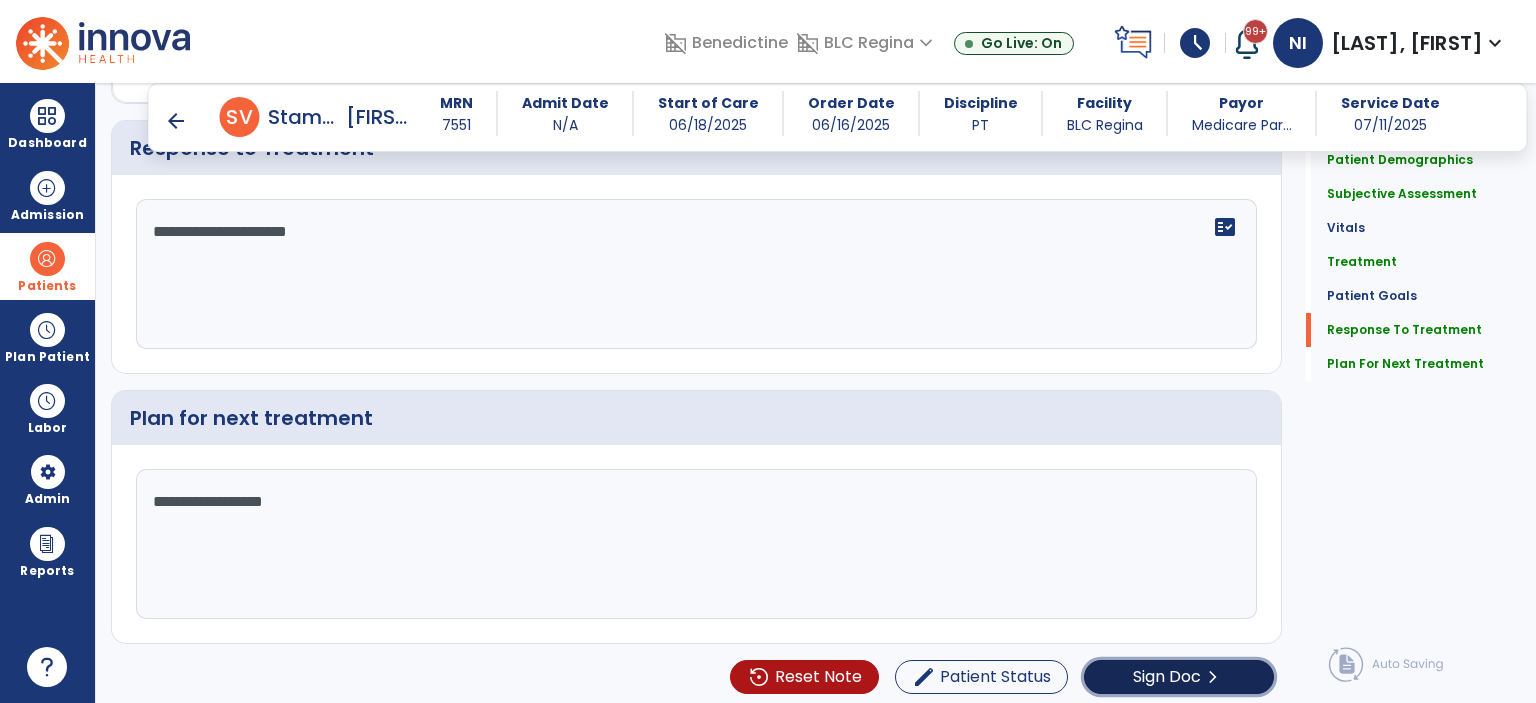 click on "Sign Doc" 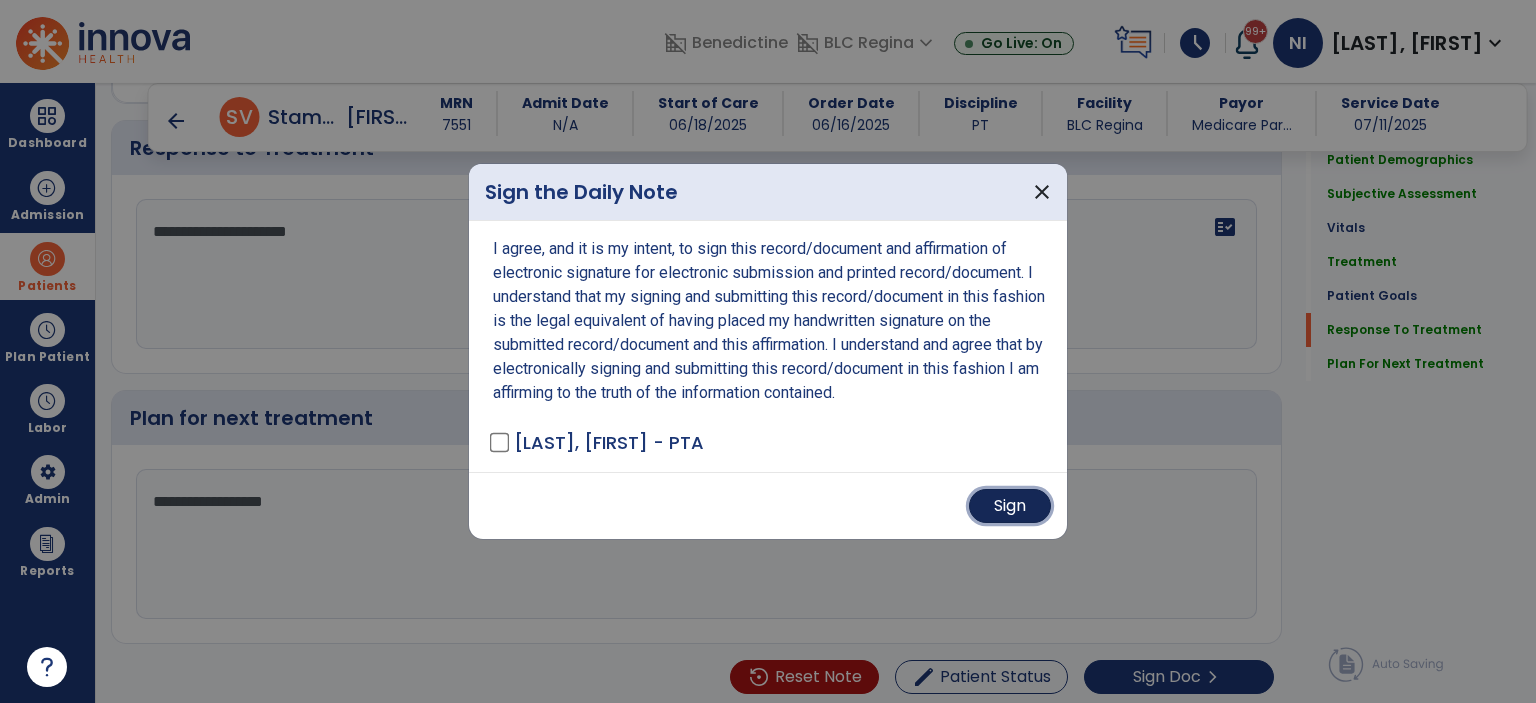 click on "Sign" at bounding box center (1010, 506) 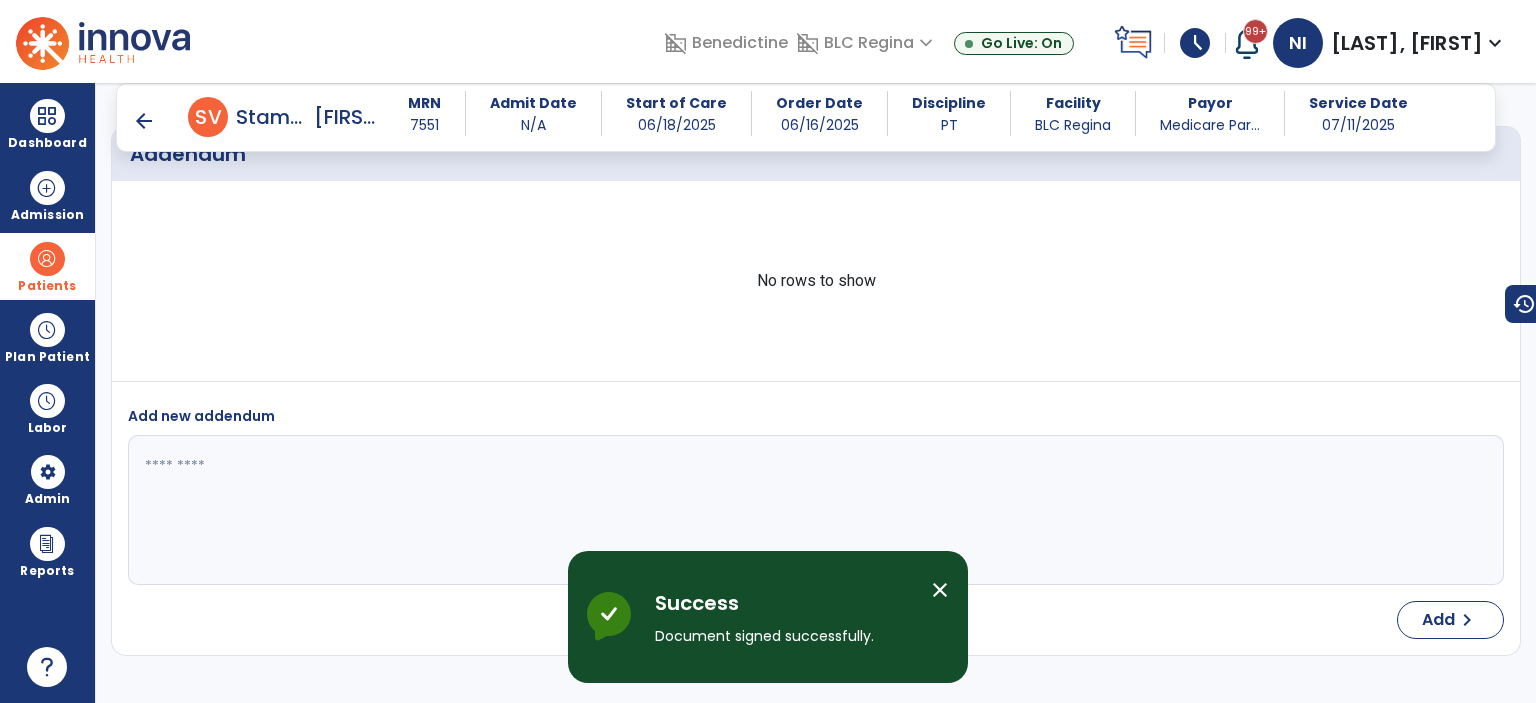 scroll, scrollTop: 3514, scrollLeft: 0, axis: vertical 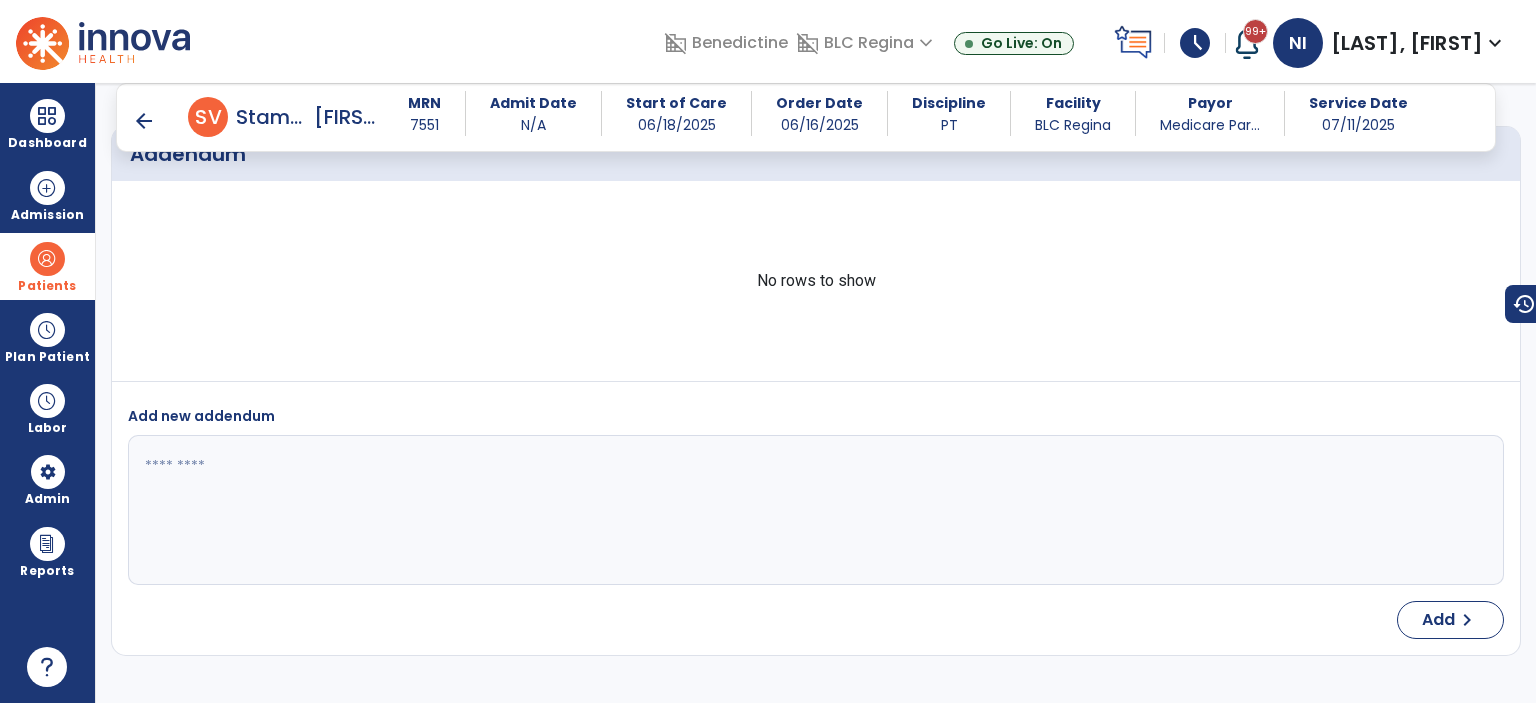 click at bounding box center [47, 259] 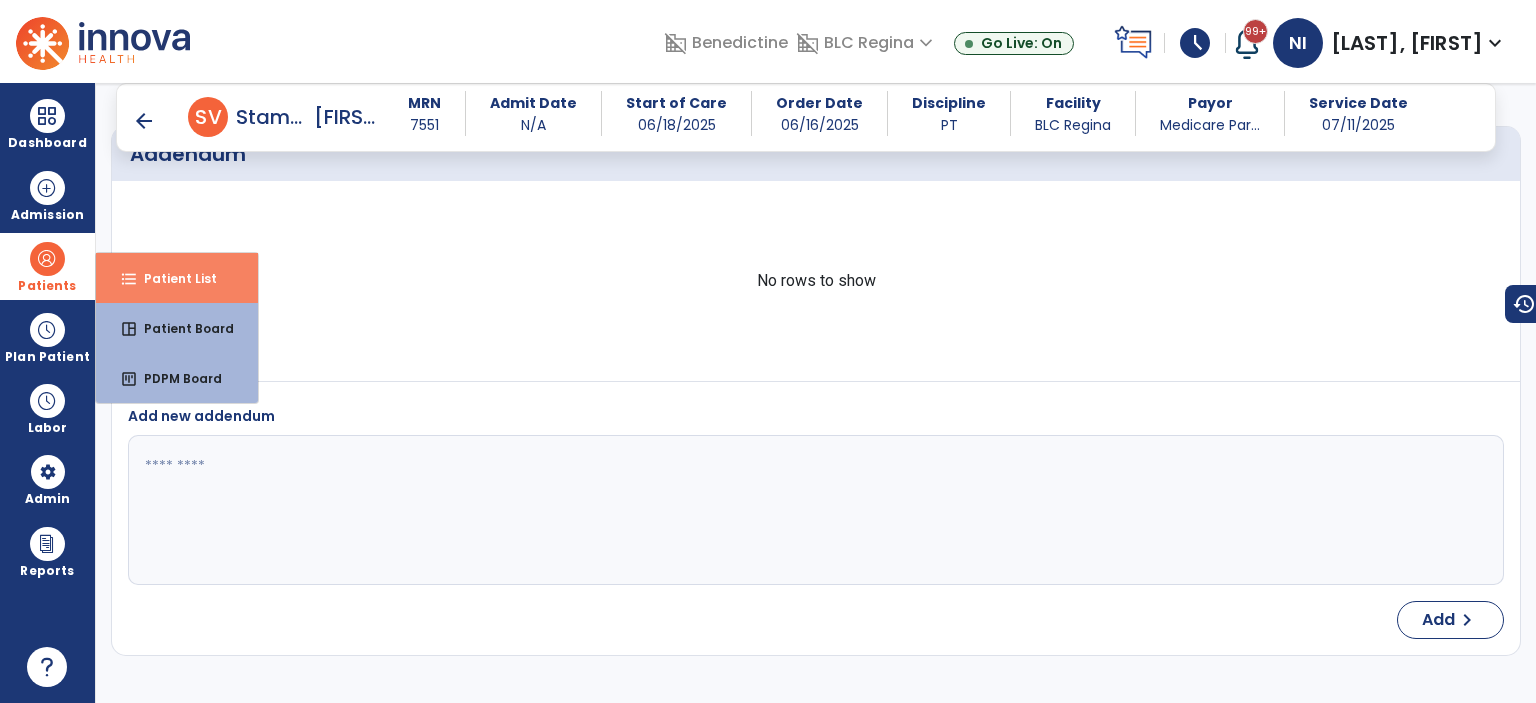 click on "Patient List" at bounding box center [172, 278] 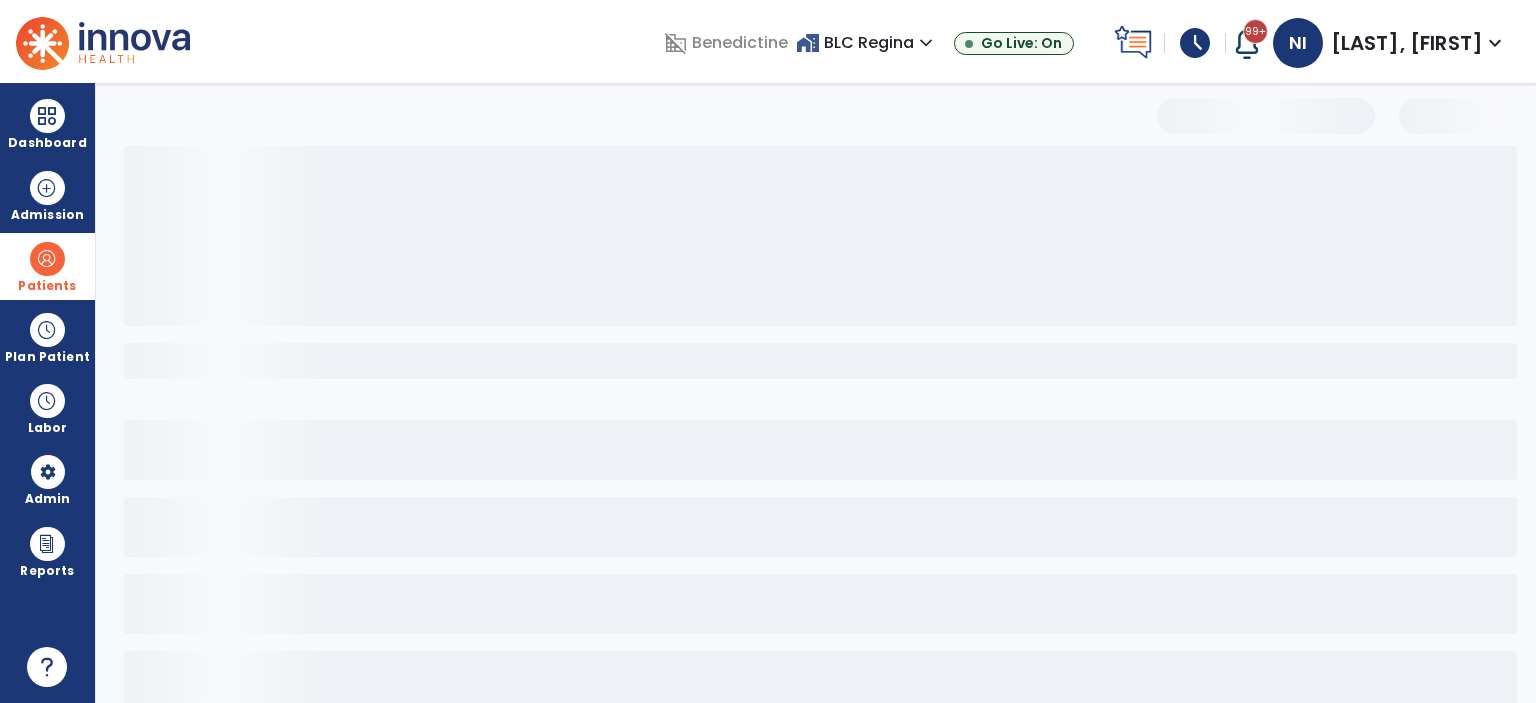 scroll, scrollTop: 38, scrollLeft: 0, axis: vertical 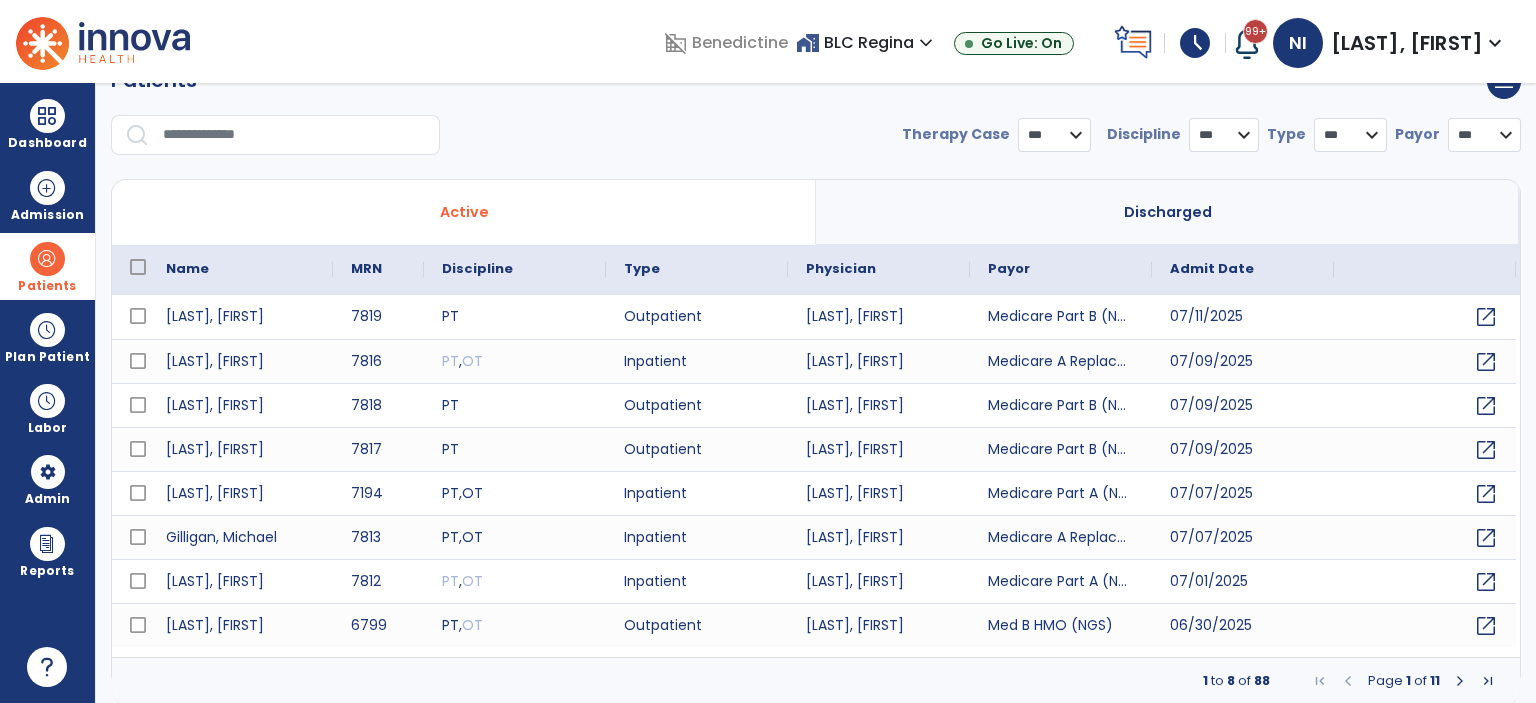 select on "***" 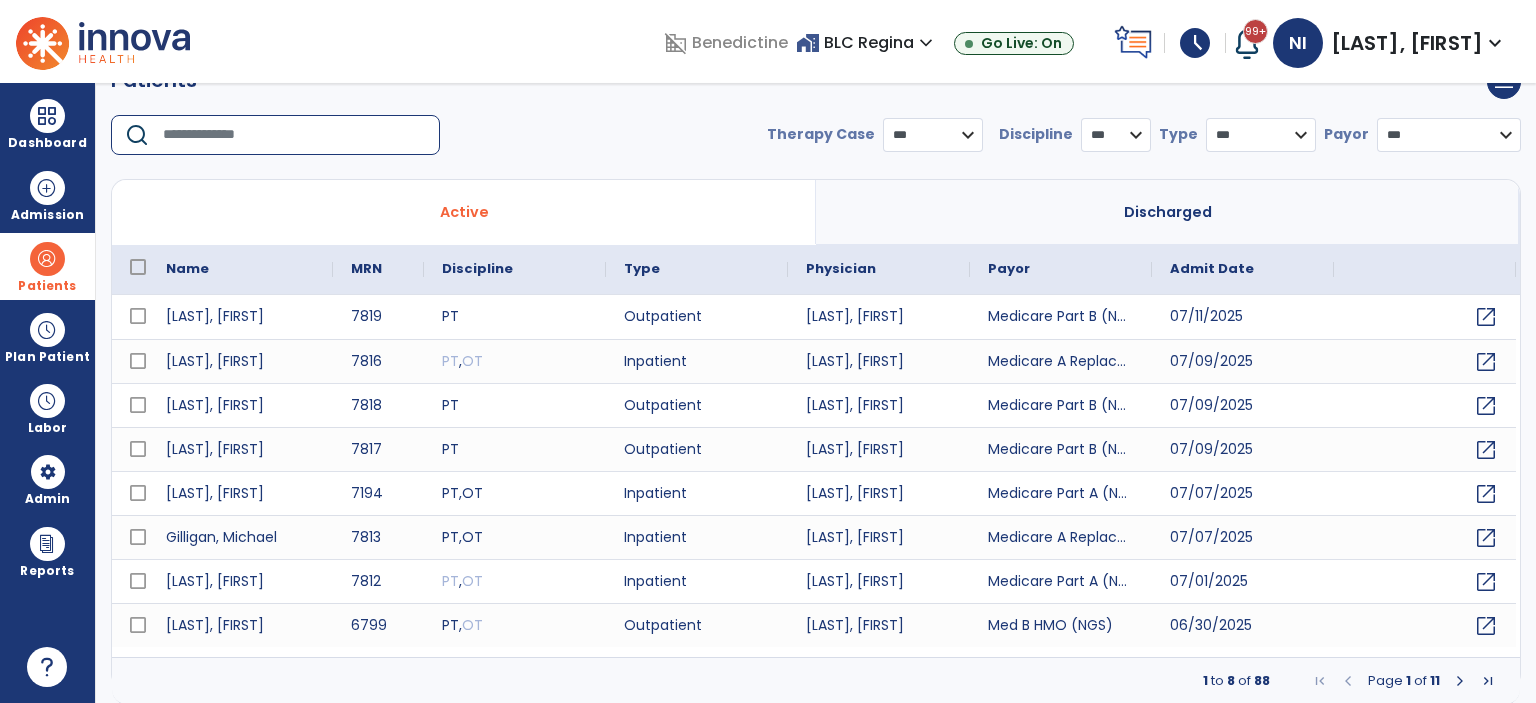 click at bounding box center [294, 135] 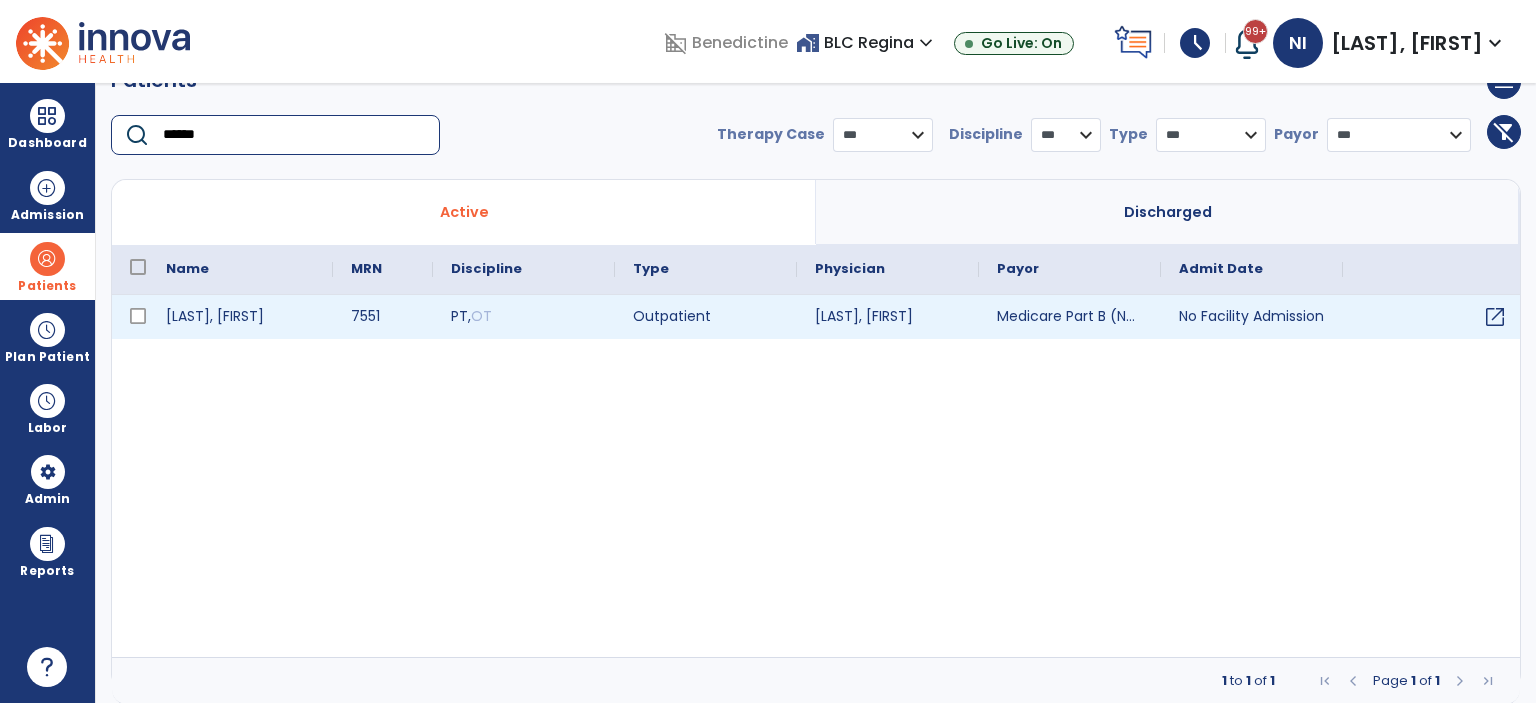 type on "******" 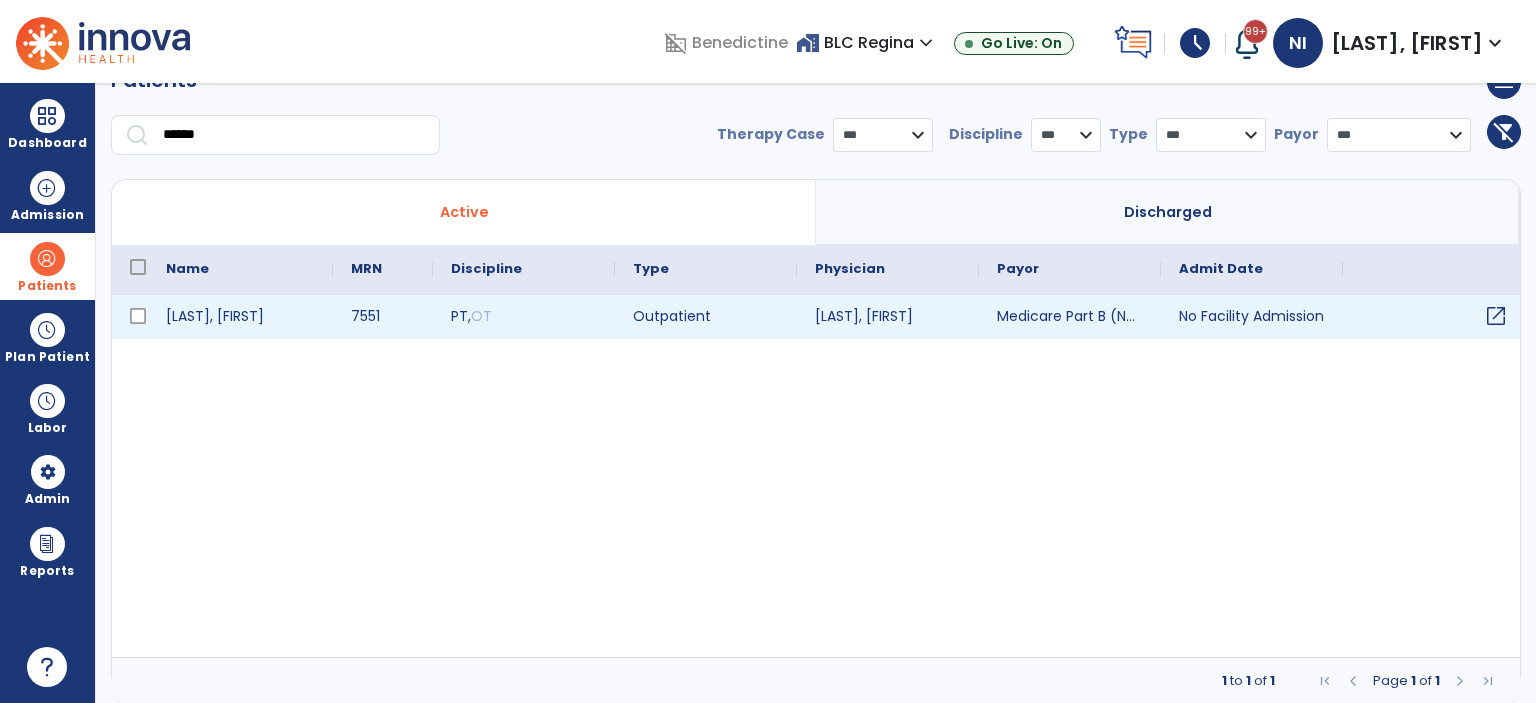 click on "open_in_new" at bounding box center [1496, 316] 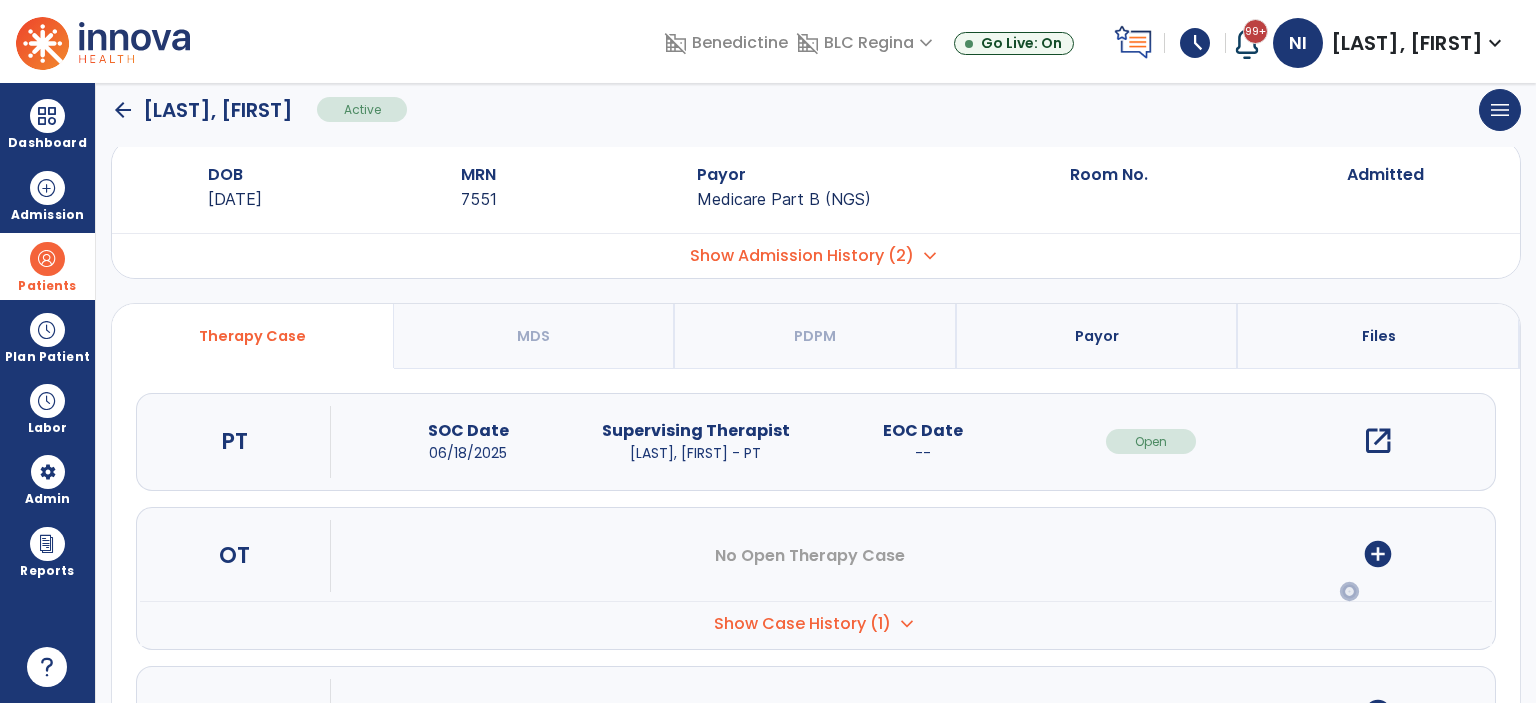 scroll, scrollTop: 0, scrollLeft: 0, axis: both 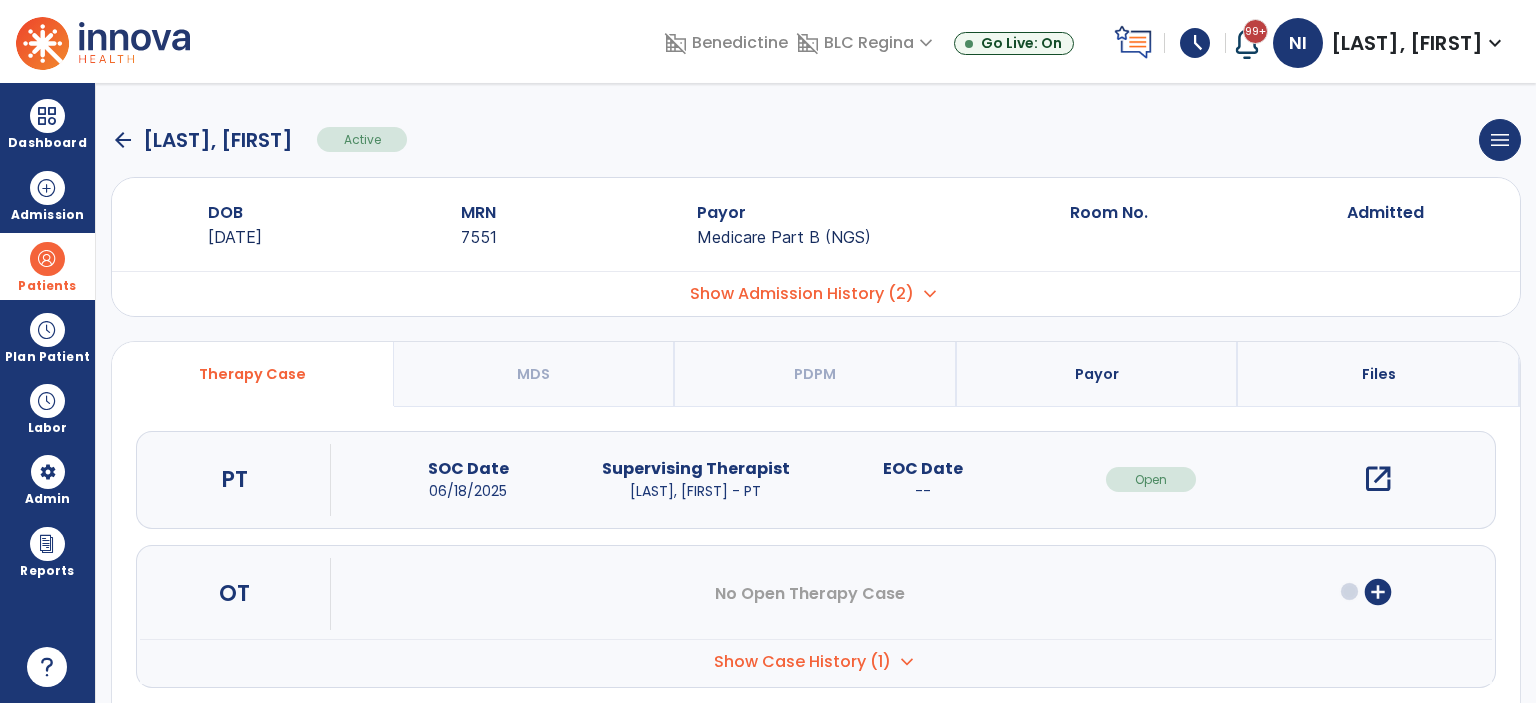 click on "open_in_new" at bounding box center (1378, 479) 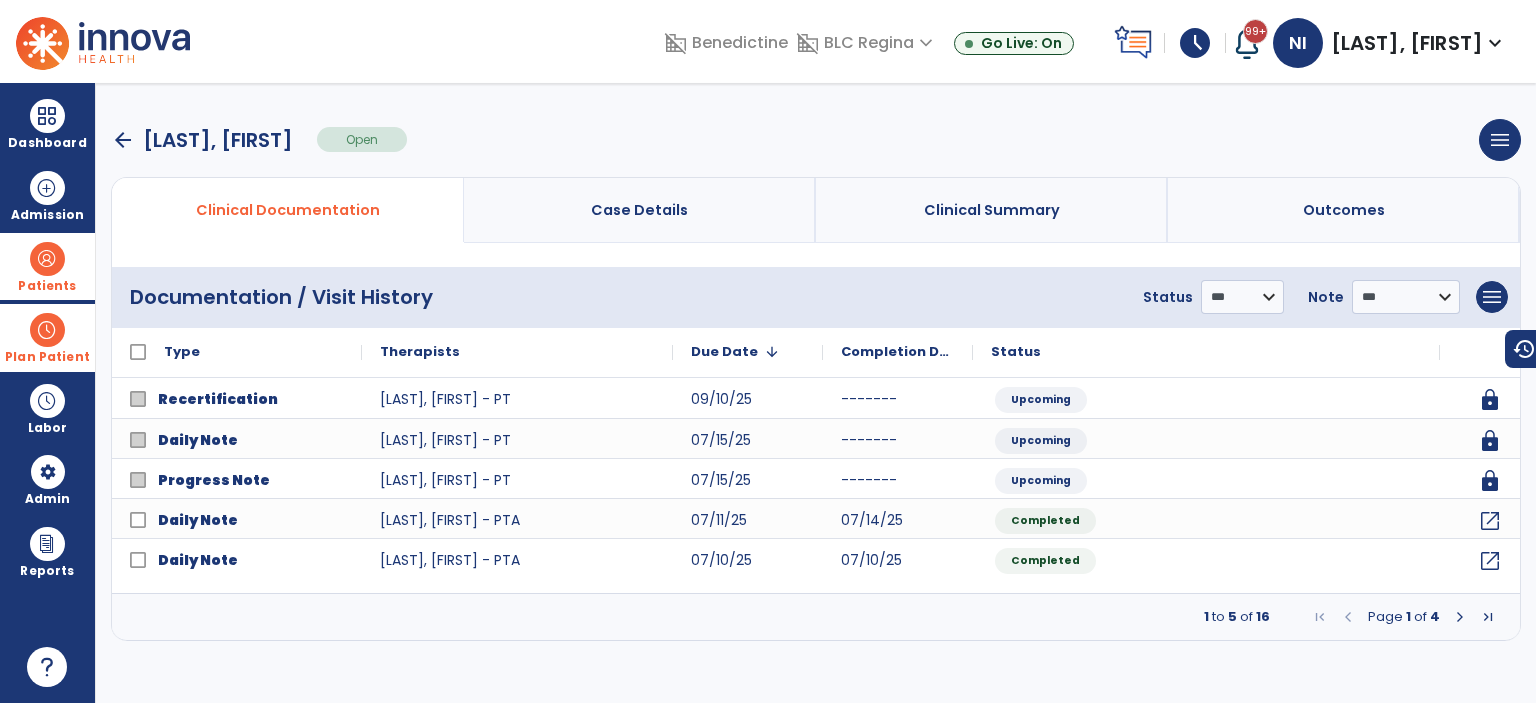 click at bounding box center [47, 330] 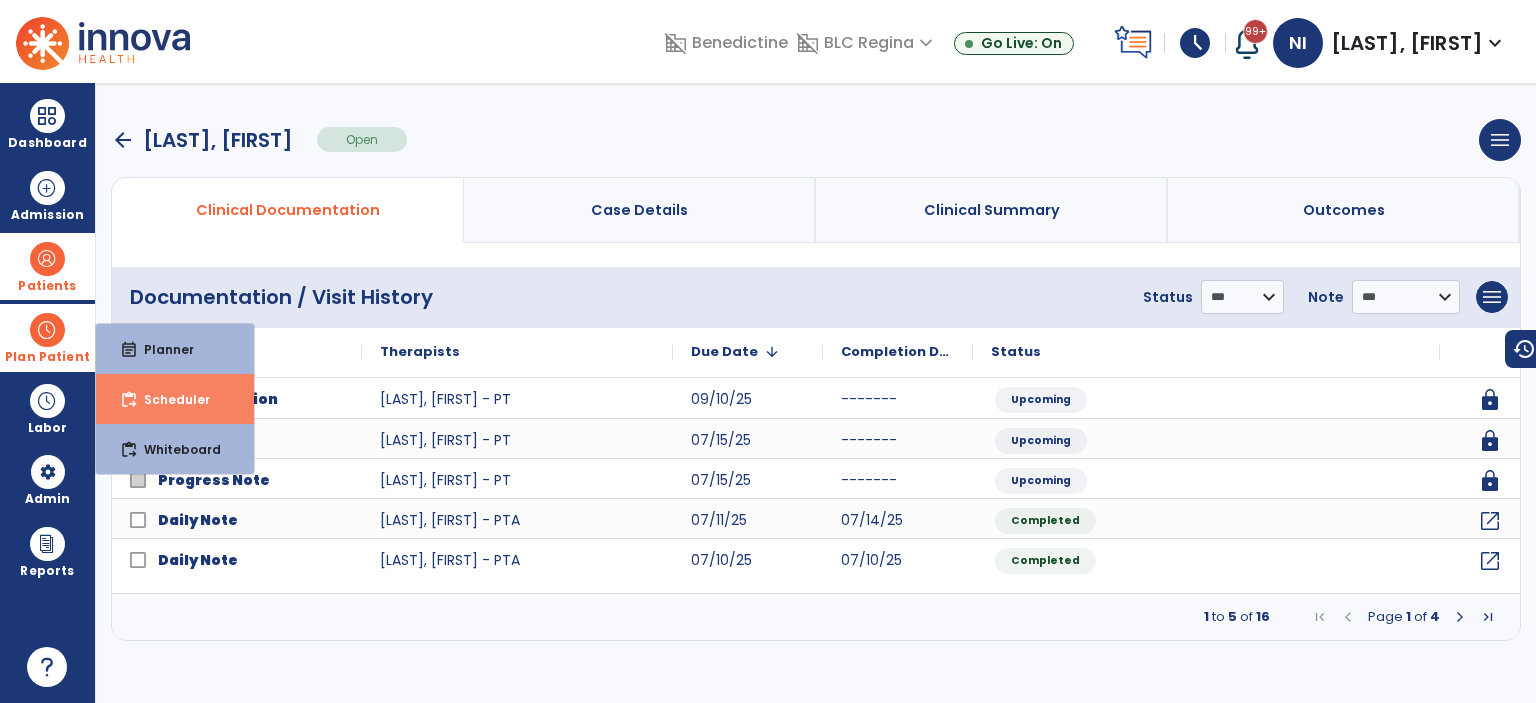 click on "Scheduler" at bounding box center [169, 399] 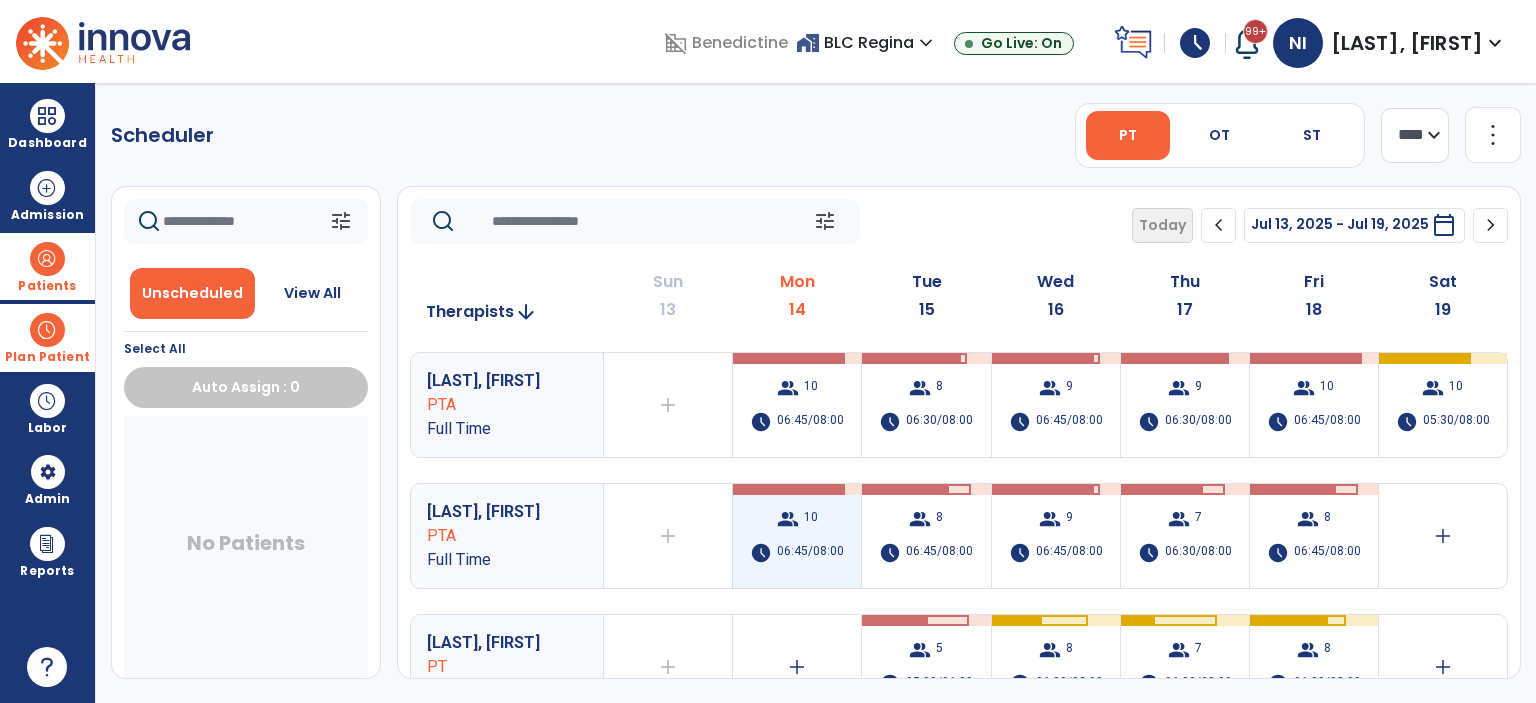 click on "06:45/08:00" at bounding box center (810, 553) 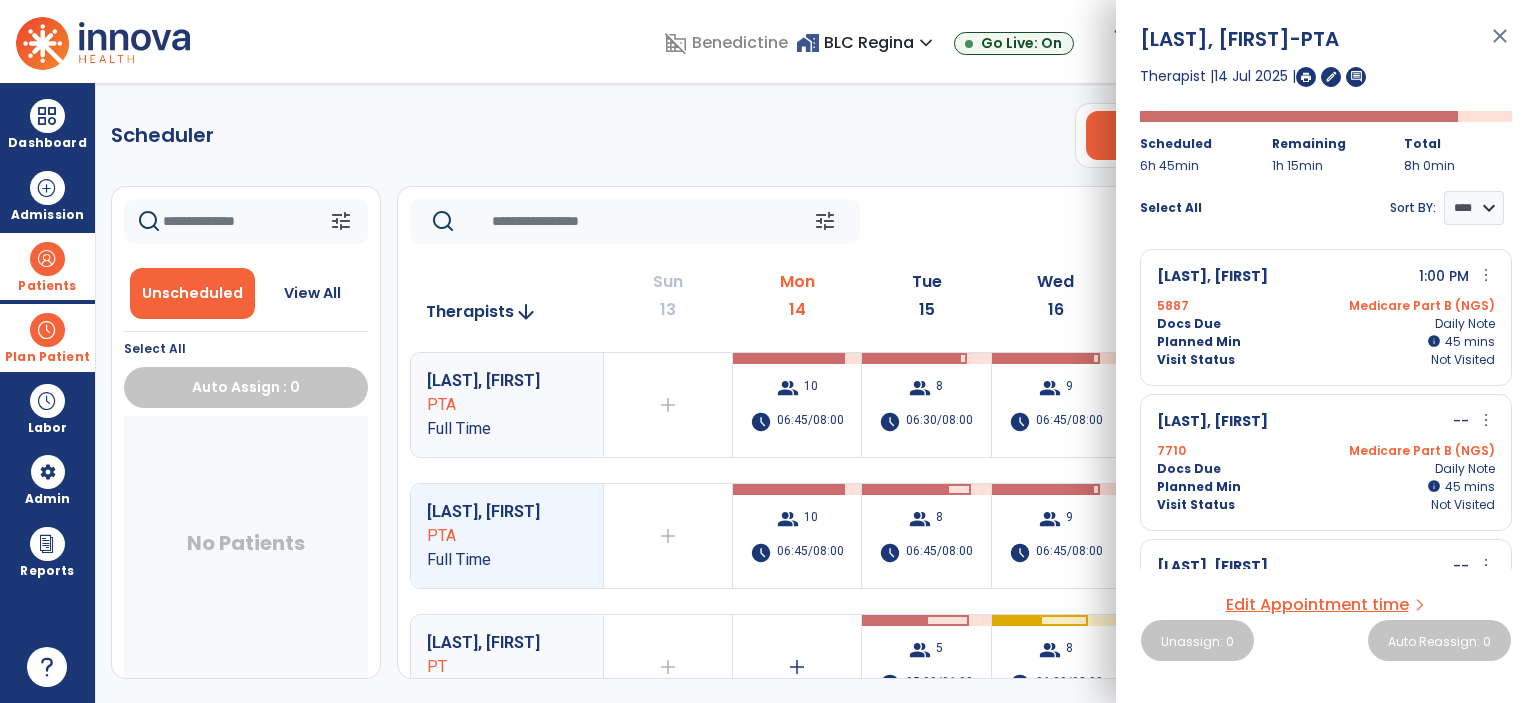 click on "close" at bounding box center (1500, 45) 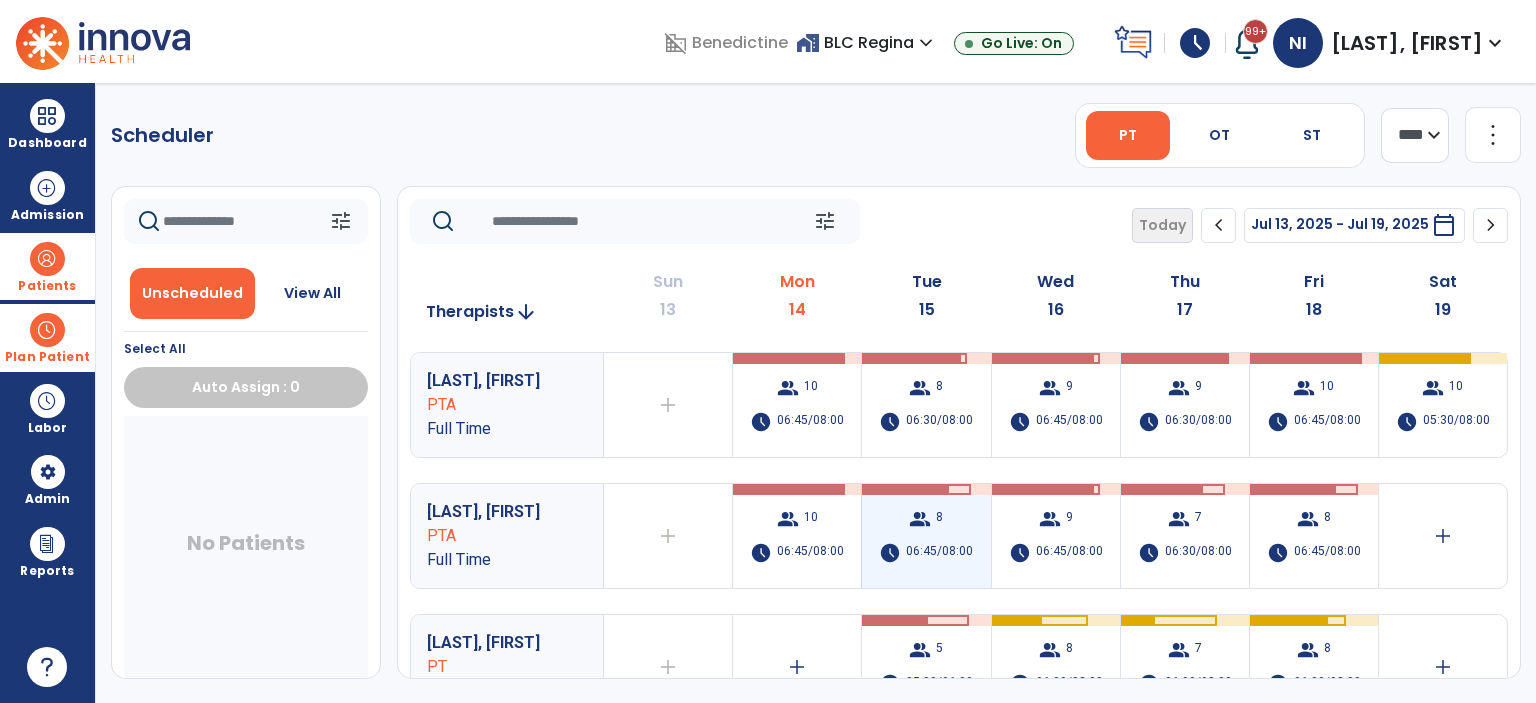 click on "06:45/08:00" at bounding box center (939, 553) 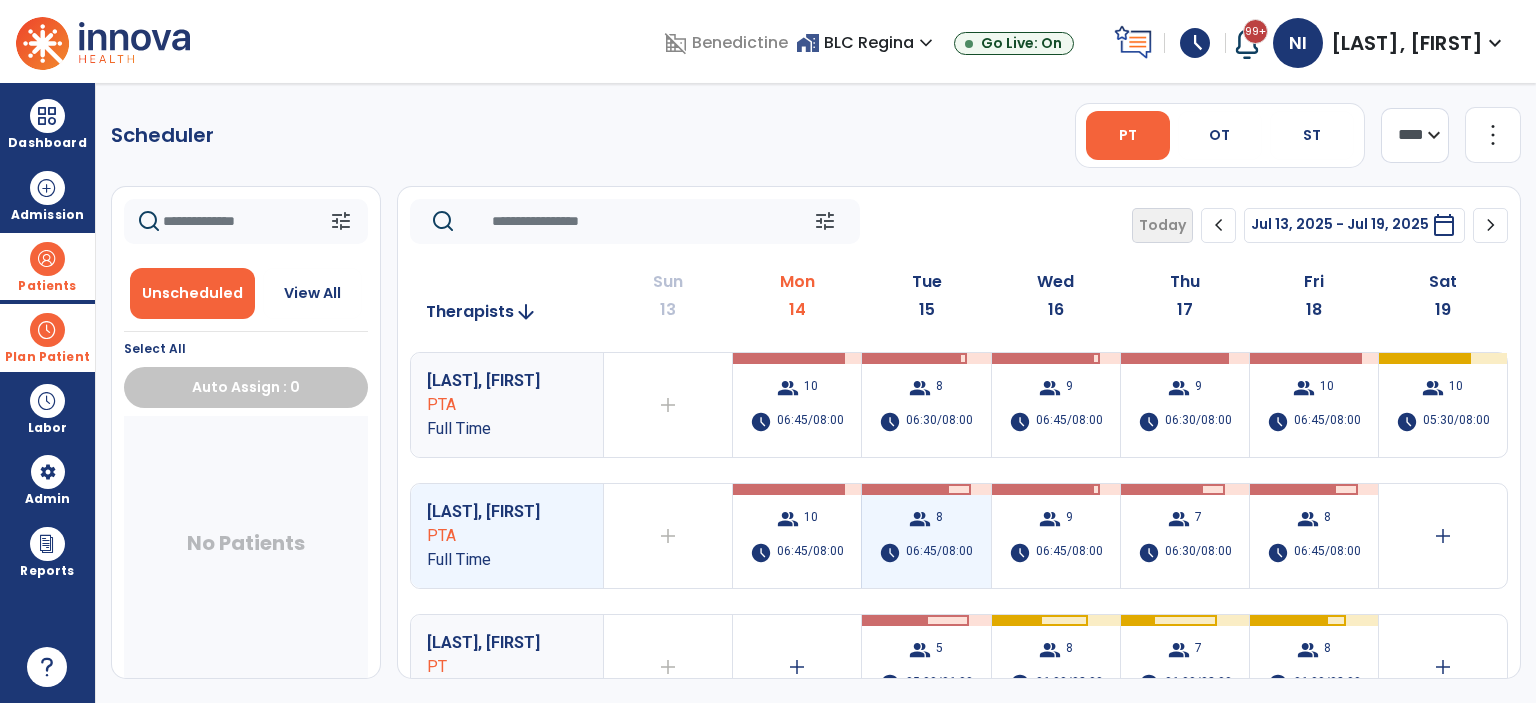 click on "06:45/08:00" at bounding box center (939, 553) 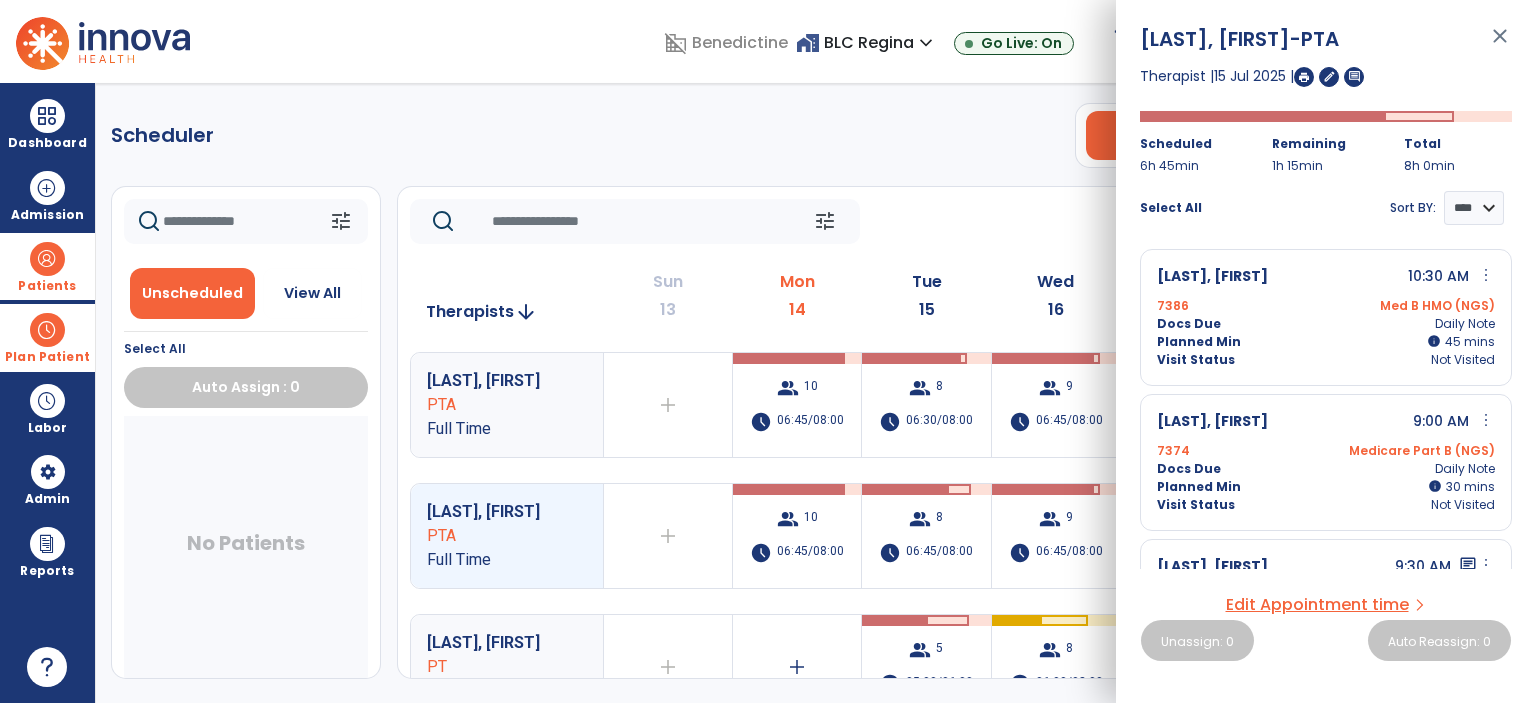 click on "Edit Appointment time" at bounding box center [1317, 605] 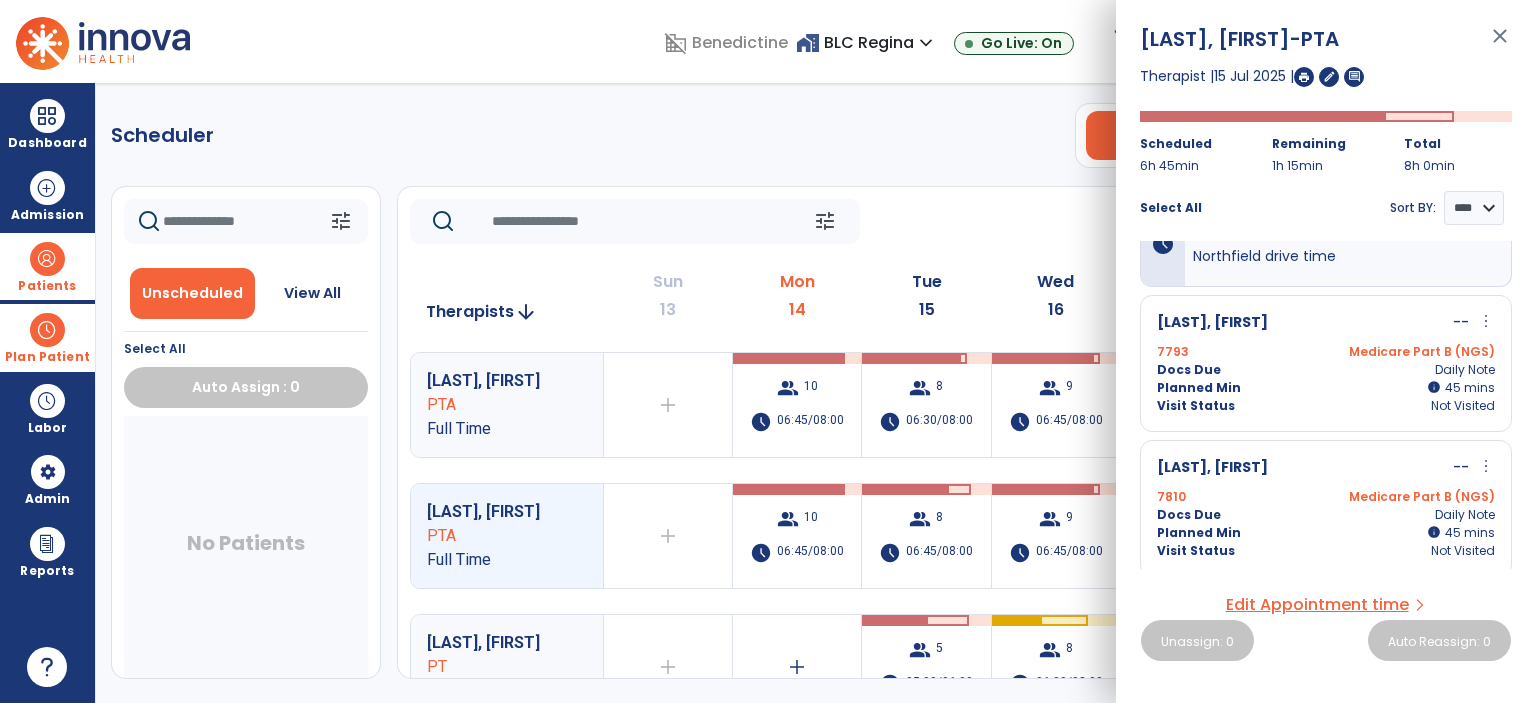 scroll, scrollTop: 308, scrollLeft: 0, axis: vertical 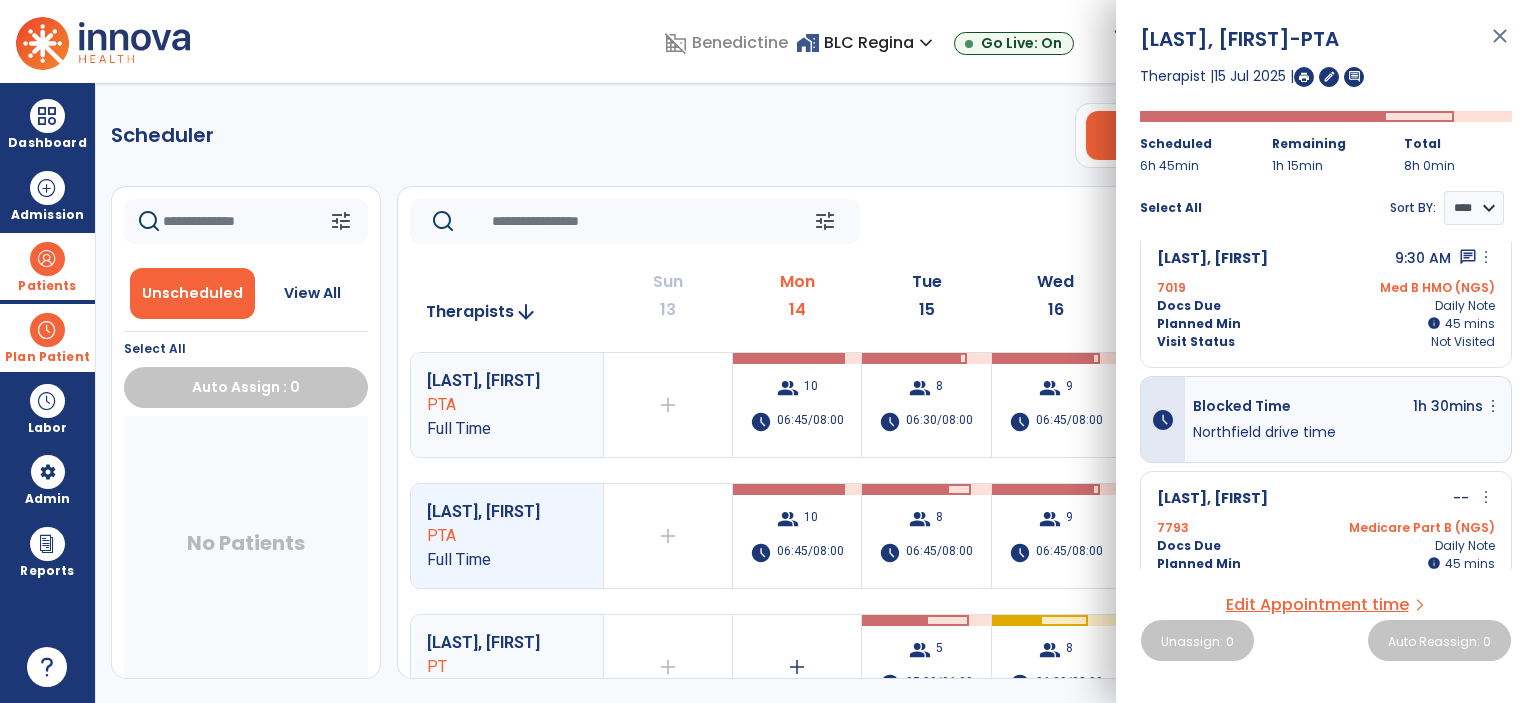 click on "Edit Appointment time" at bounding box center (1317, 605) 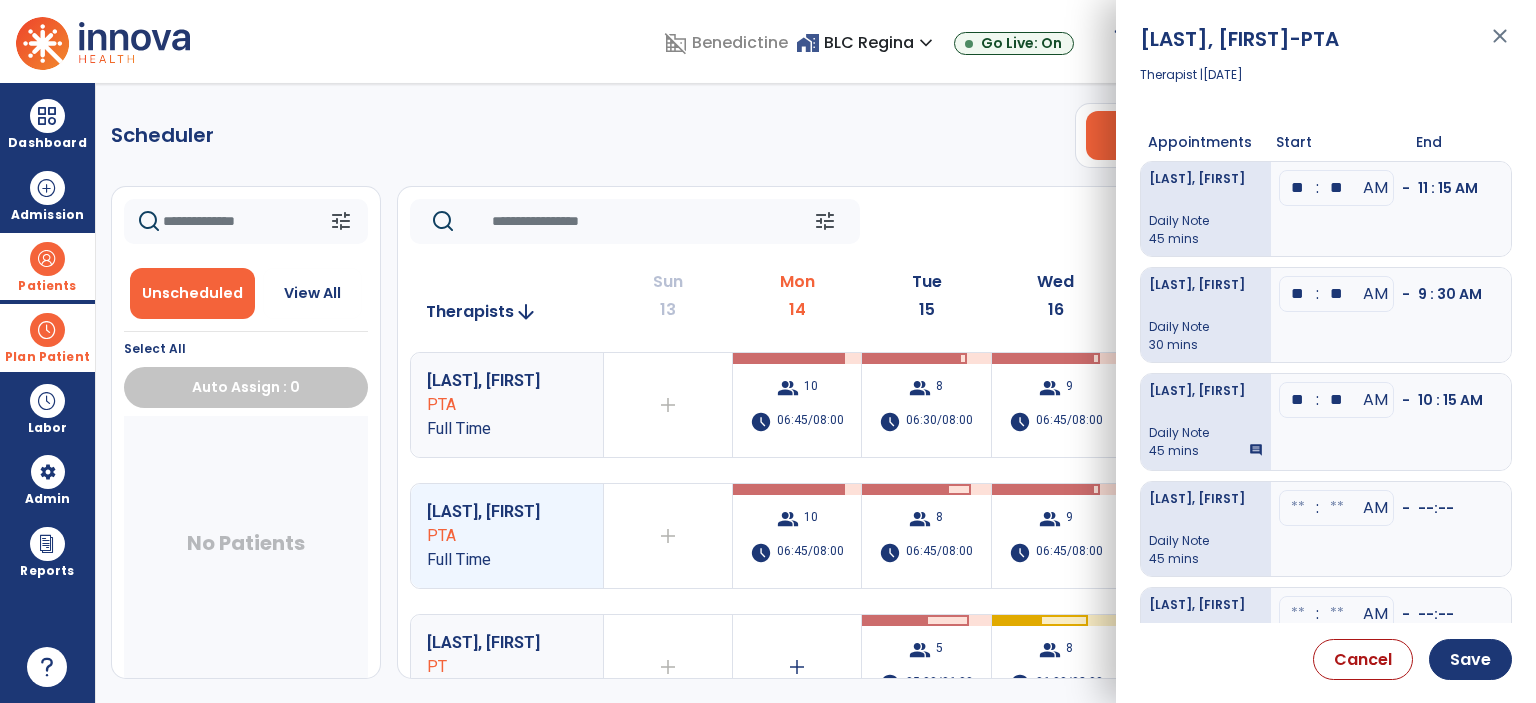 click on "close" at bounding box center (1500, 45) 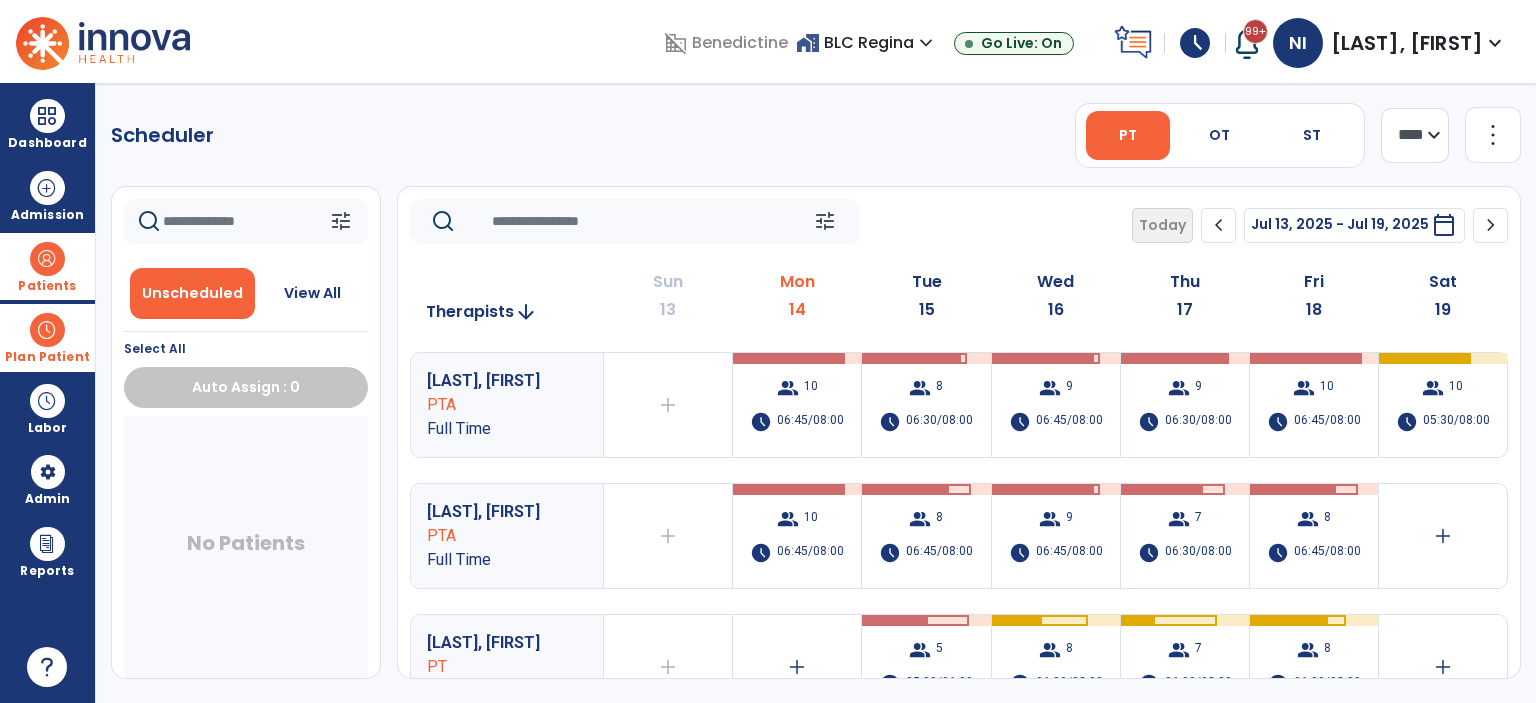 click on "more_vert" 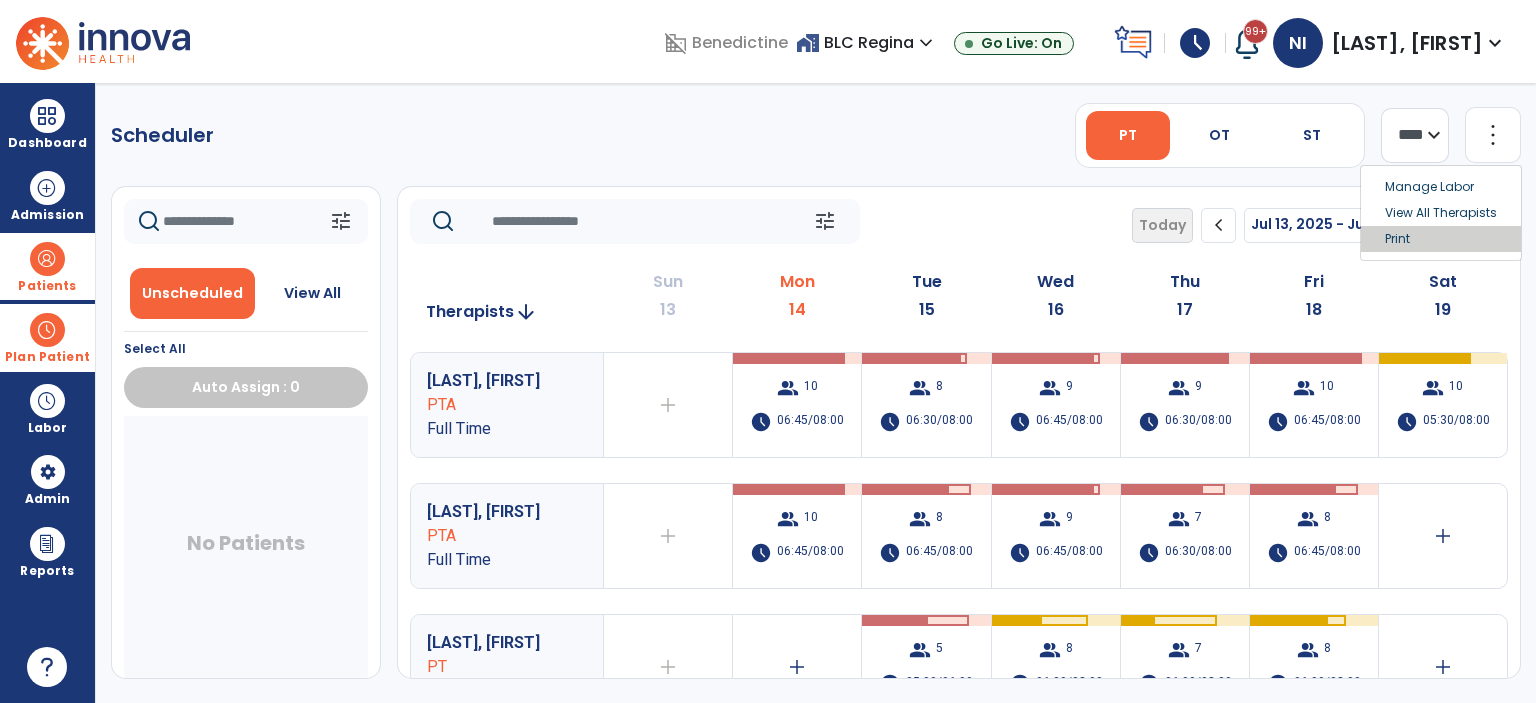 click on "Print" at bounding box center (1441, 239) 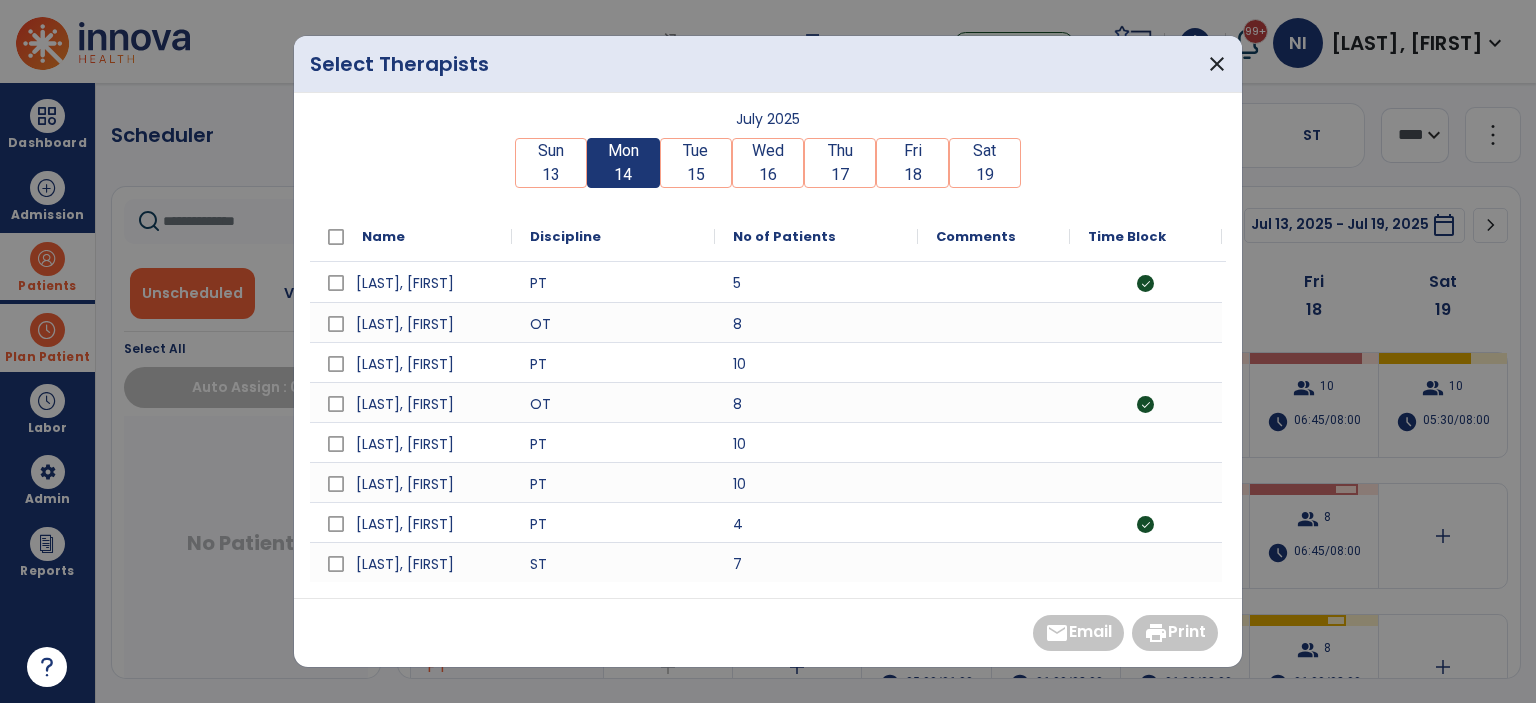click on "Tue" at bounding box center [696, 151] 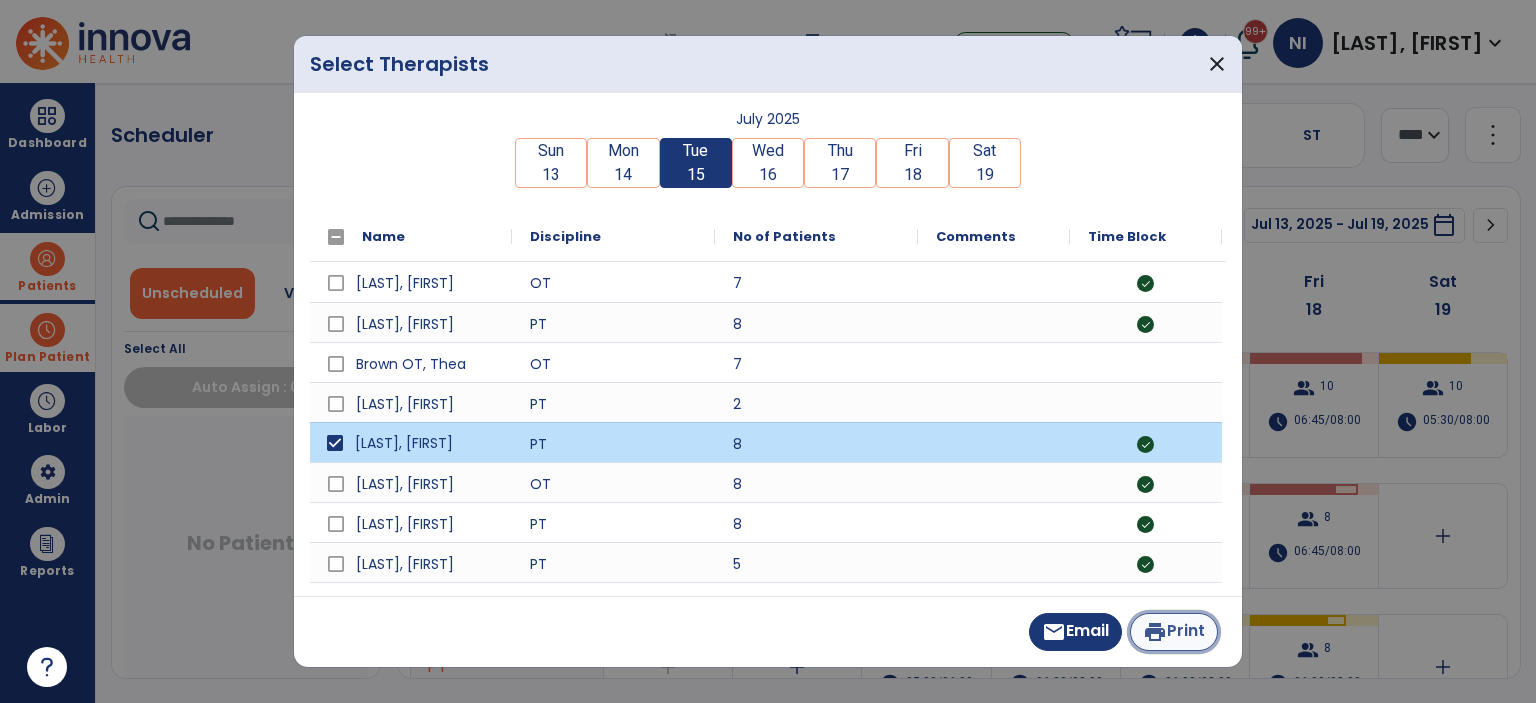click on "print  Print" at bounding box center (1174, 632) 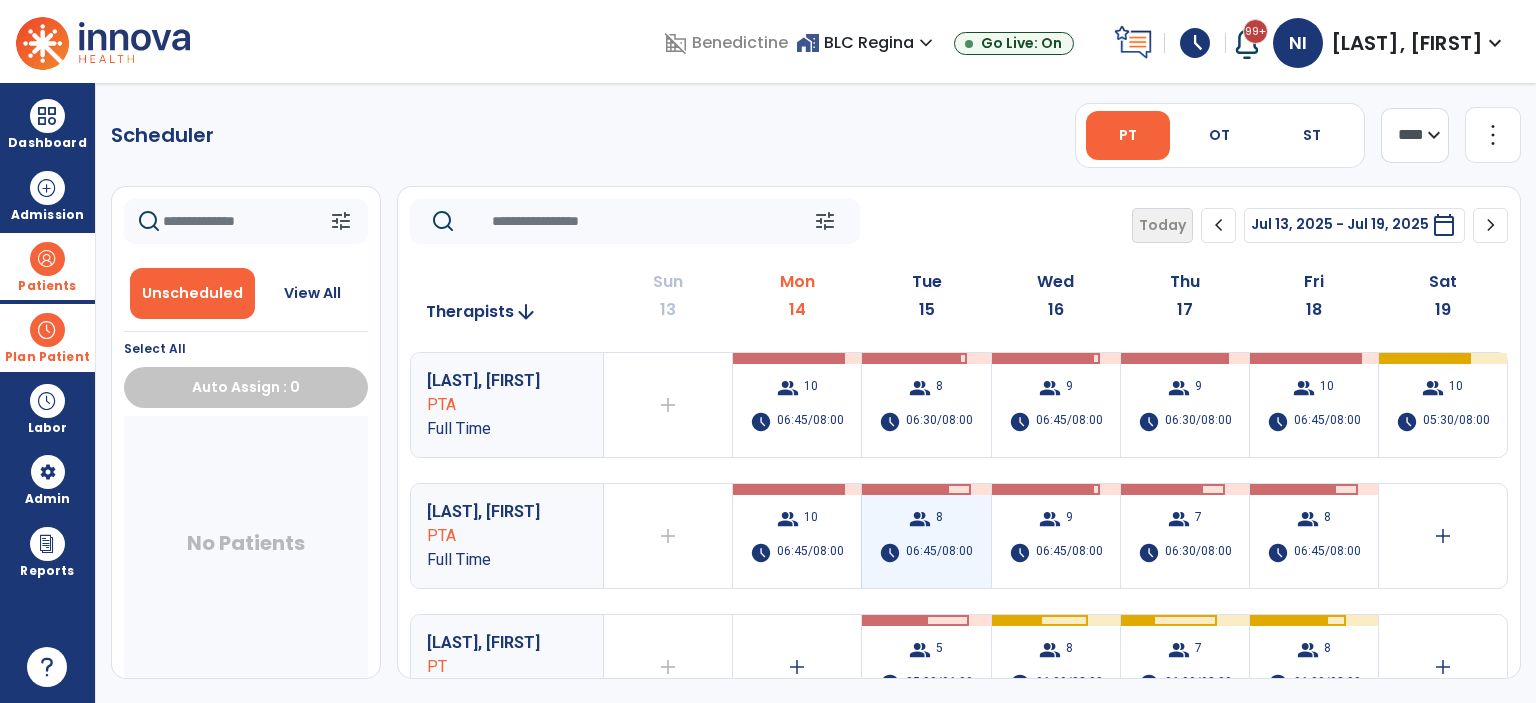 click on "group  8  schedule  06:45/08:00" at bounding box center [926, 536] 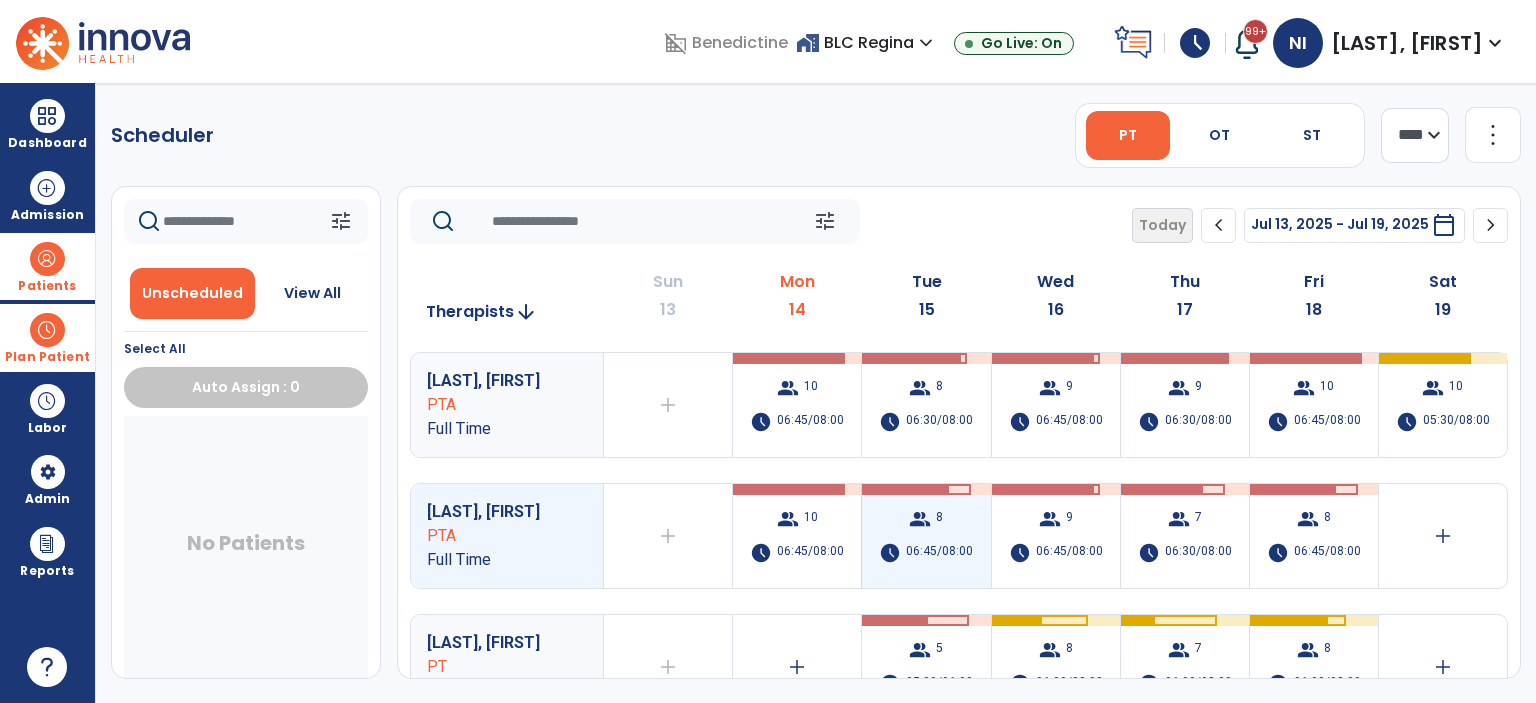 click on "group  8  schedule  06:45/08:00" at bounding box center [926, 536] 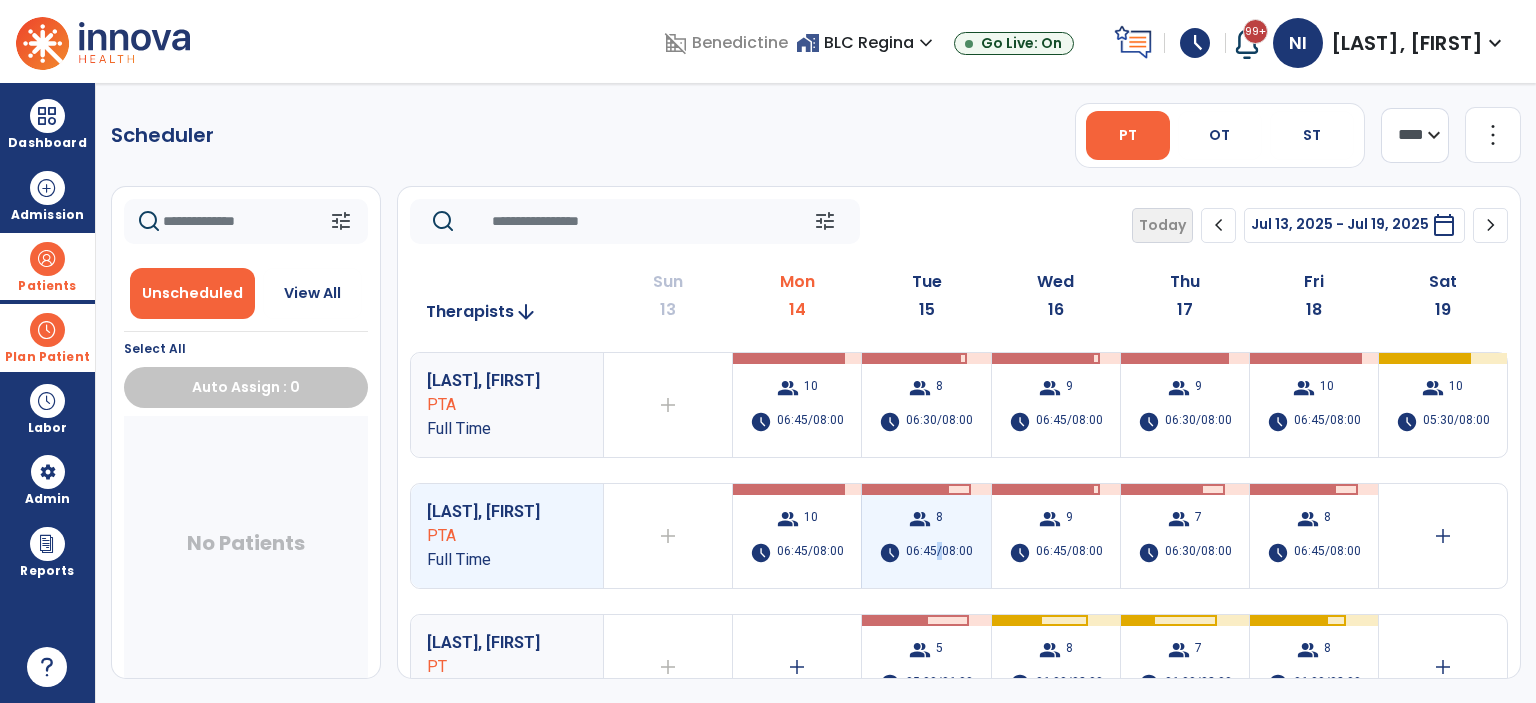 click on "06:45/08:00" at bounding box center (939, 553) 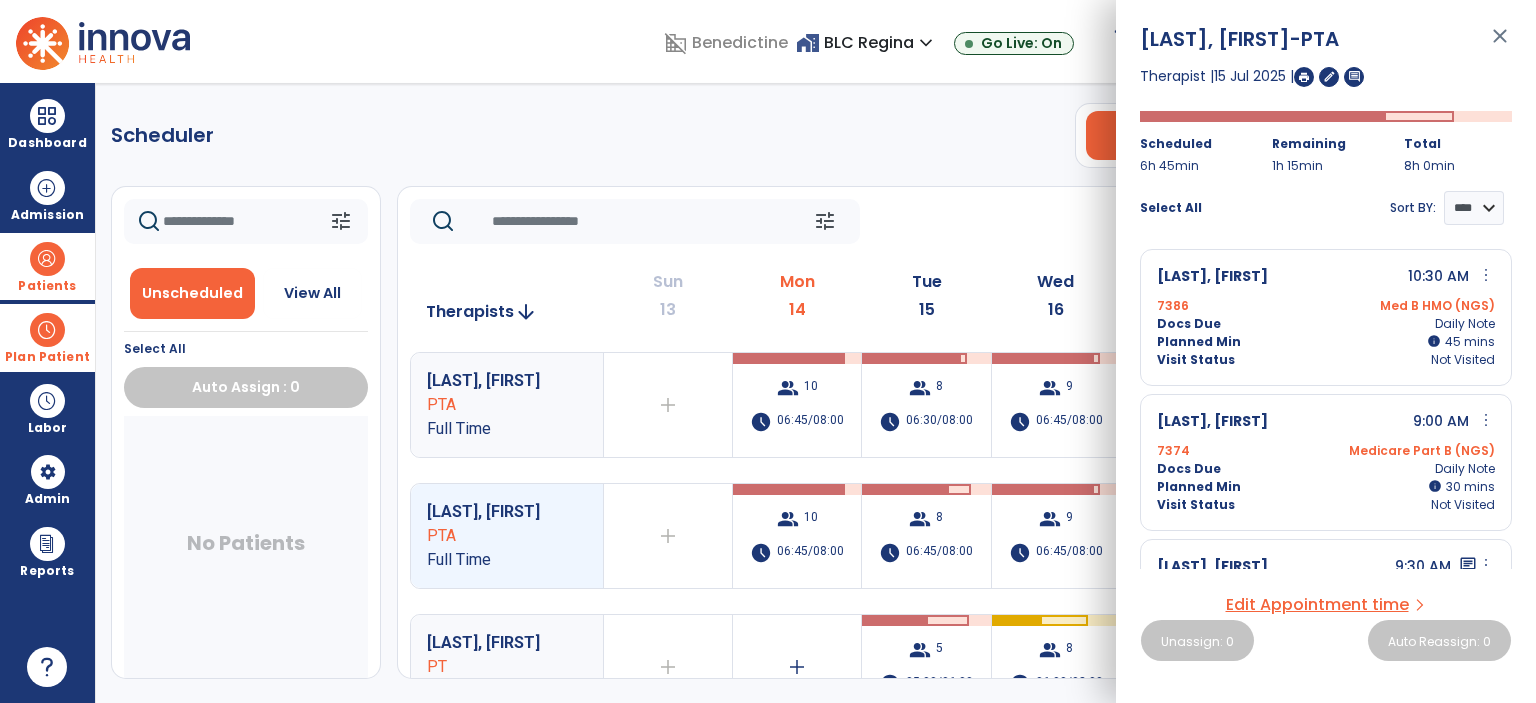 click on "Edit Appointment time" at bounding box center (1317, 605) 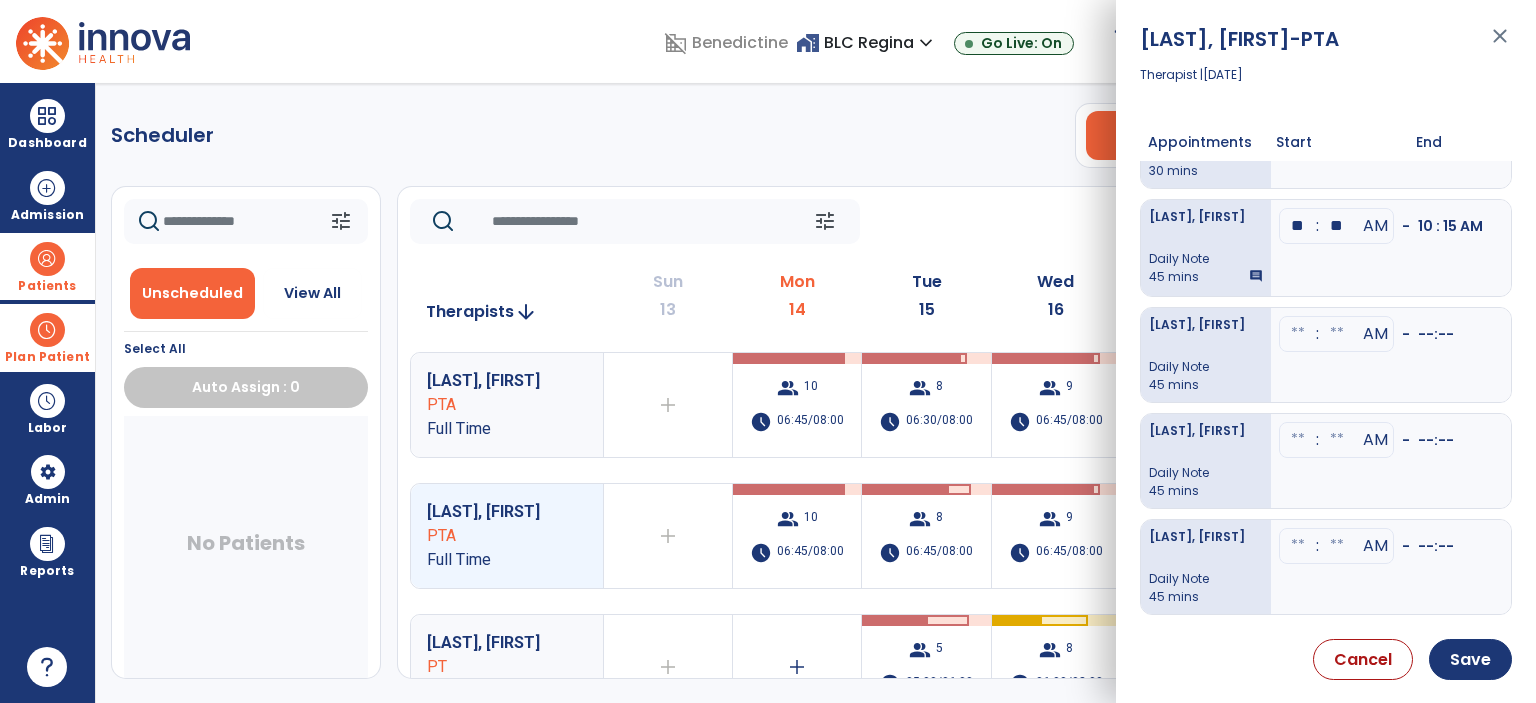 scroll, scrollTop: 179, scrollLeft: 0, axis: vertical 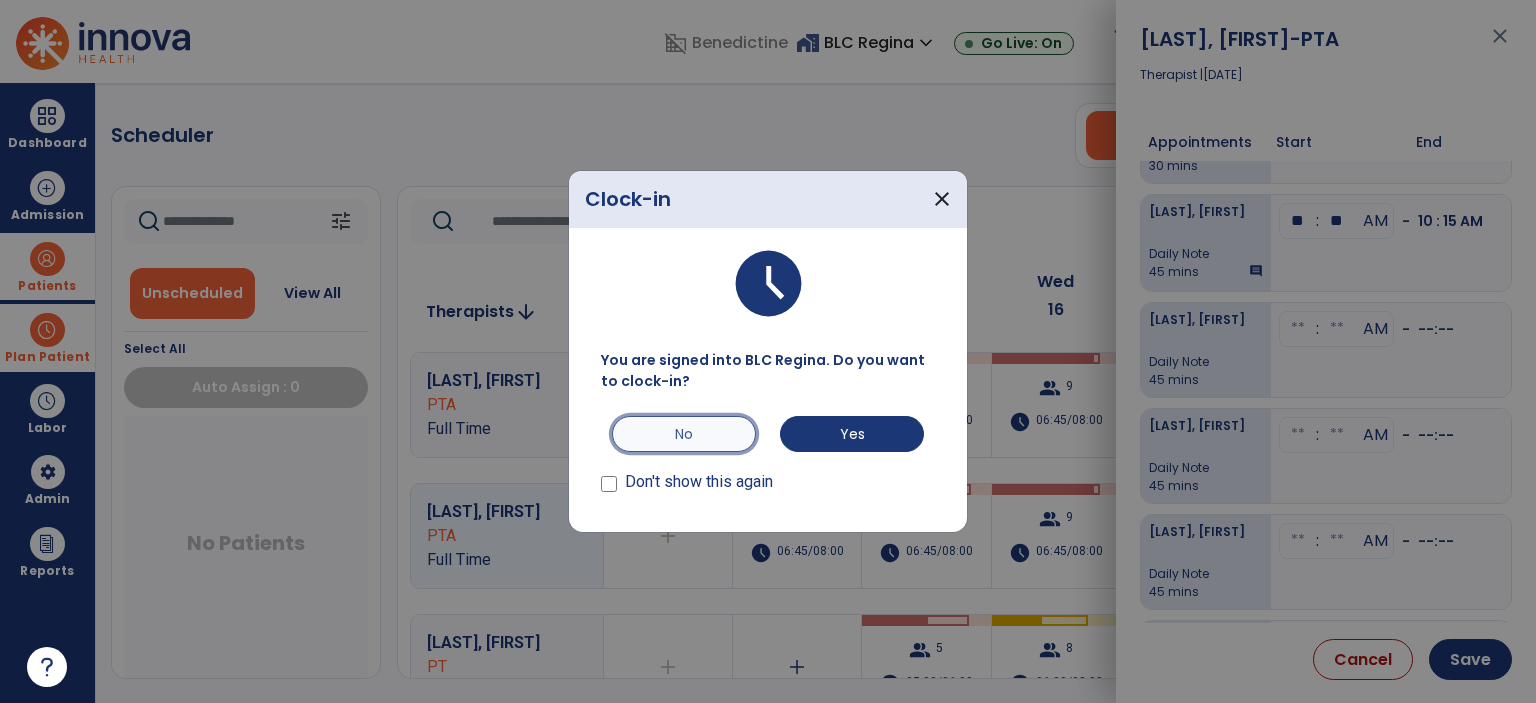 click on "No" at bounding box center (684, 434) 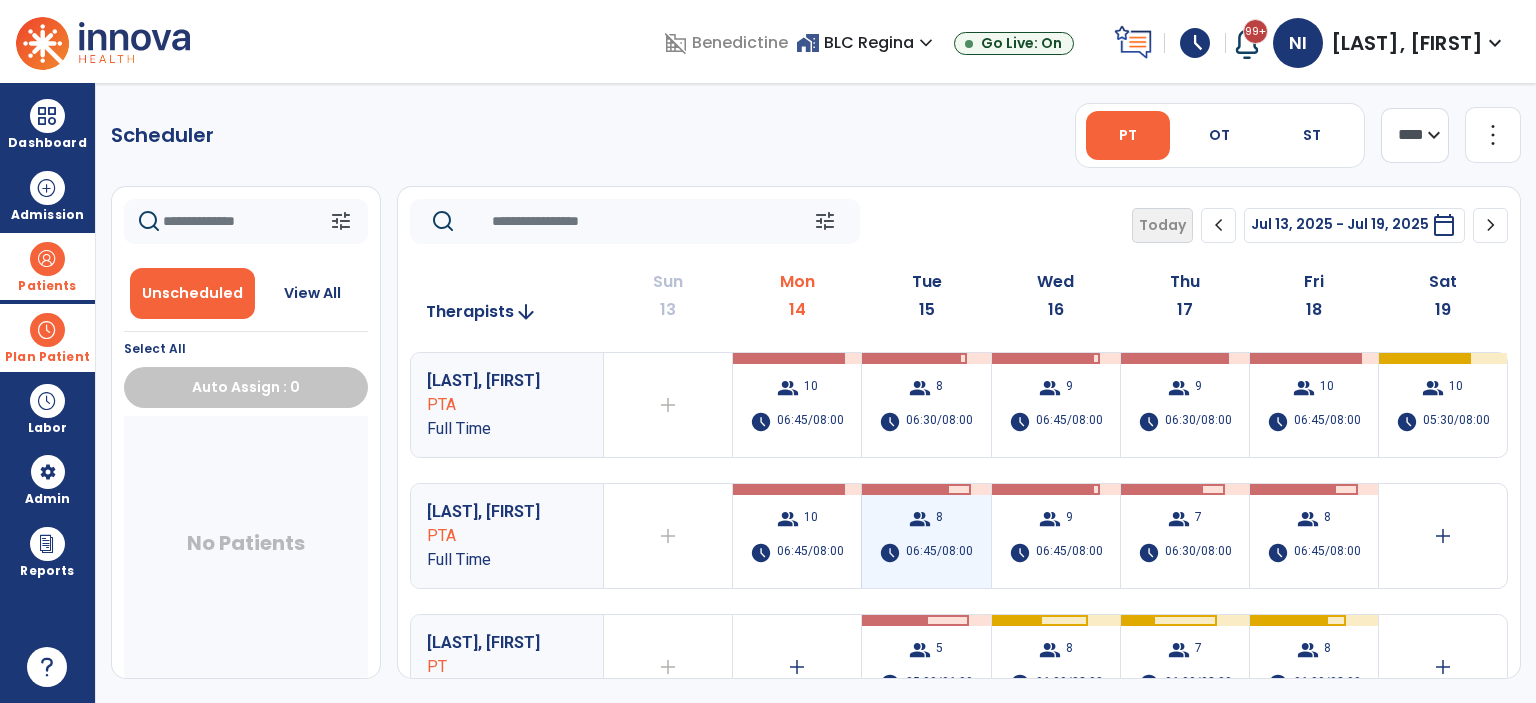 click on "06:45/08:00" at bounding box center [939, 553] 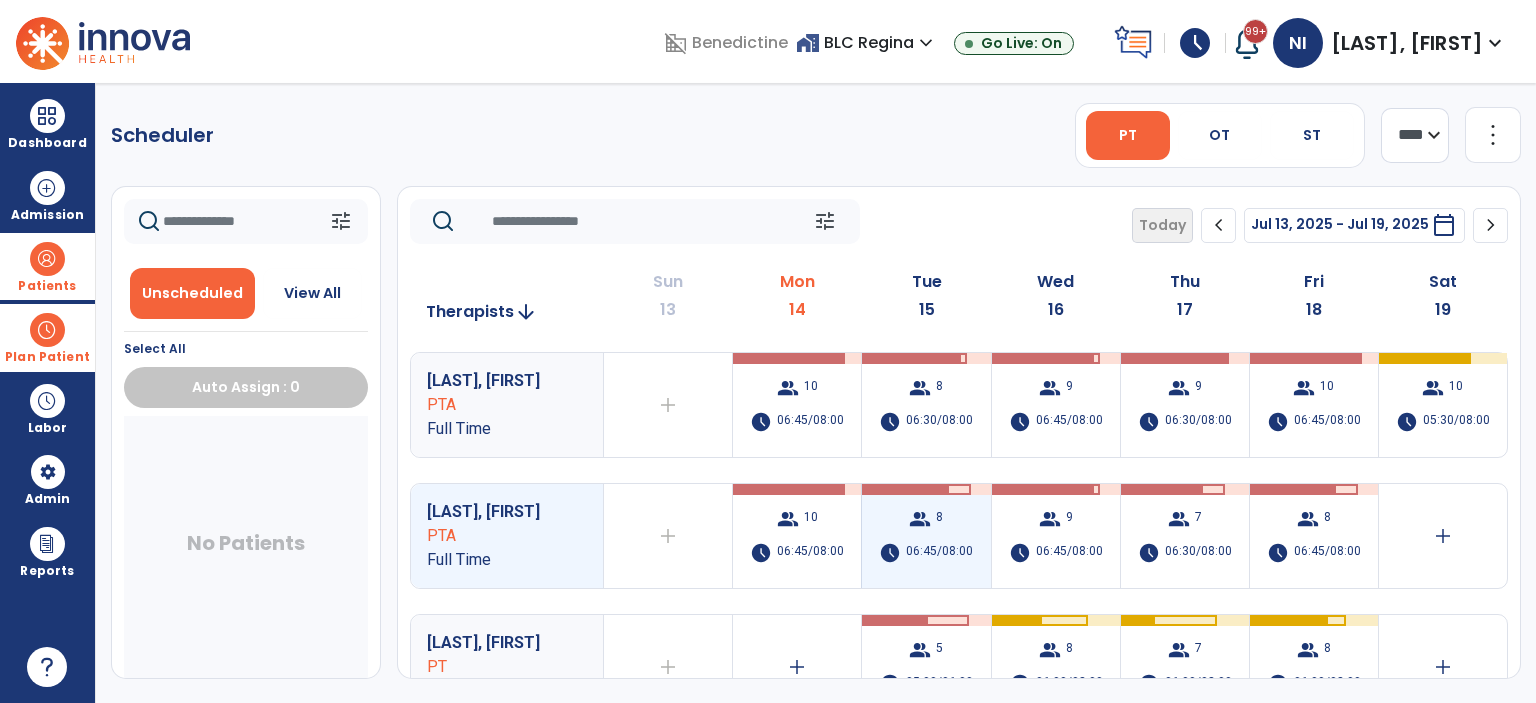 click on "06:45/08:00" at bounding box center (939, 553) 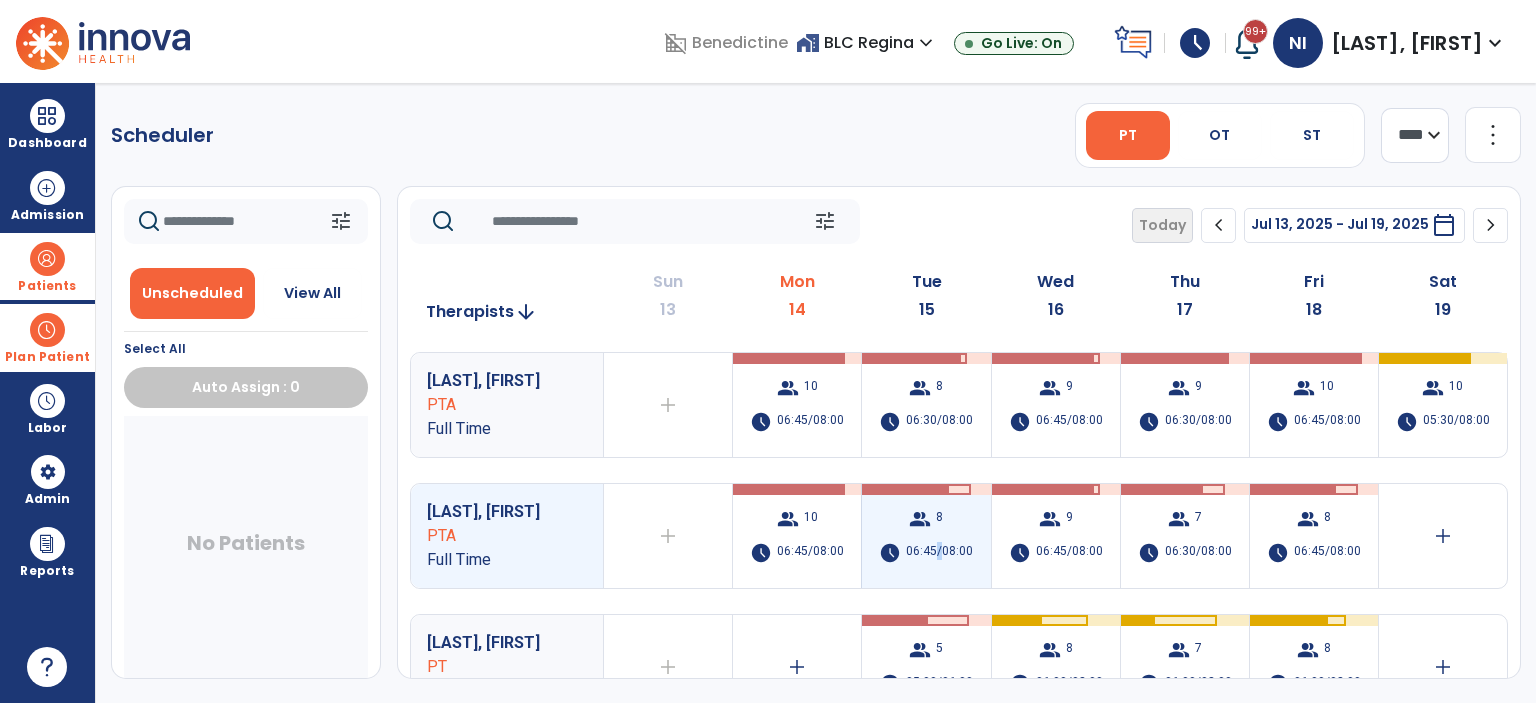 click on "06:45/08:00" at bounding box center [939, 553] 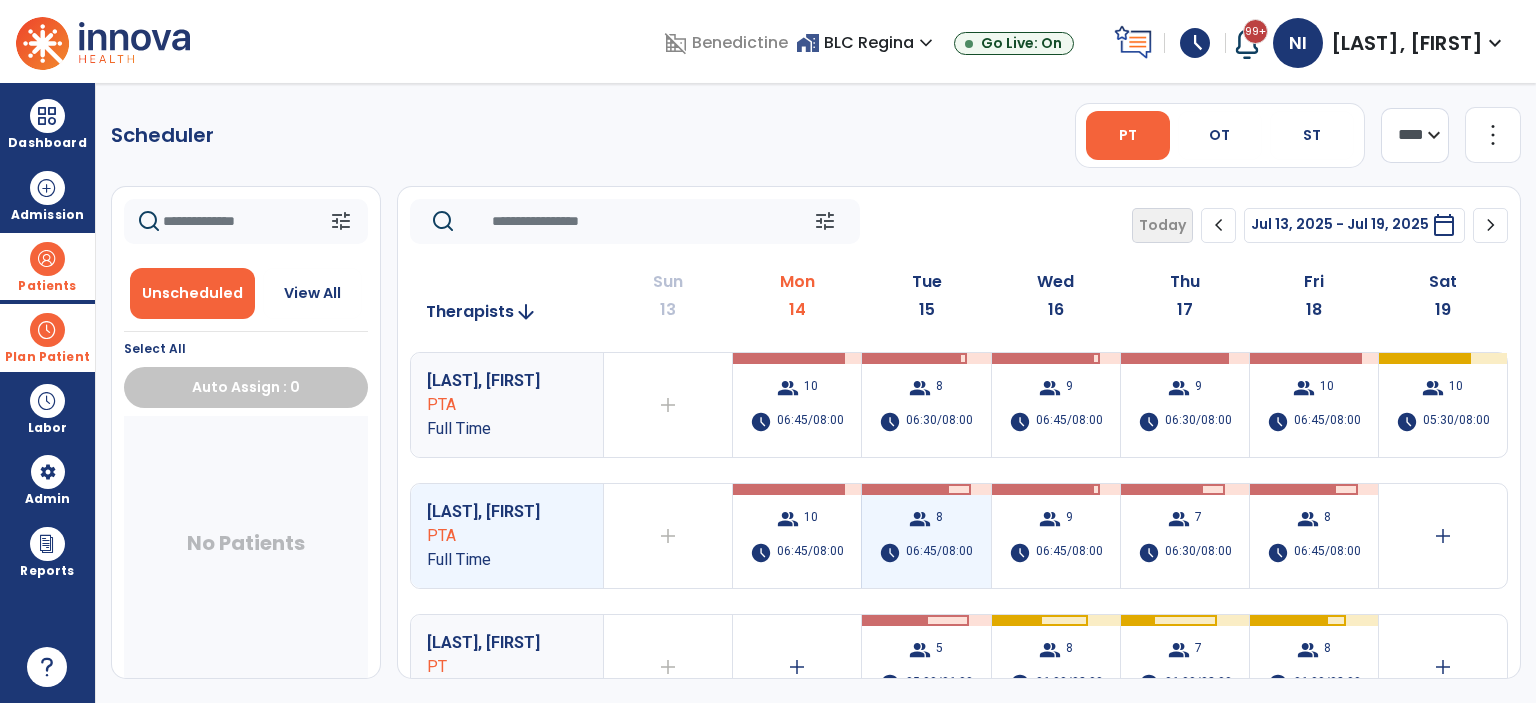 click on "8" at bounding box center (939, 519) 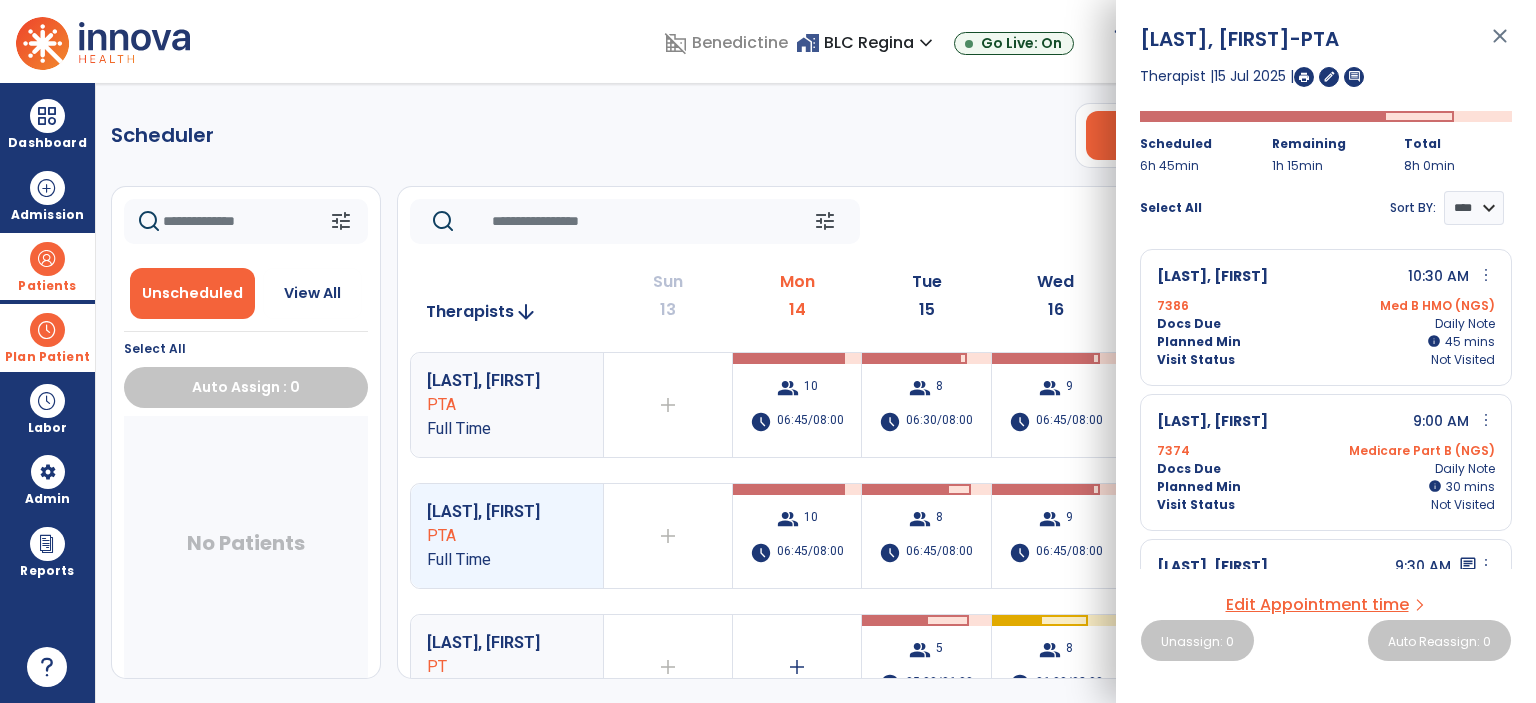 click on "Edit Appointment time" at bounding box center (1317, 605) 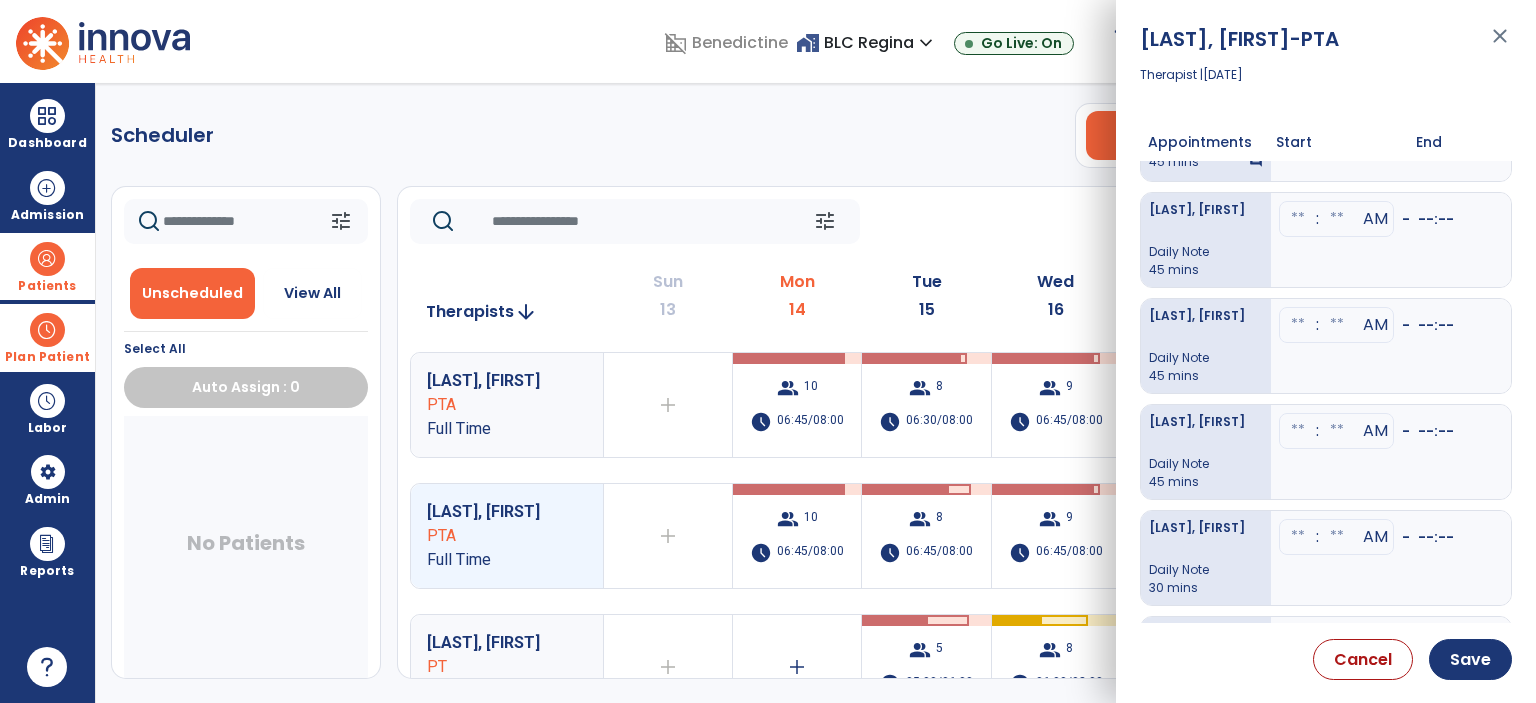 scroll, scrollTop: 292, scrollLeft: 0, axis: vertical 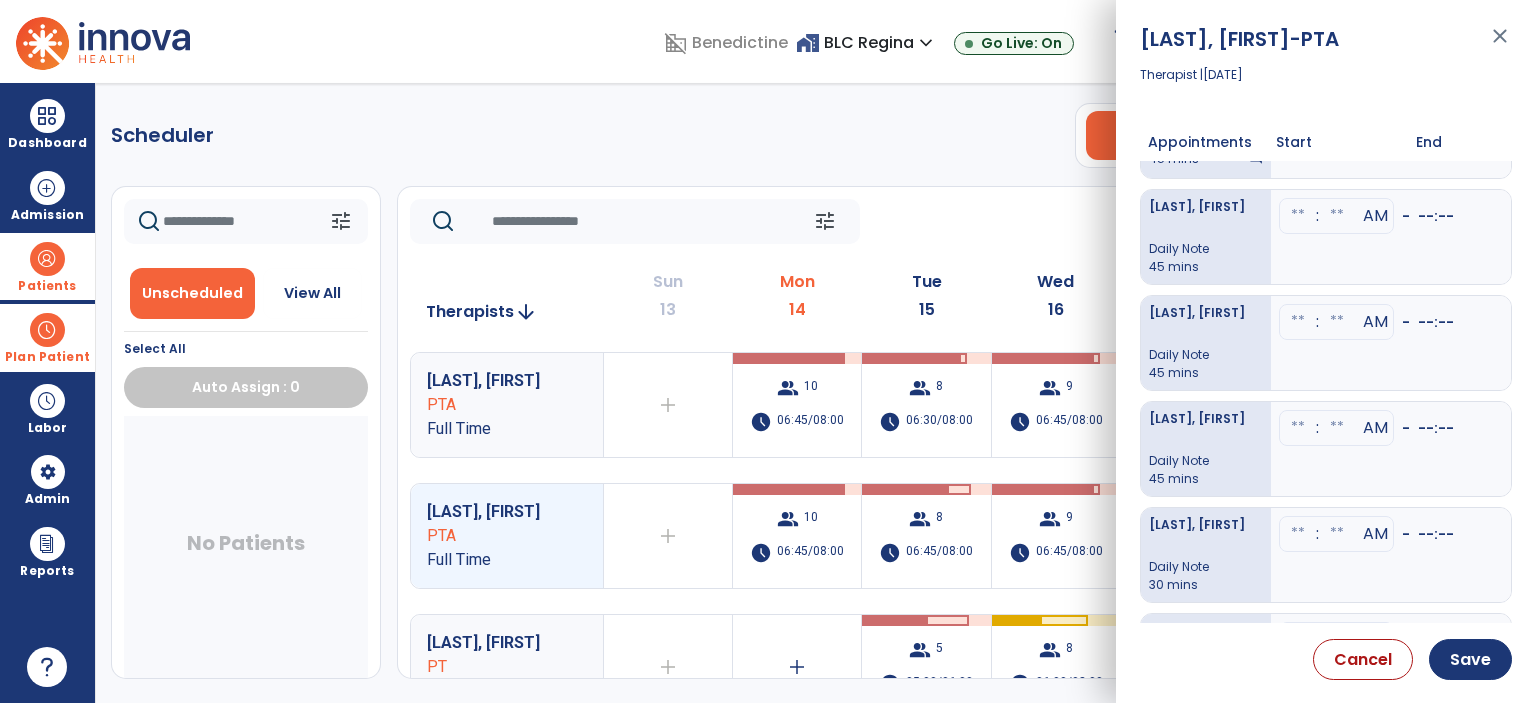 click at bounding box center (1298, -104) 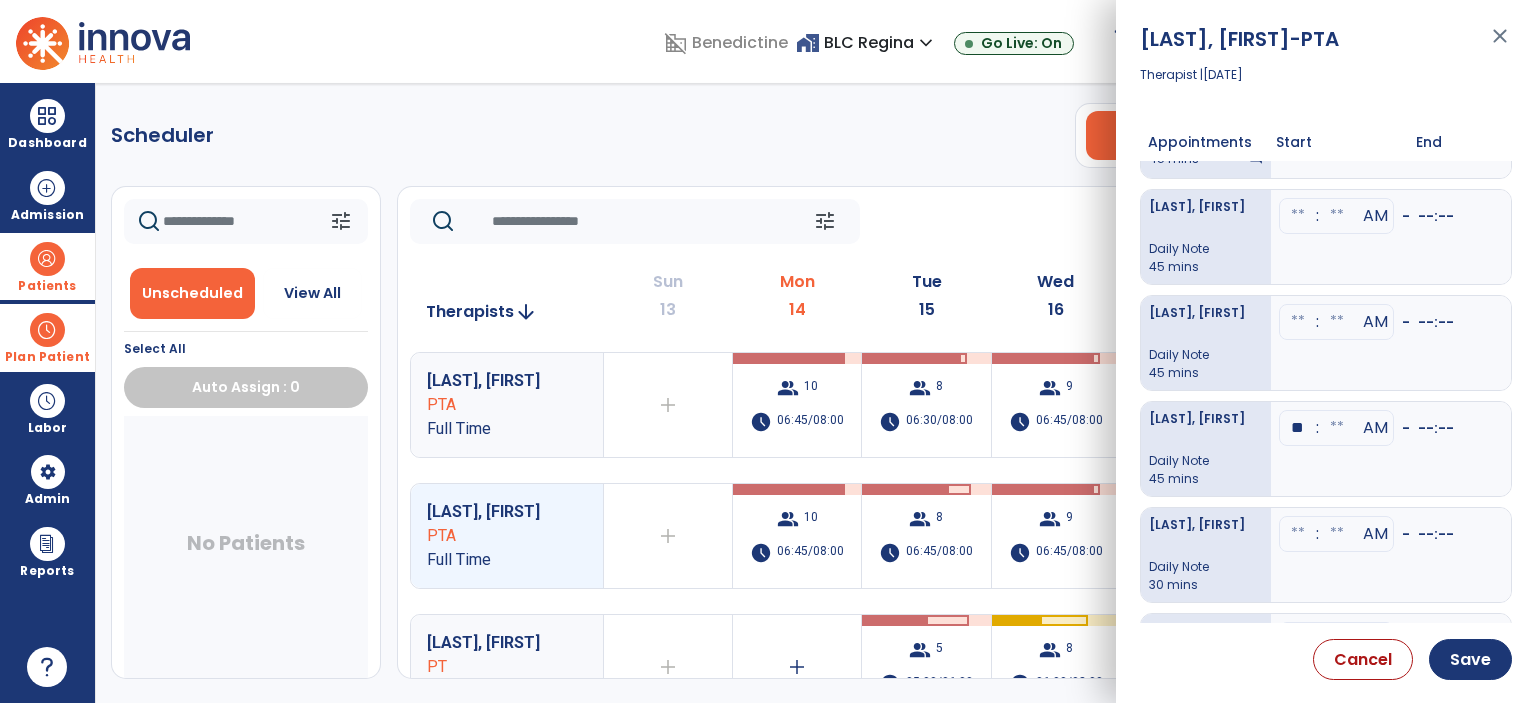 type on "**" 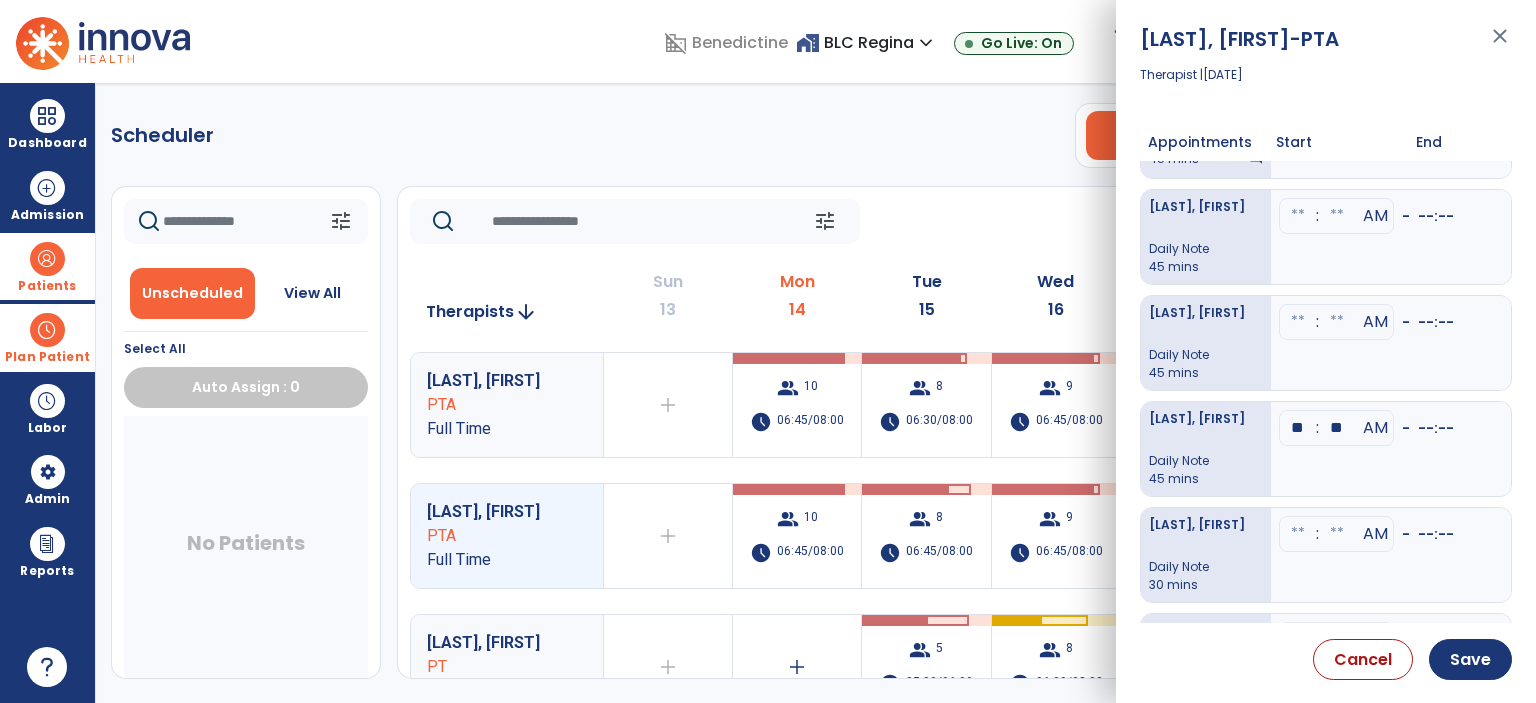 type on "**" 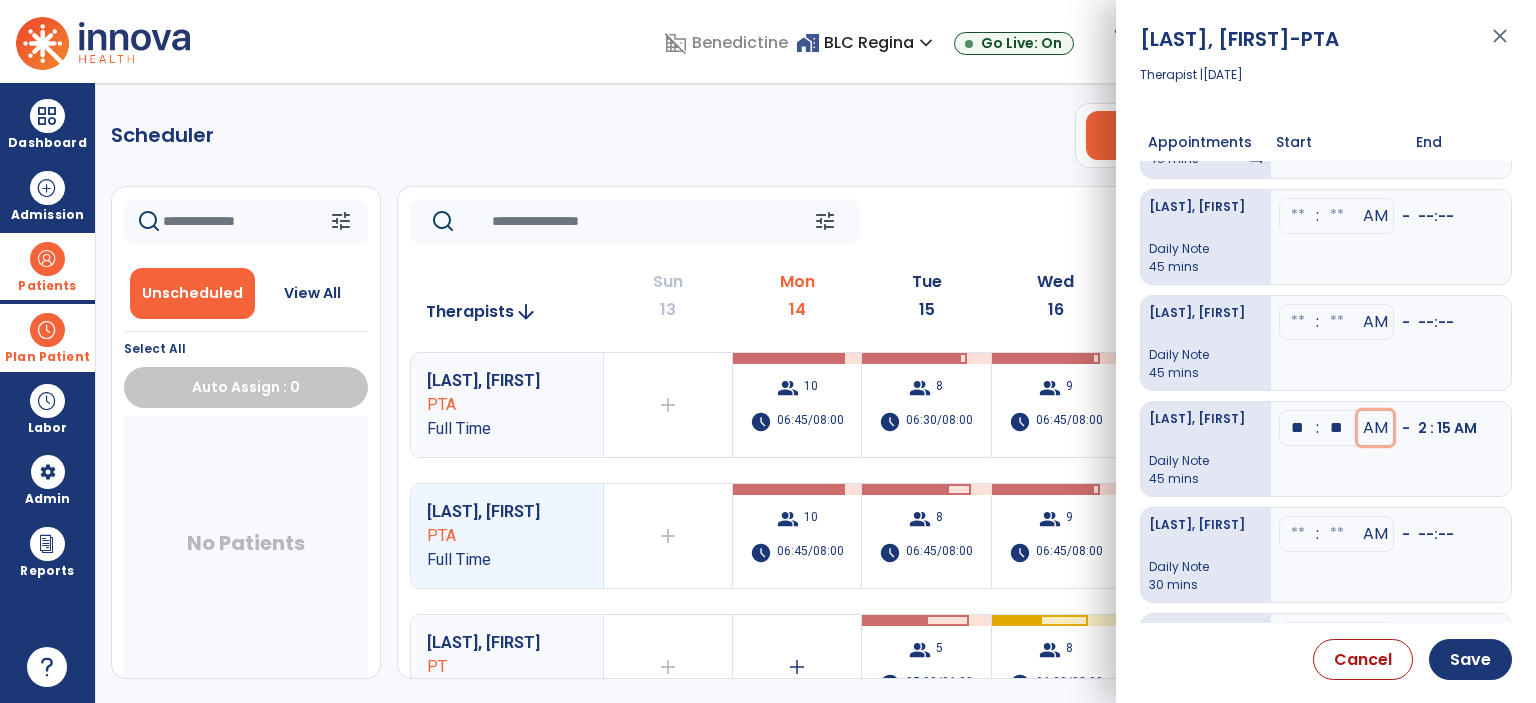 type 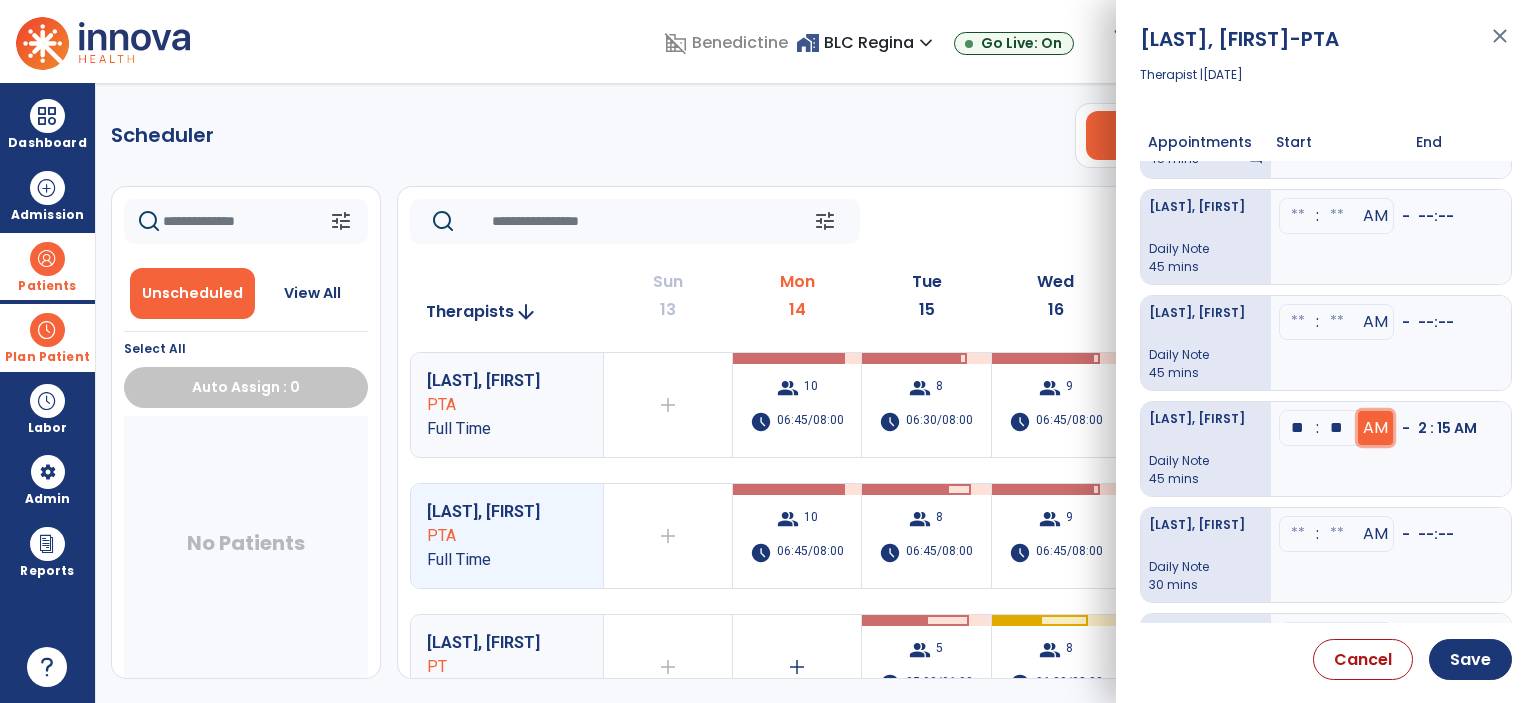 click on "AM" at bounding box center (1375, 428) 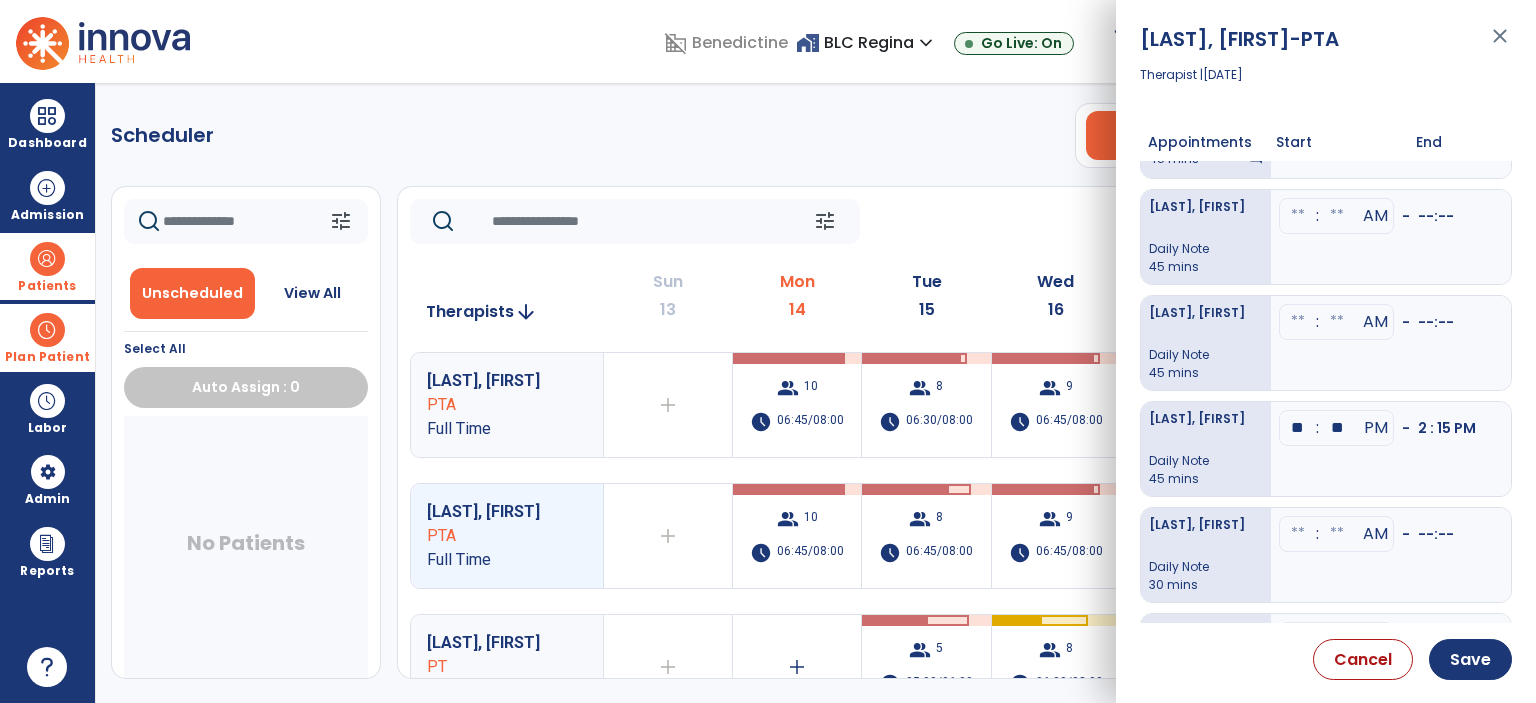 click at bounding box center [1298, -104] 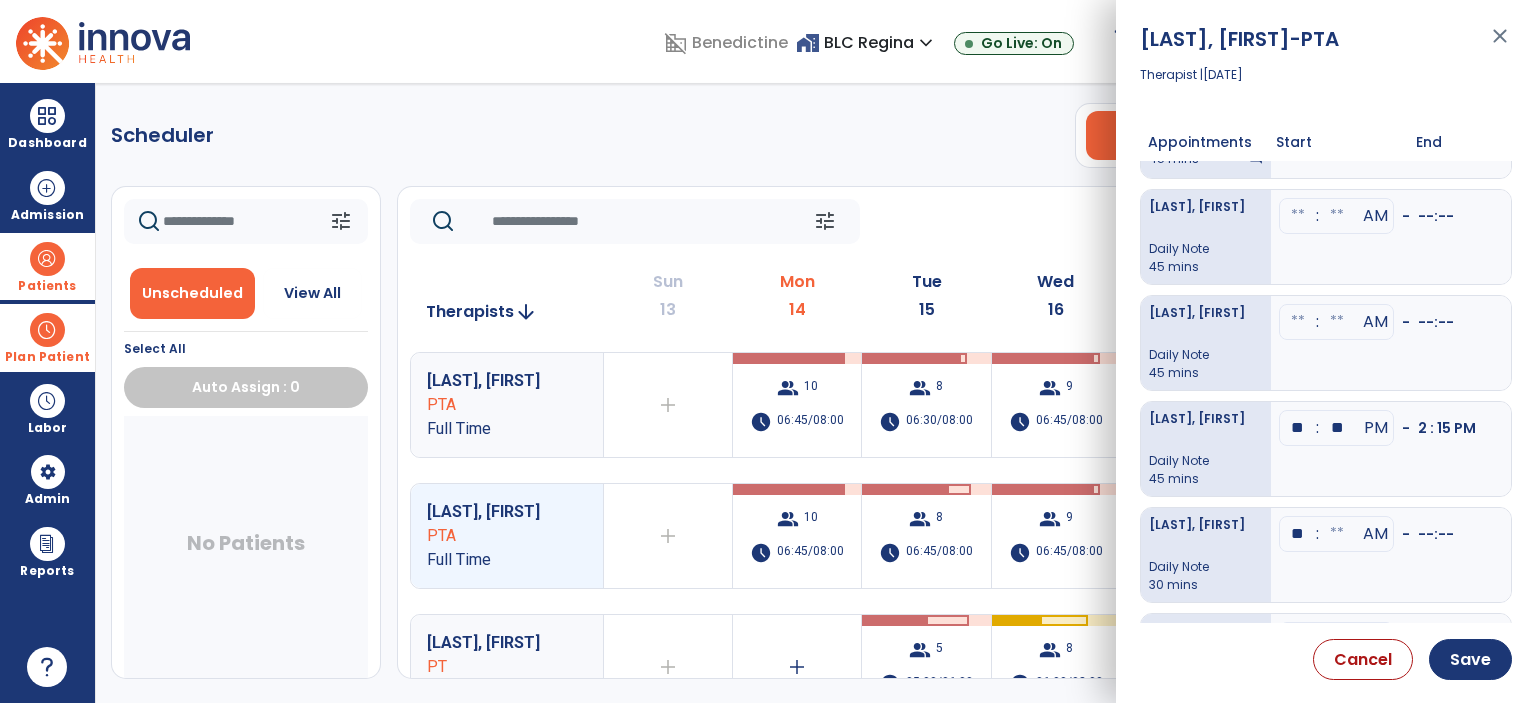 type on "**" 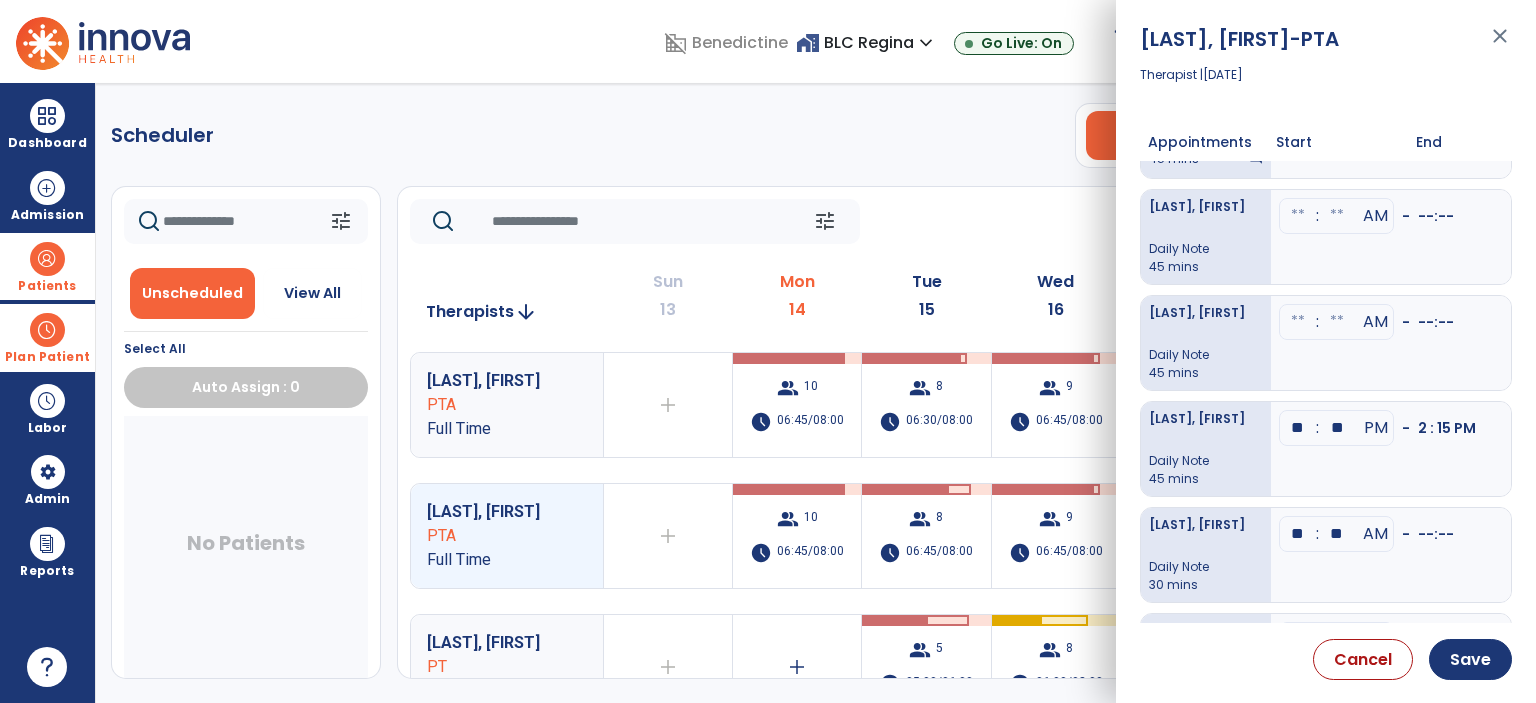 type on "**" 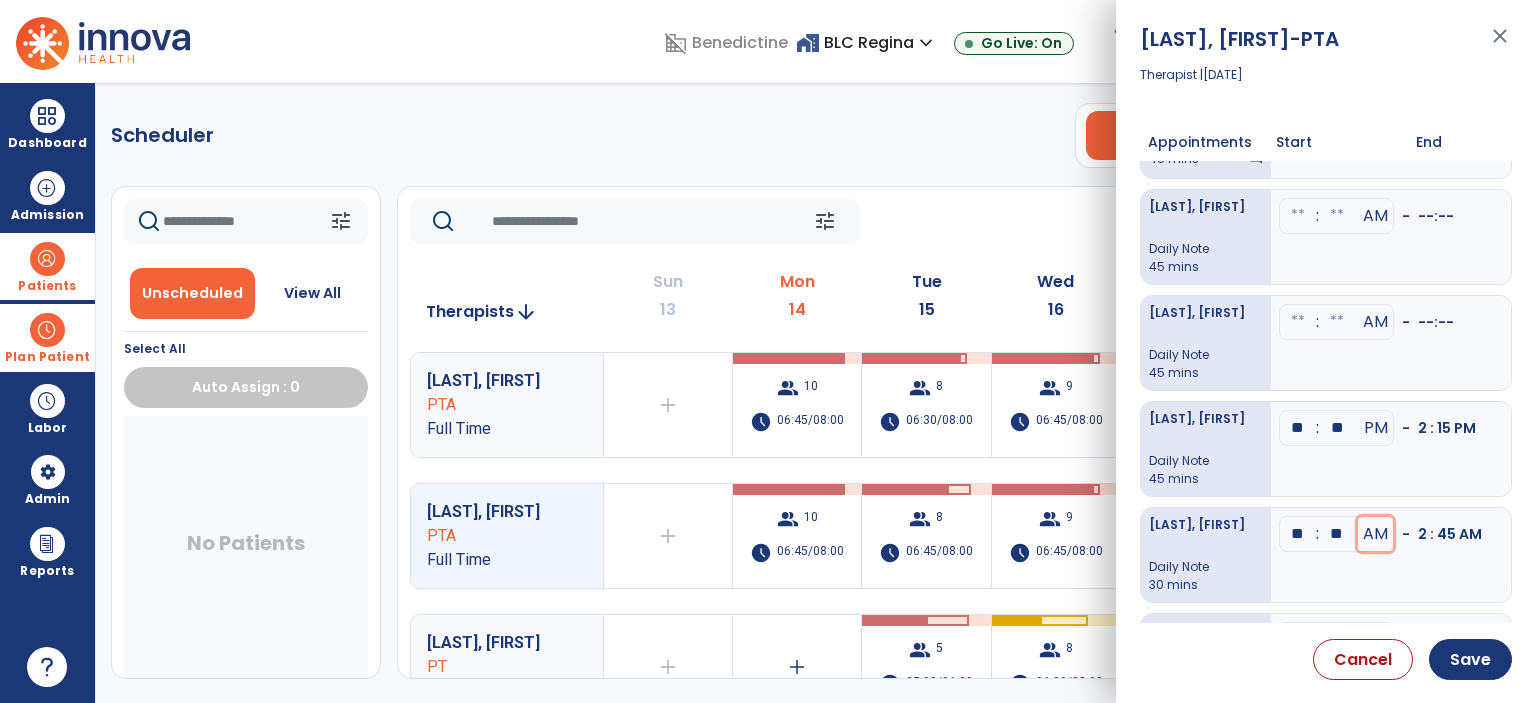type 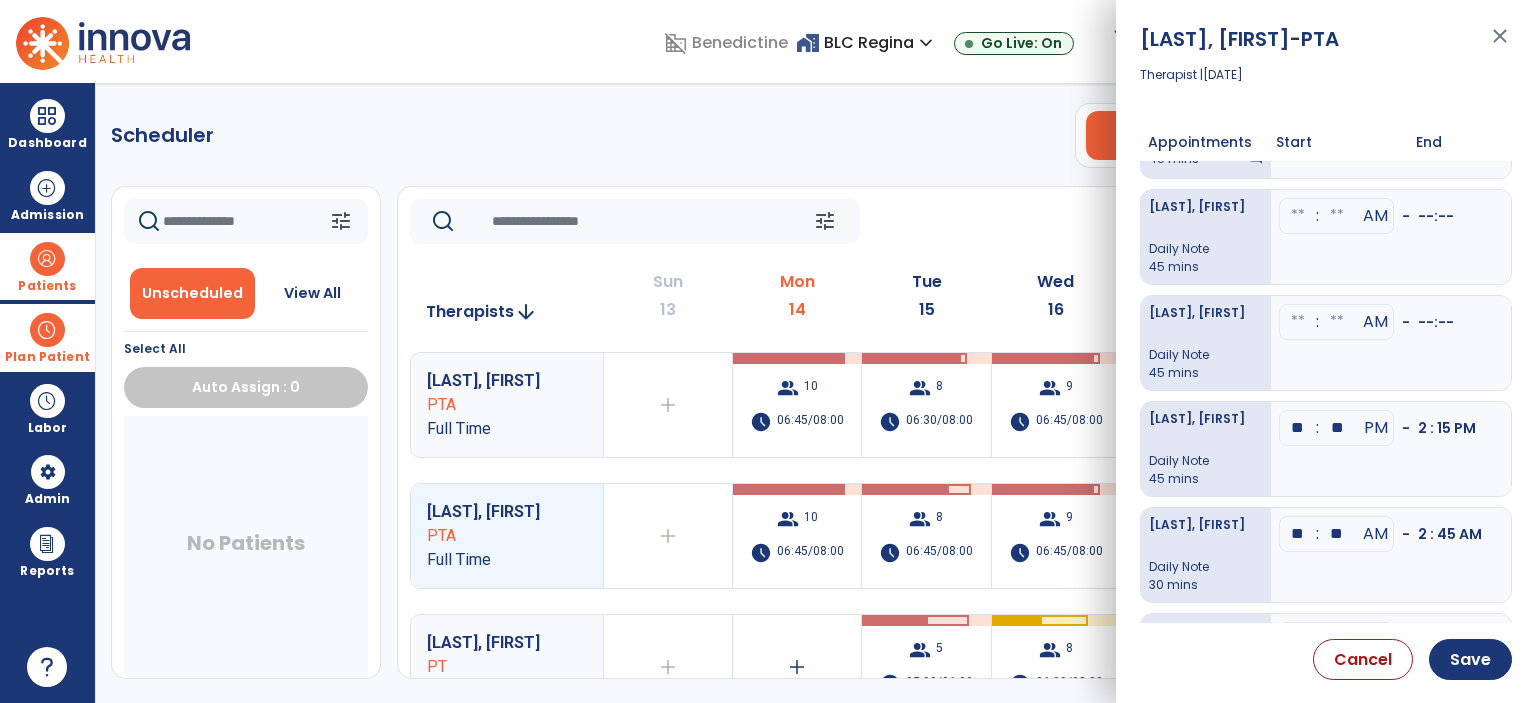 click at bounding box center (1298, -104) 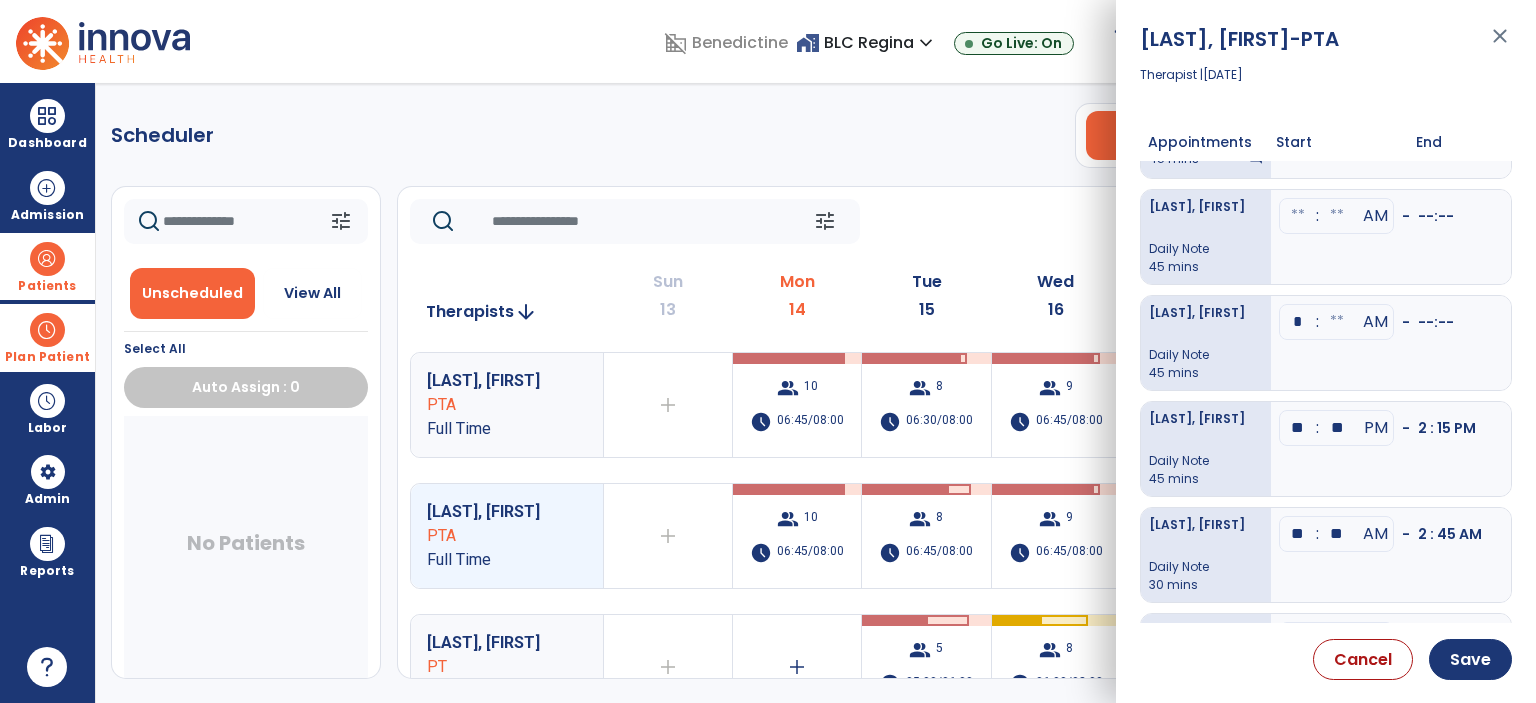 type on "**" 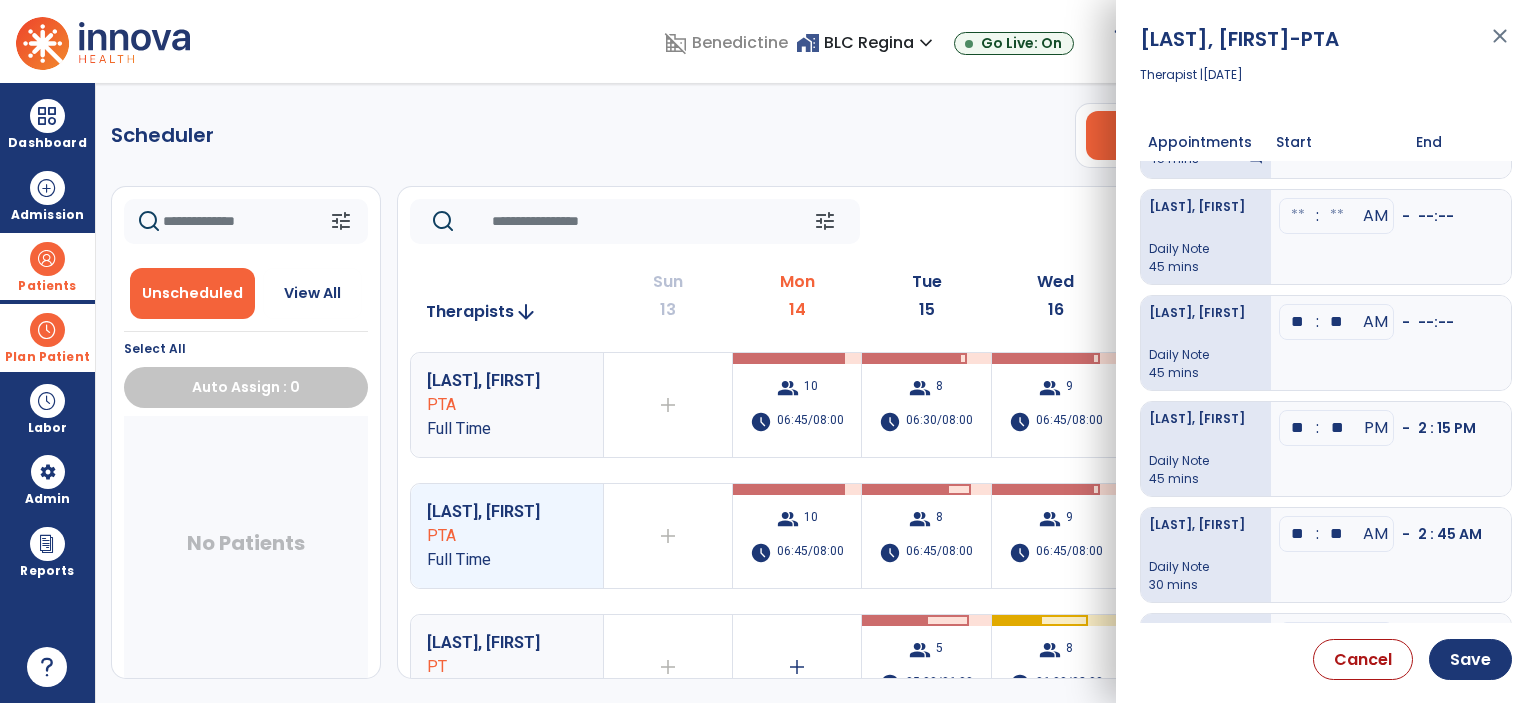 type on "**" 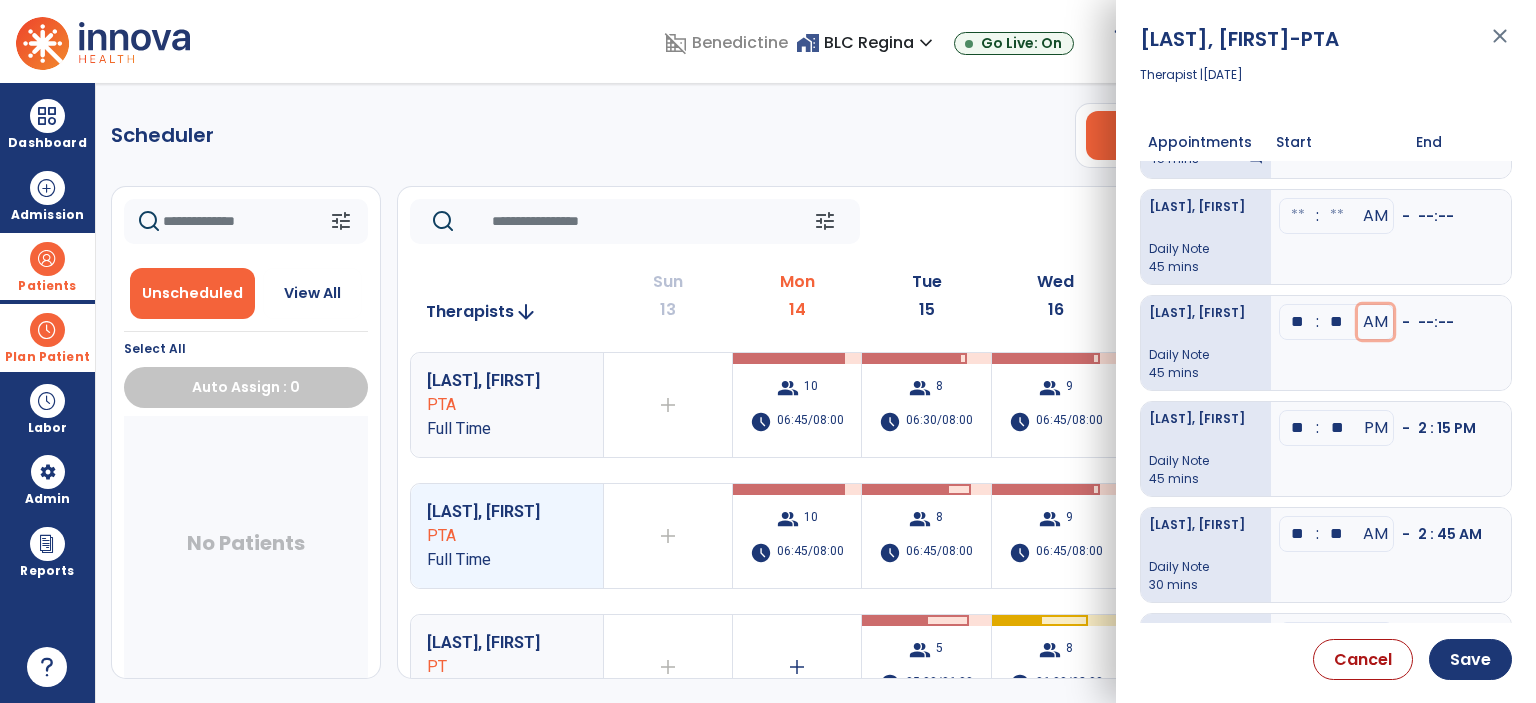 type 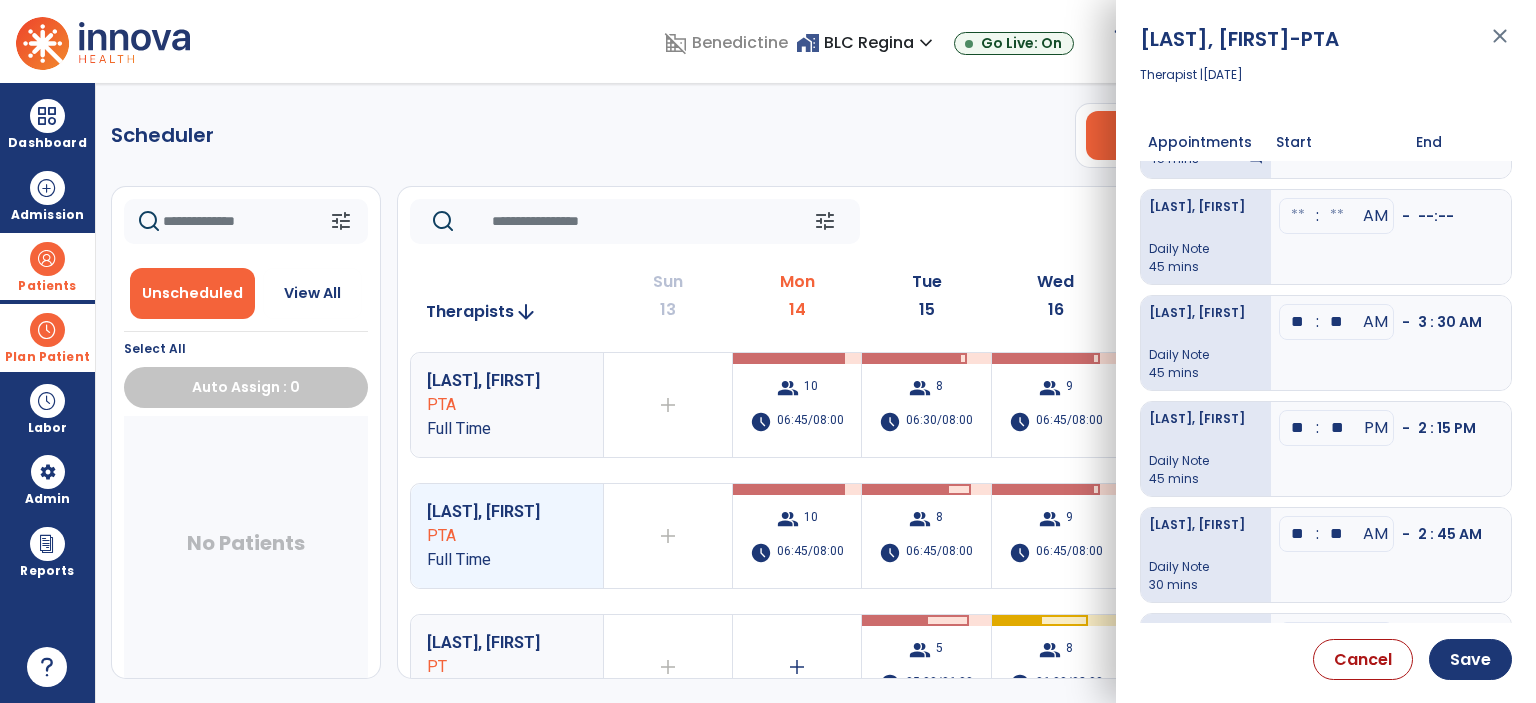 click at bounding box center (1298, -104) 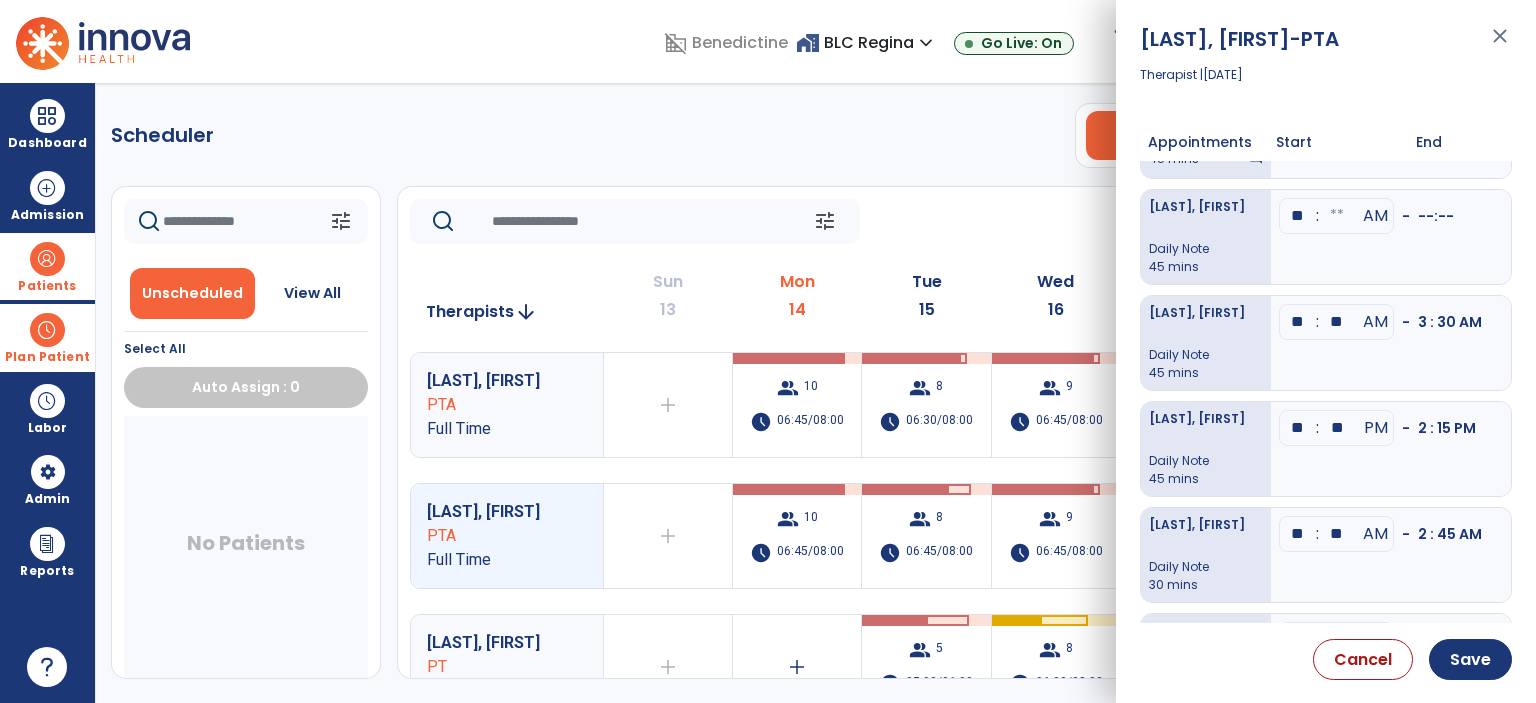 type on "**" 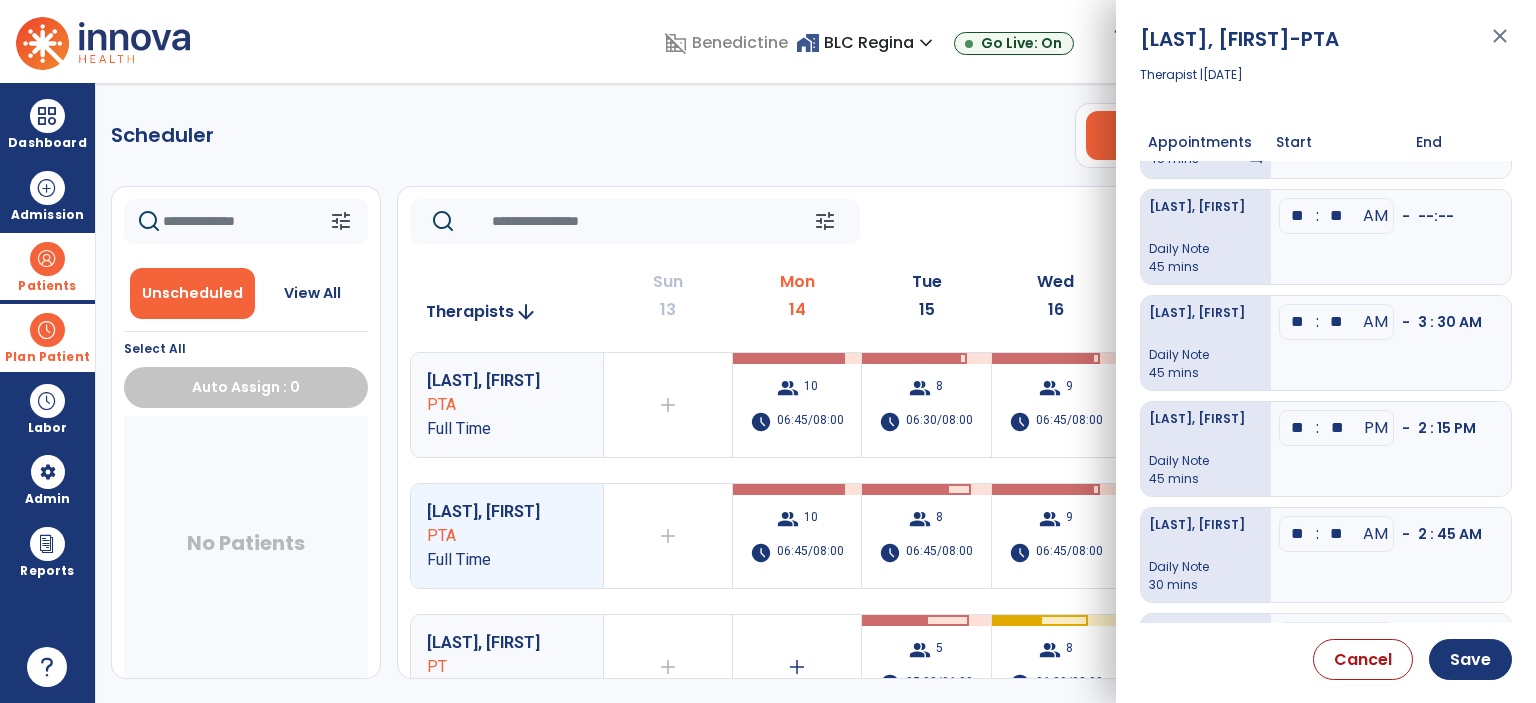 type on "**" 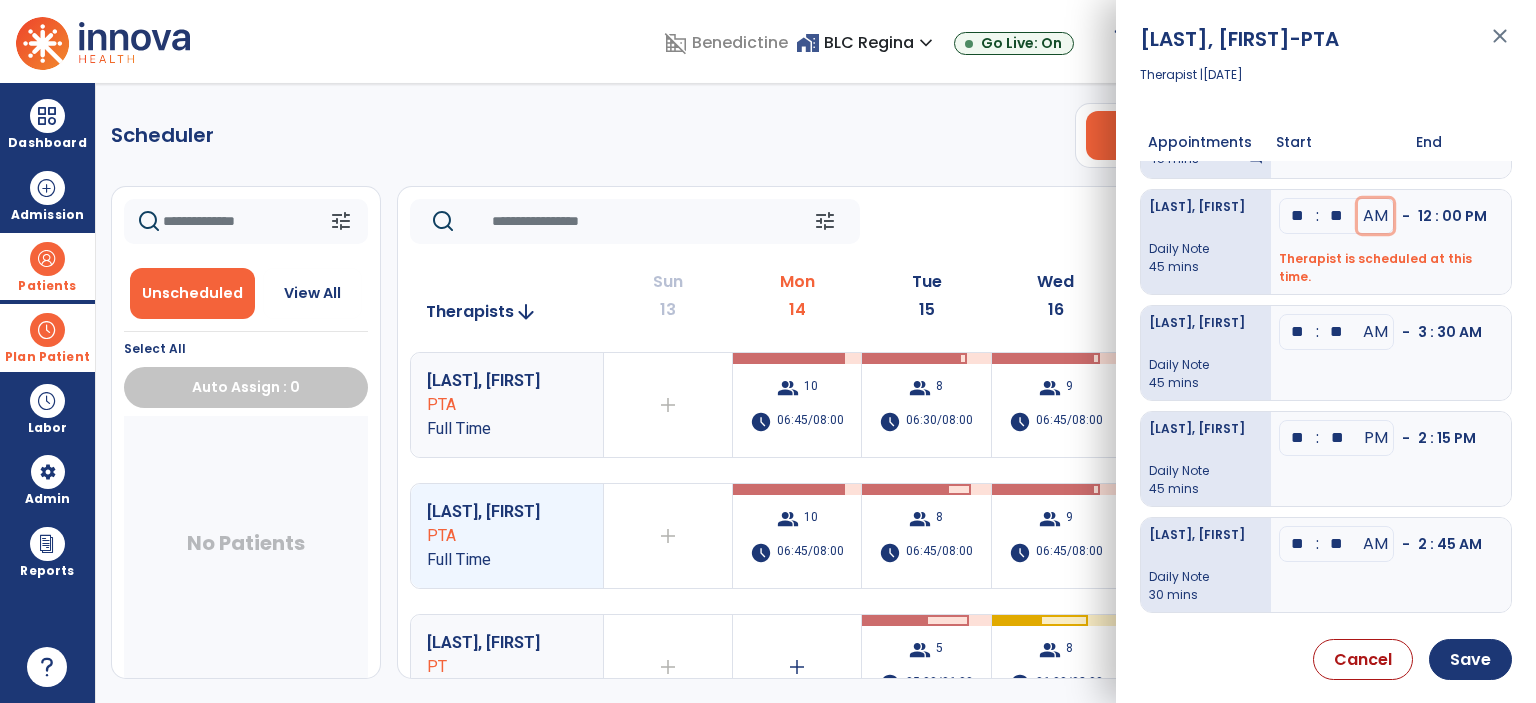 type 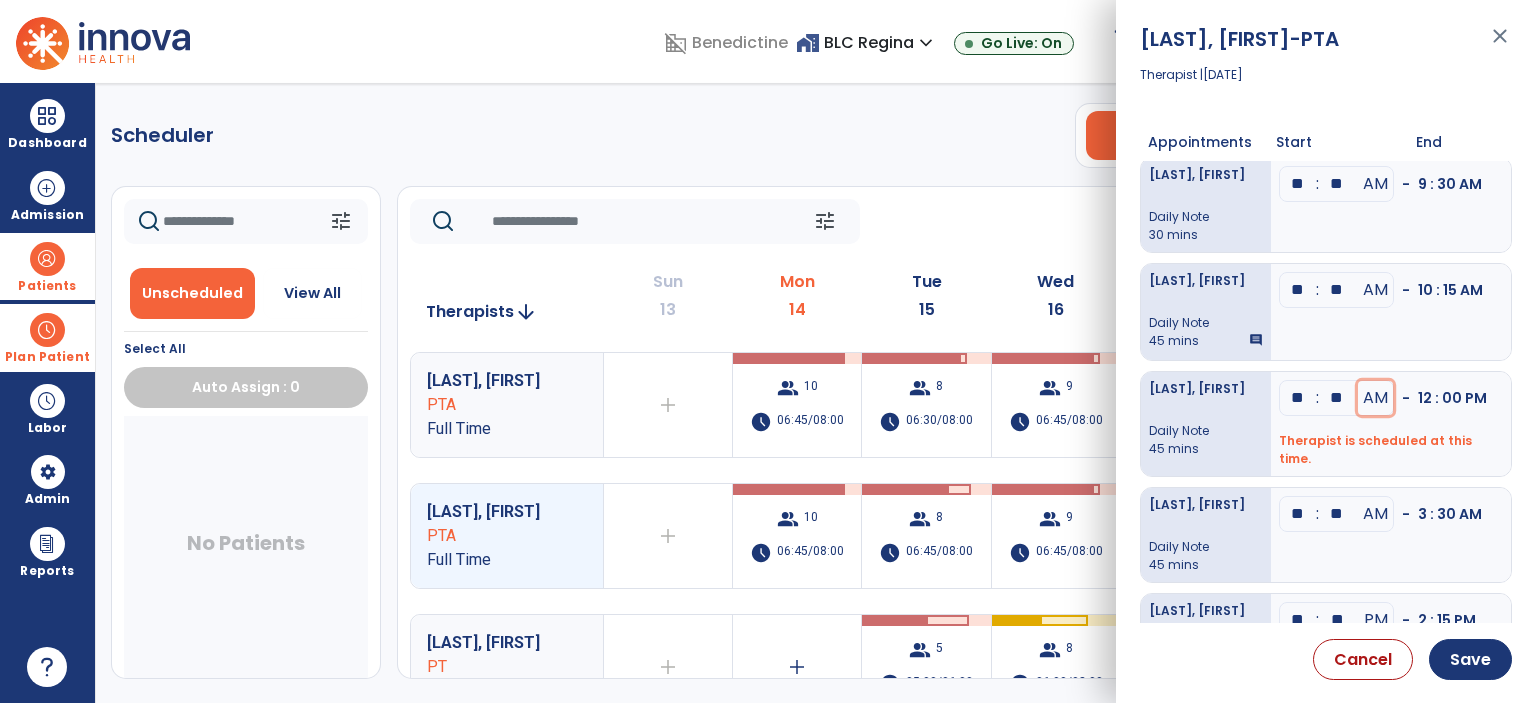 scroll, scrollTop: 107, scrollLeft: 0, axis: vertical 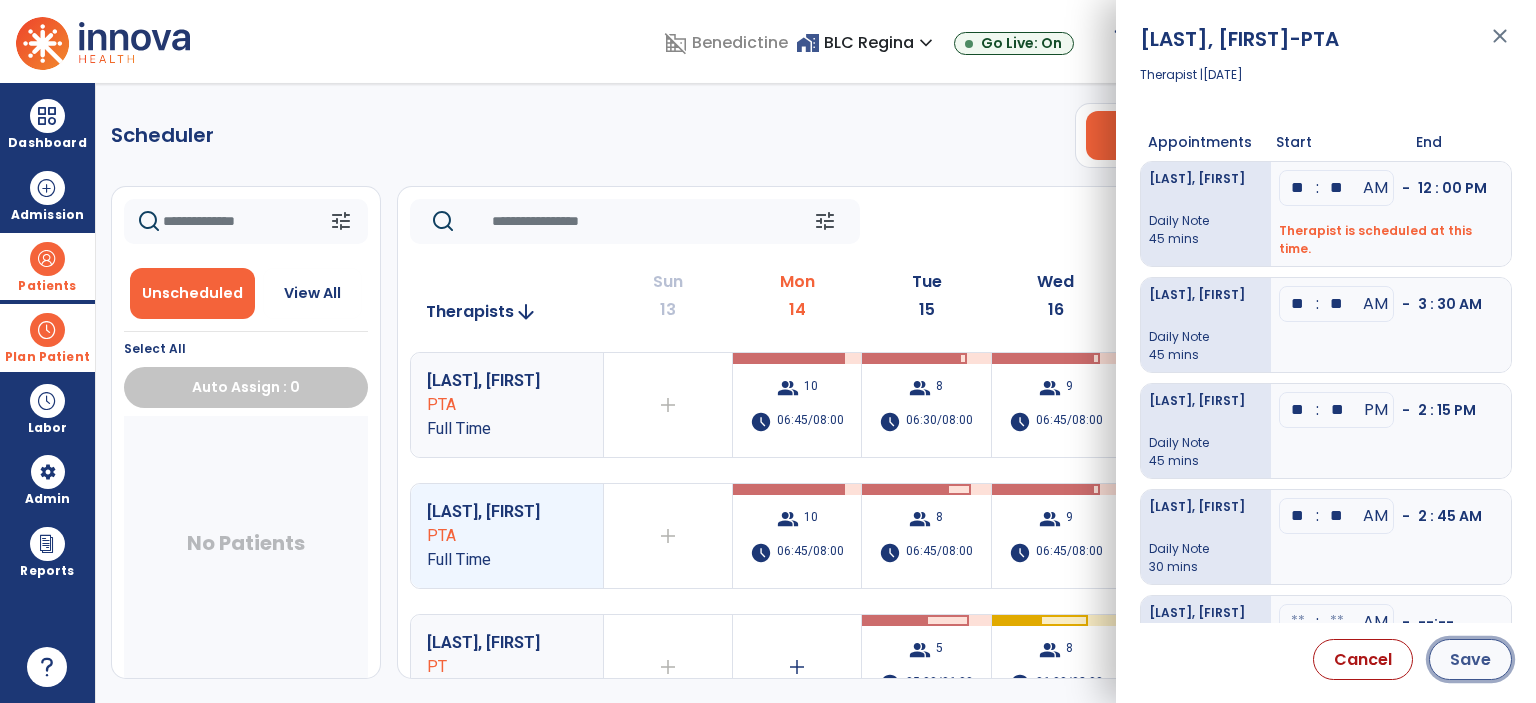 click on "Save" at bounding box center [1470, 659] 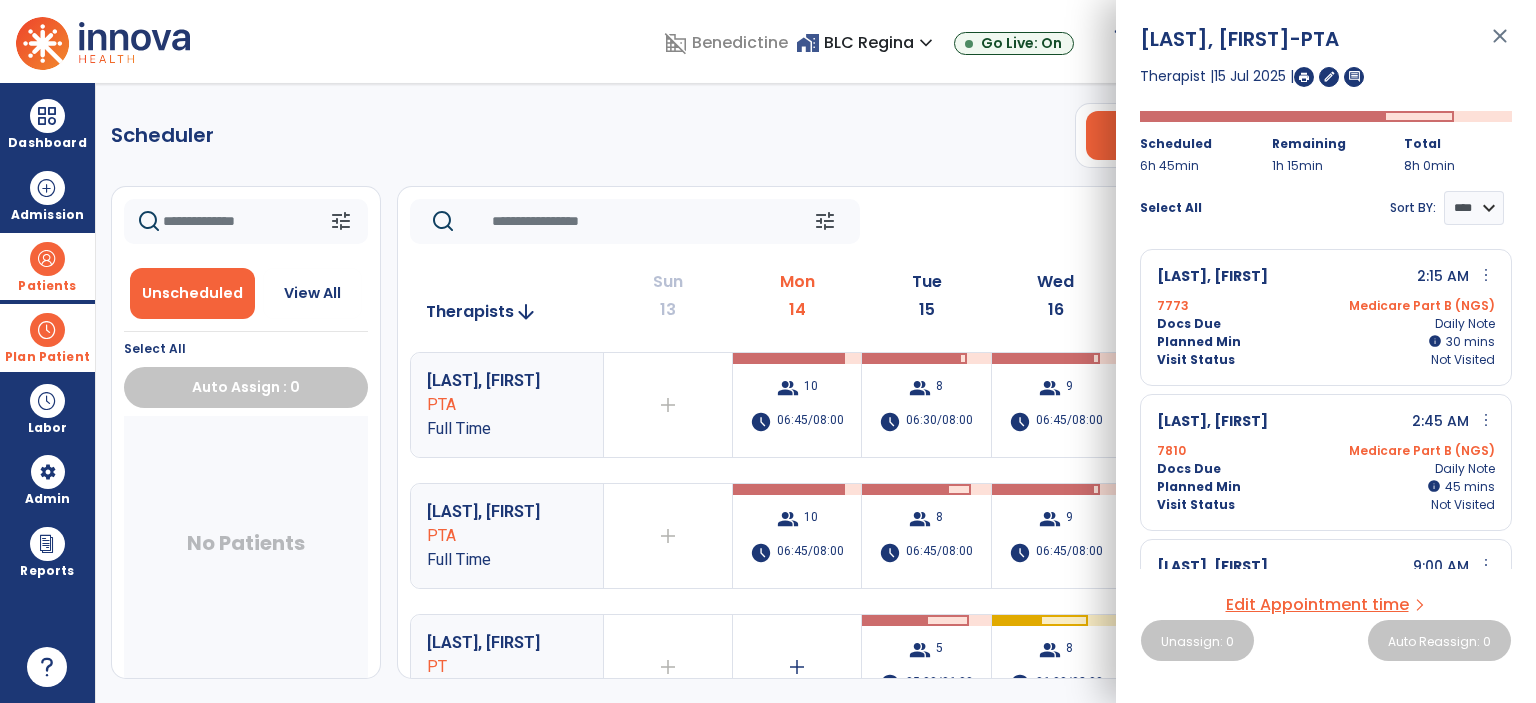 click on "[LAST], [FIRST]  -PTA close  Therapist |   [DATE] |   edit   comment  Scheduled 6h 45min Remaining  1h 15min  Total 8h 0min  Select All   Sort BY:  **** ****  [LAST], [FIRST]   2:15 AM  more_vert  edit   Edit Session   alt_route   Split Minutes  7773 Medicare Part B (NGS)  Docs Due Daily Note   Planned Min  info   30 I 30 mins  Visit Status  Not Visited   [LAST], [FIRST]   2:45 AM  more_vert  edit   Edit Session   alt_route   Split Minutes  7810 Medicare Part B (NGS)  Docs Due Daily Note   Planned Min  info   45 I 45 mins  Visit Status  Not Visited   [LAST], [FIRST]   9:00 AM  more_vert  edit   Edit Session   alt_route   Split Minutes  7374 Medicare Part B (NGS)  Docs Due Daily Note   Planned Min  info   30 I 30 mins  Visit Status  Not Visited   [LAST], [FIRST]   9:30 AM  chat more_vert  edit   Edit Session   alt_route   Split Minutes  7019 Med B HMO (NGS)  Docs Due Daily Note   Planned Min  info   45 I 45 mins  Visit Status  Not Visited   [LAST], [FIRST]   10:30 AM  more_vert  edit   Edit Session  7386" at bounding box center [1326, 351] 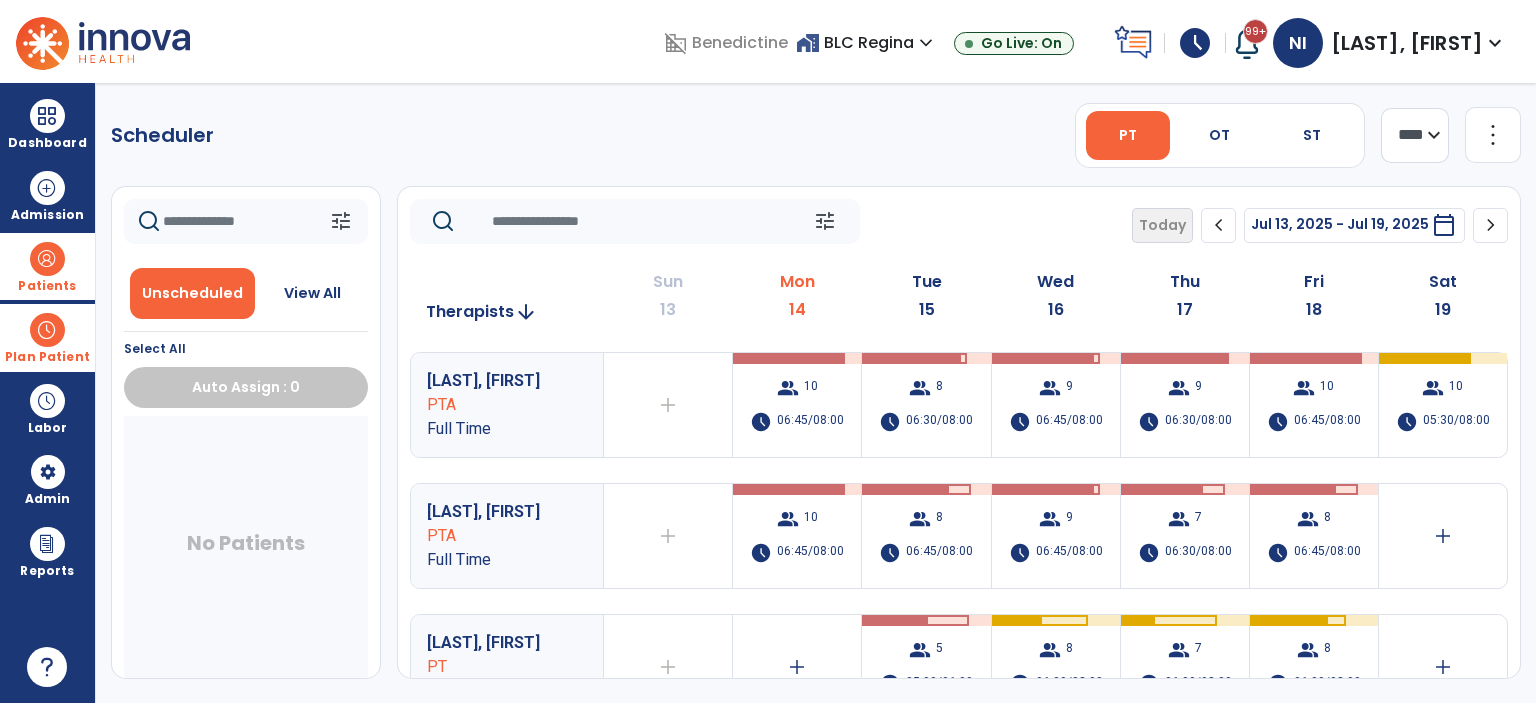 click at bounding box center [47, 330] 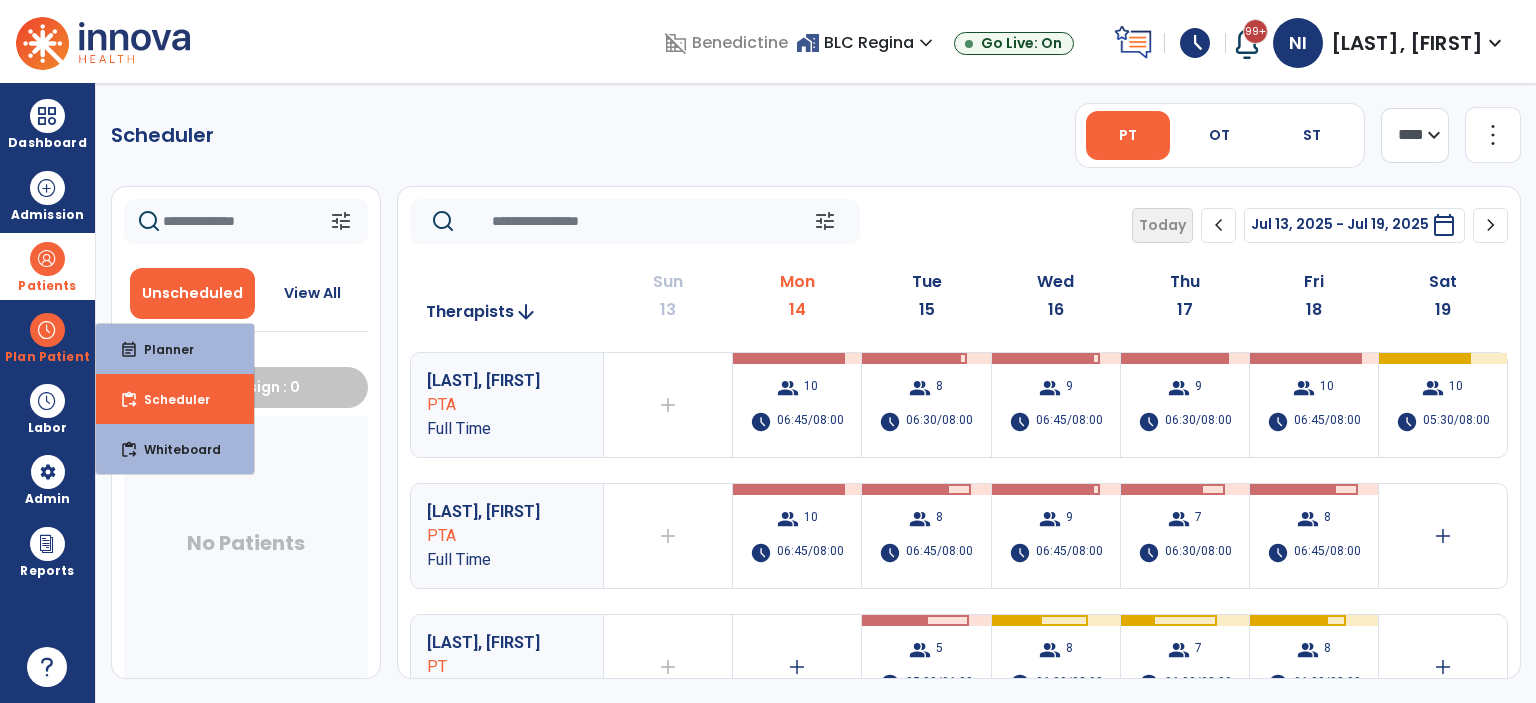 click at bounding box center (47, 259) 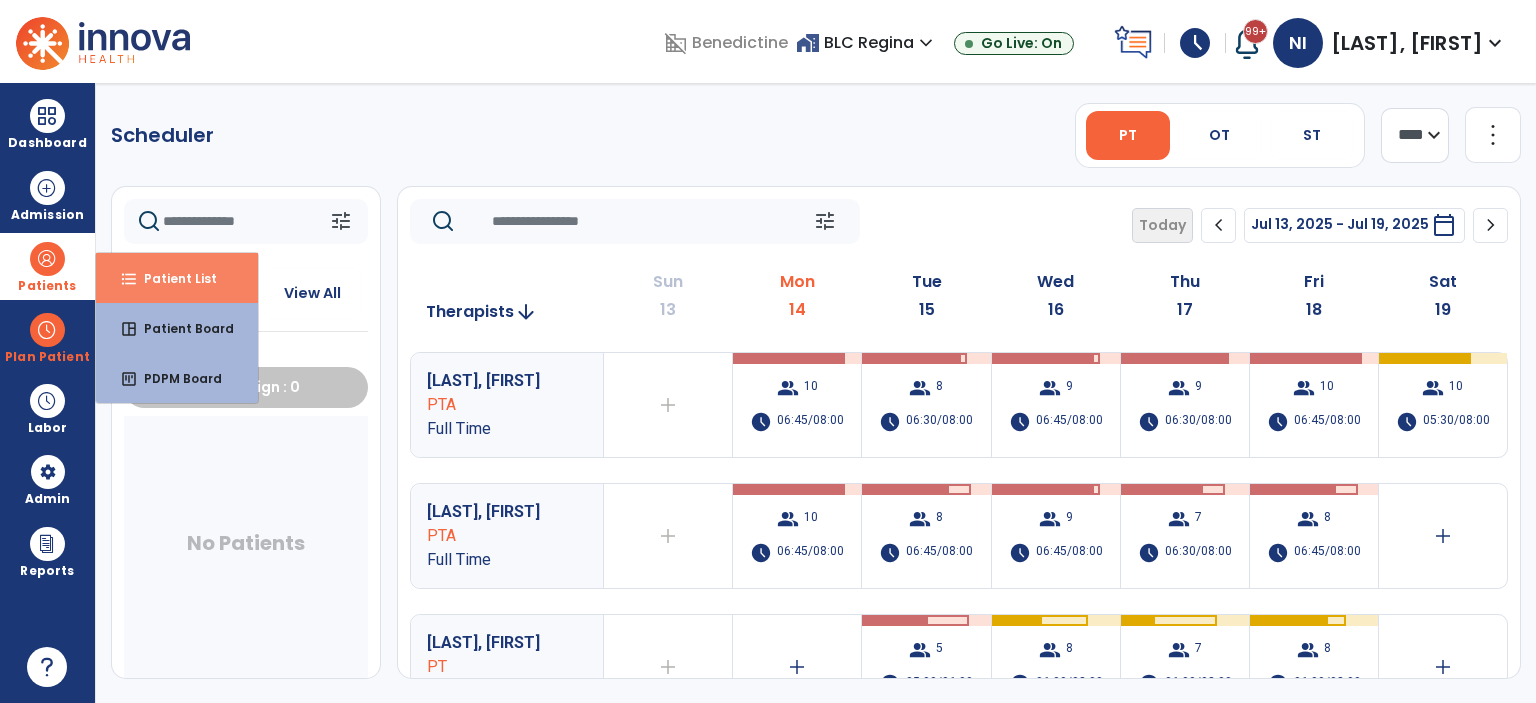 click on "Patient List" at bounding box center (172, 278) 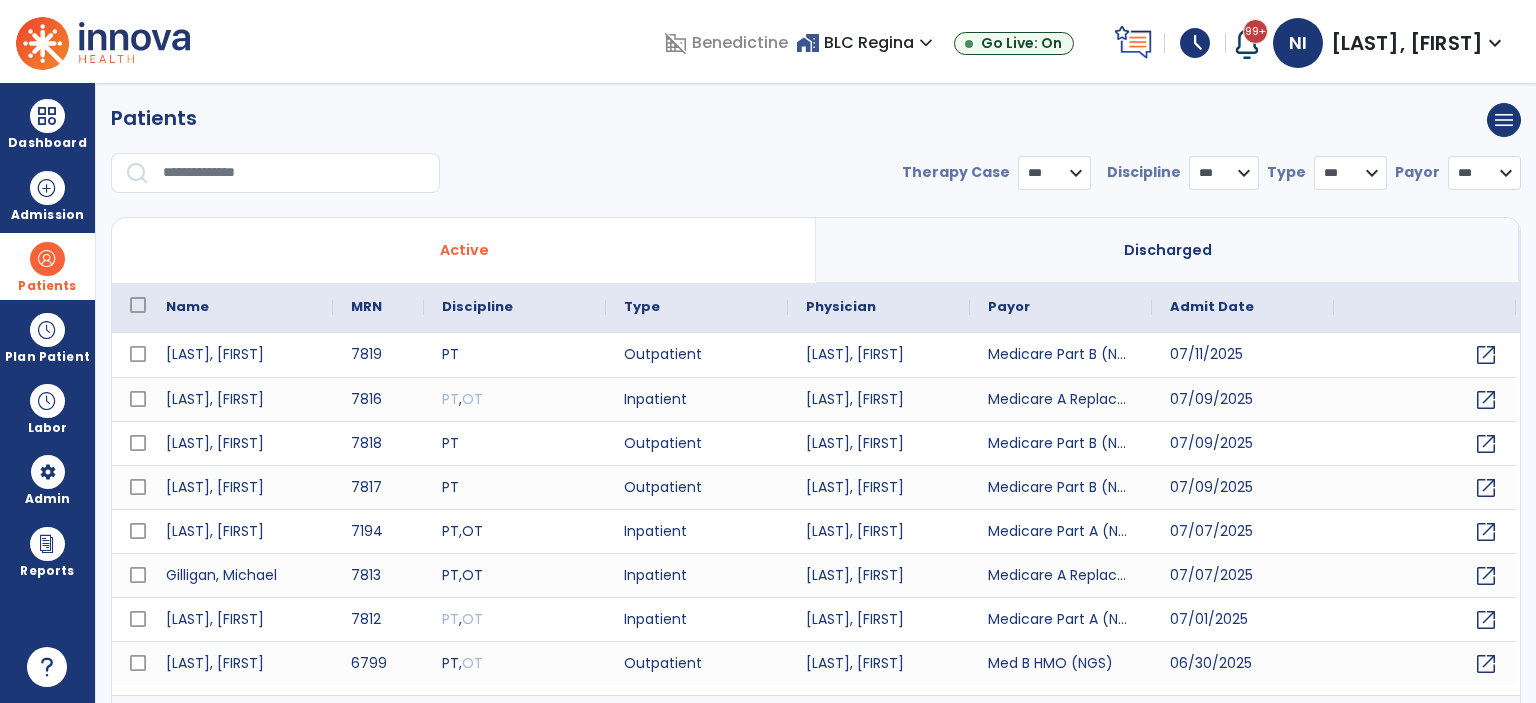 select on "***" 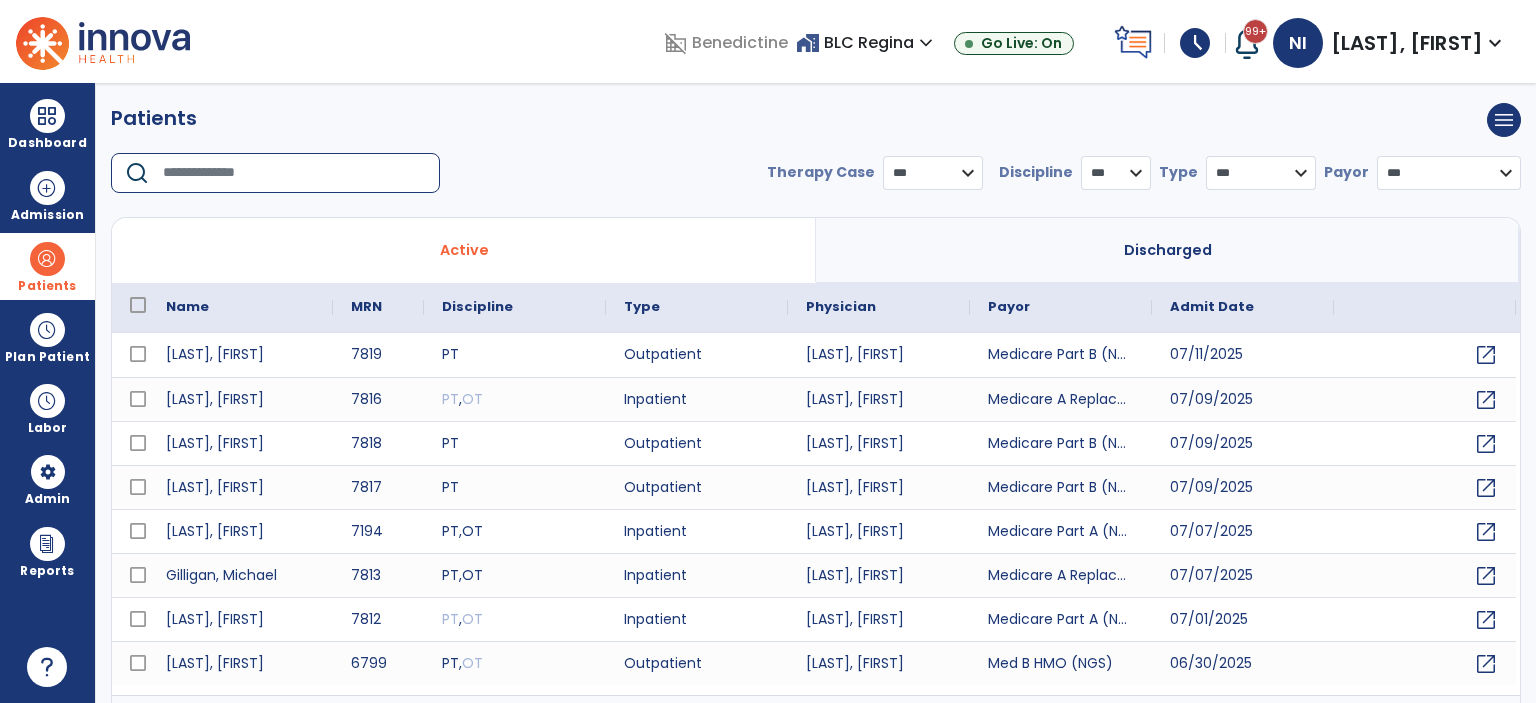 click at bounding box center [294, 173] 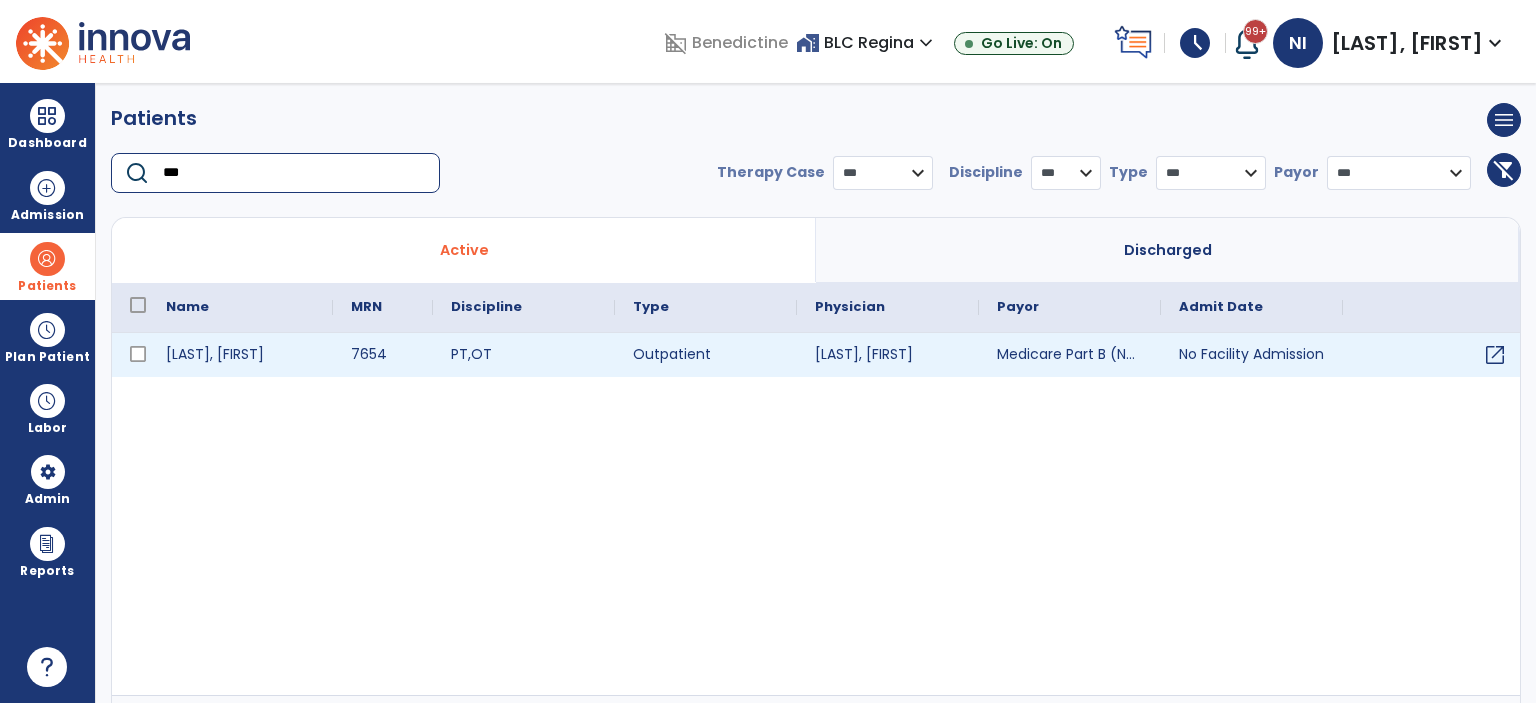 type on "***" 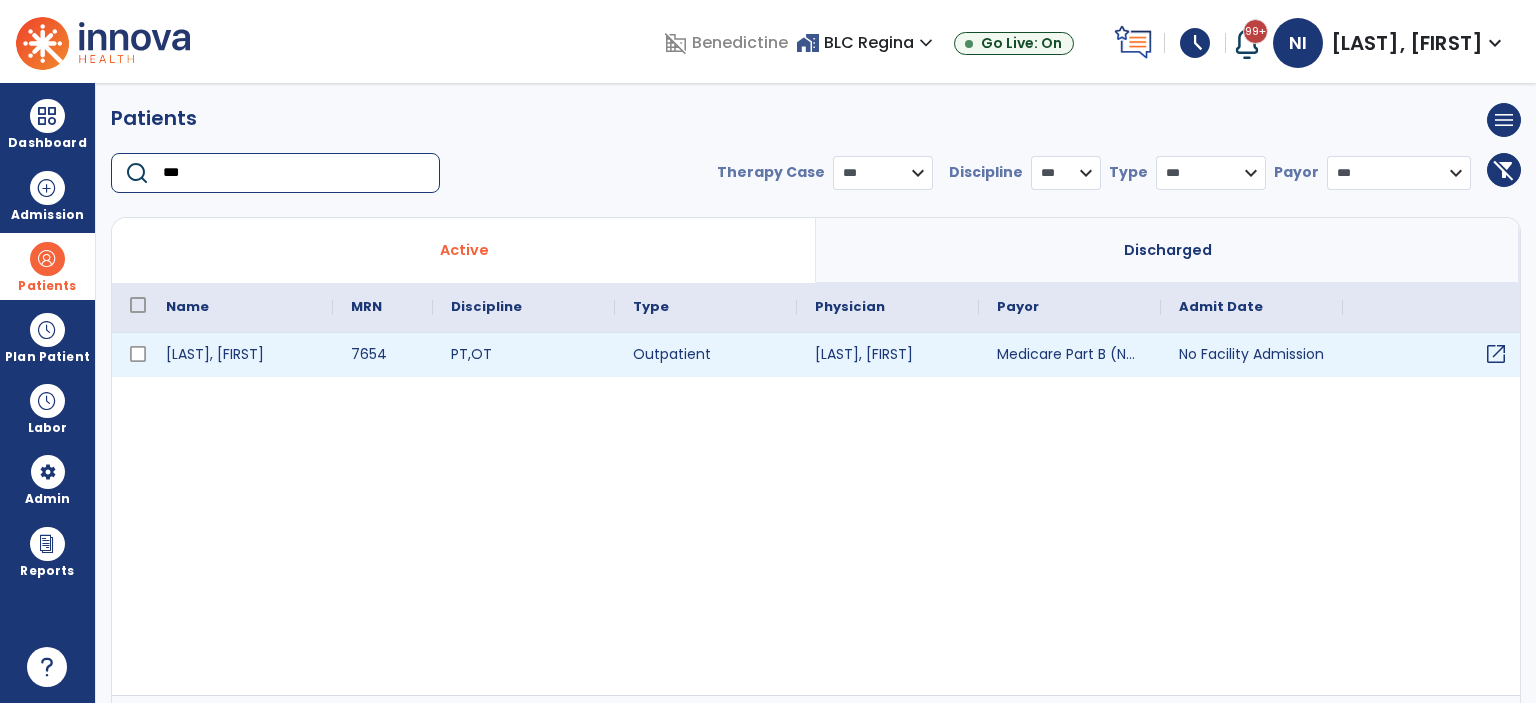 click on "open_in_new" at bounding box center (1496, 354) 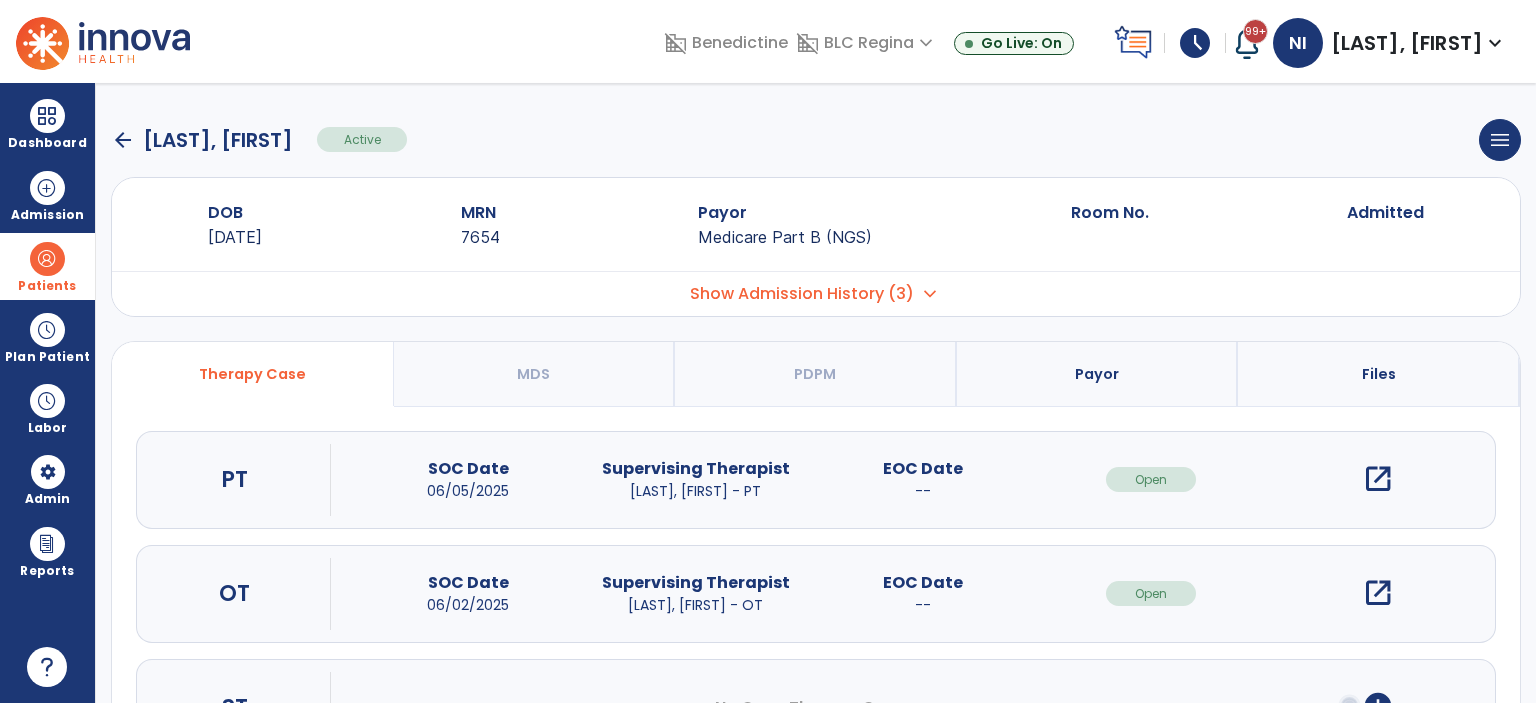 click on "open_in_new" at bounding box center (1378, 479) 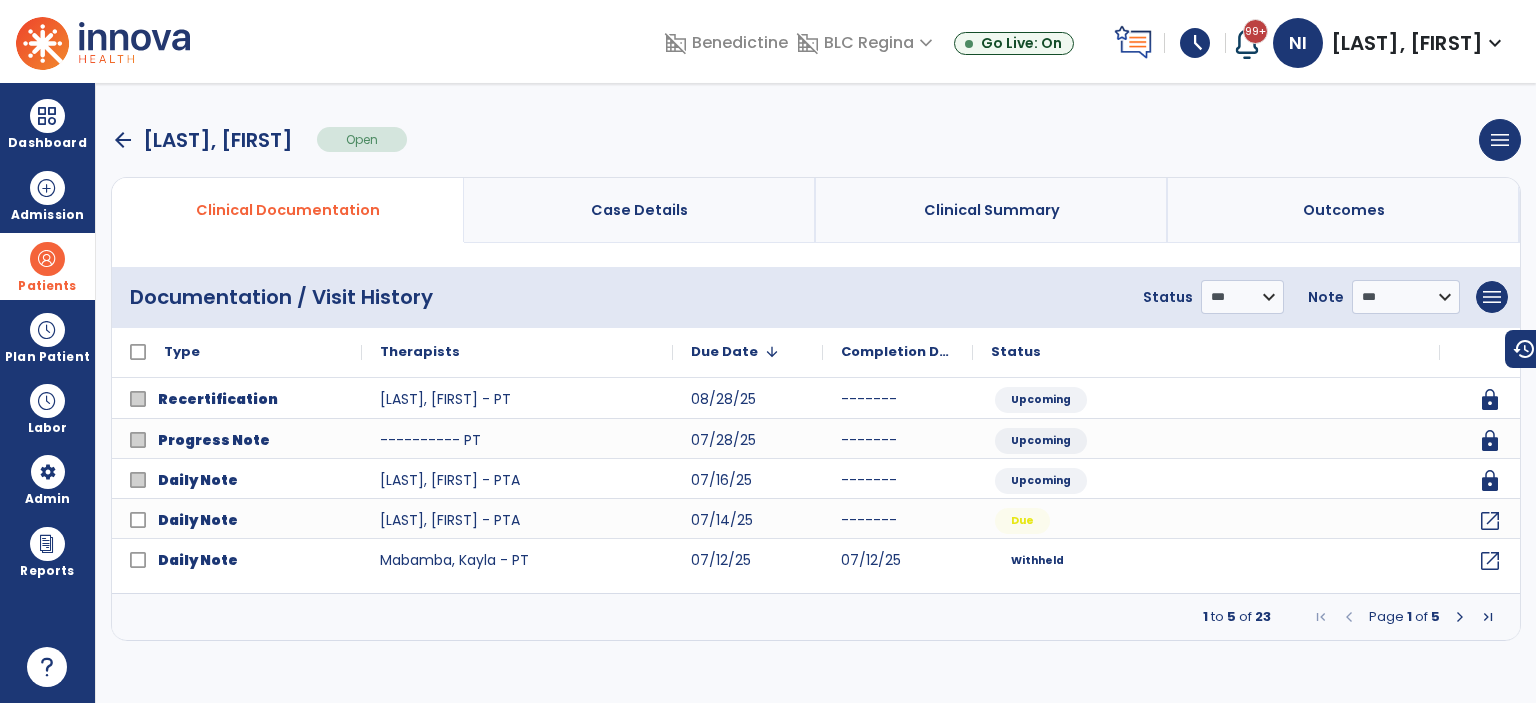 click at bounding box center (1460, 617) 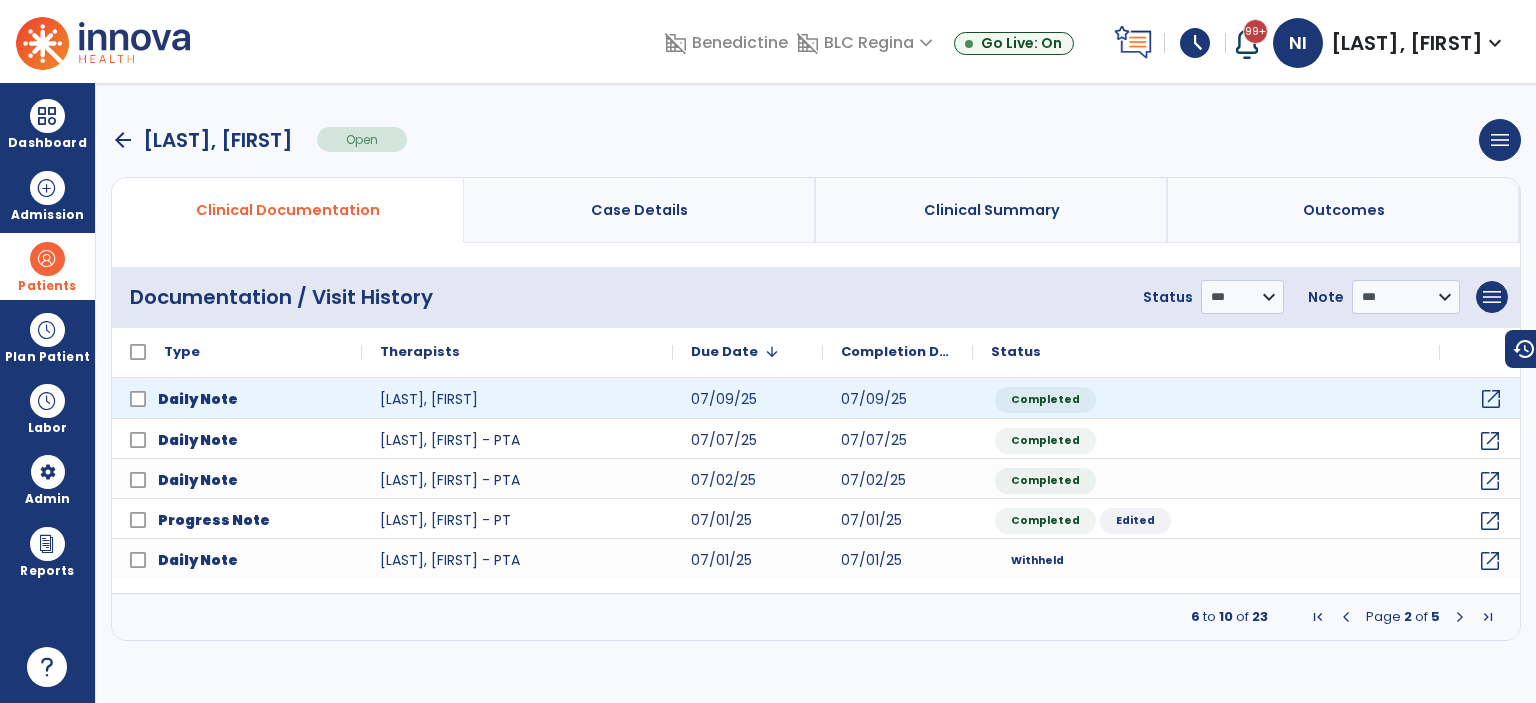 click on "open_in_new" 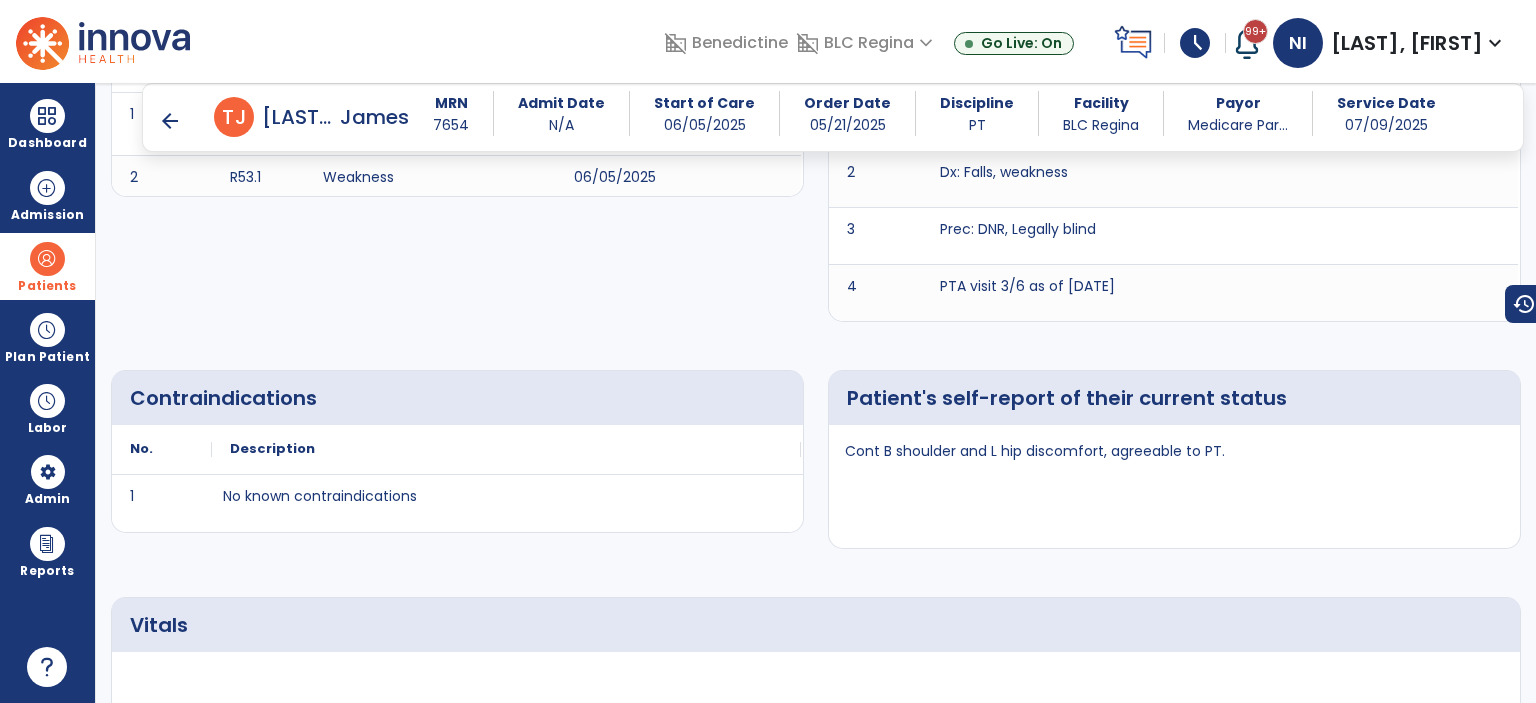 scroll, scrollTop: 541, scrollLeft: 0, axis: vertical 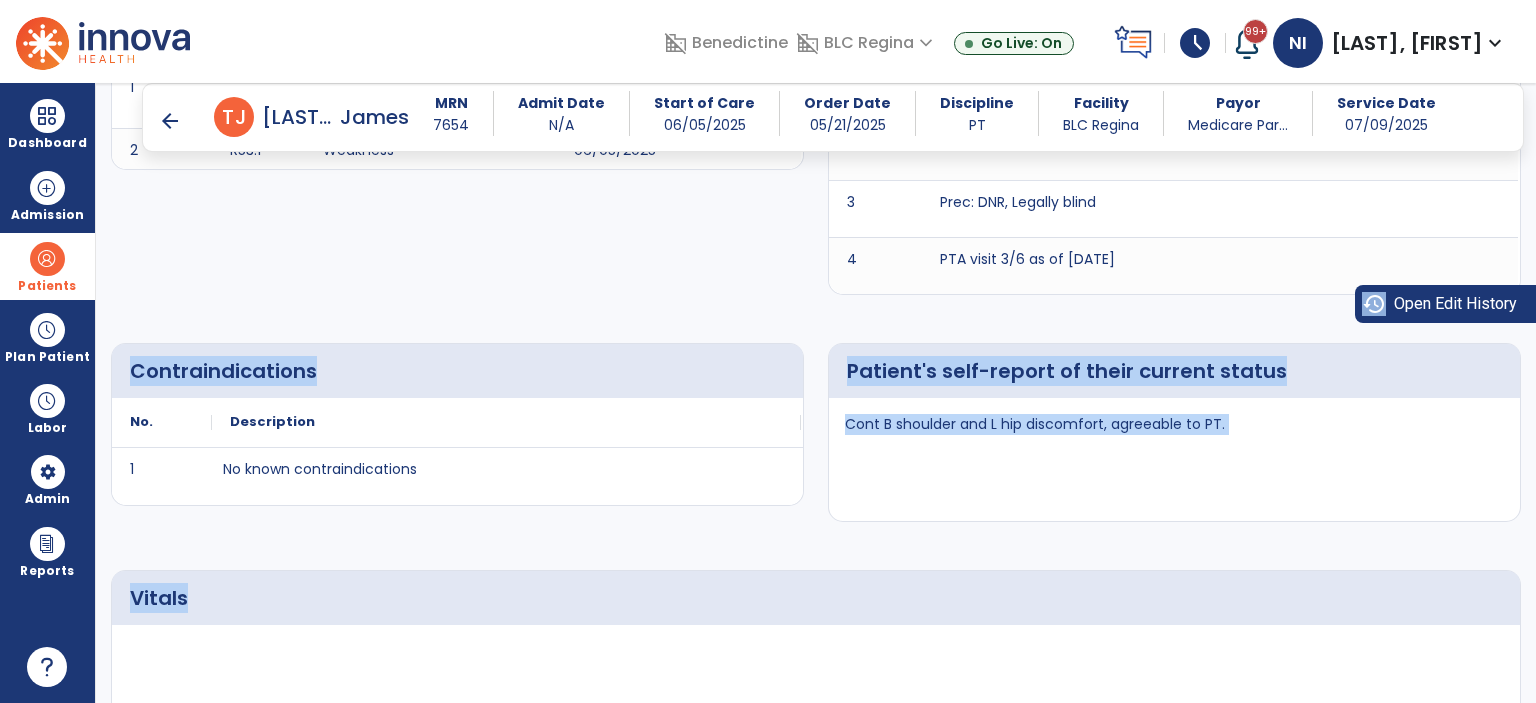 drag, startPoint x: 1519, startPoint y: 221, endPoint x: 1513, endPoint y: 291, distance: 70.256676 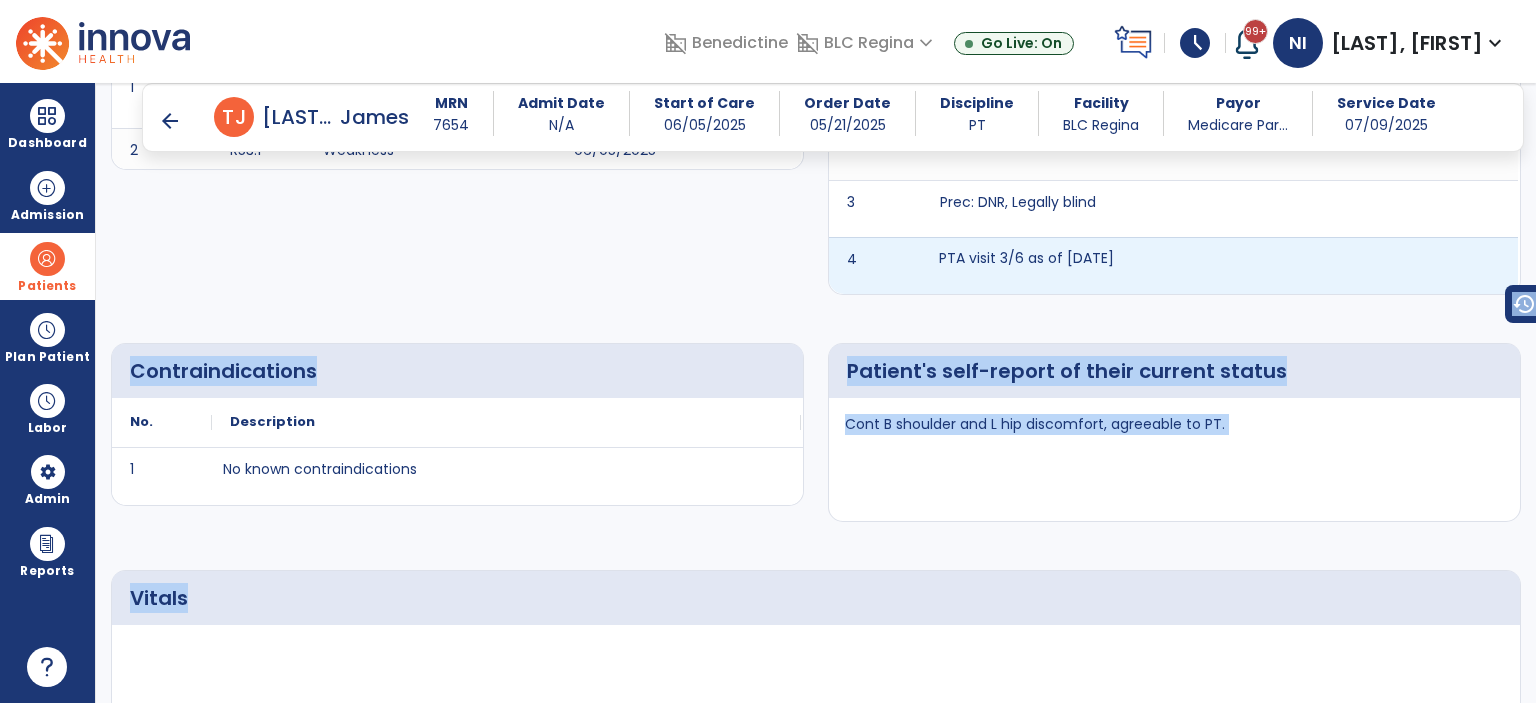 click on "PTA visit 3/6 as of [DATE]" at bounding box center (1223, 266) 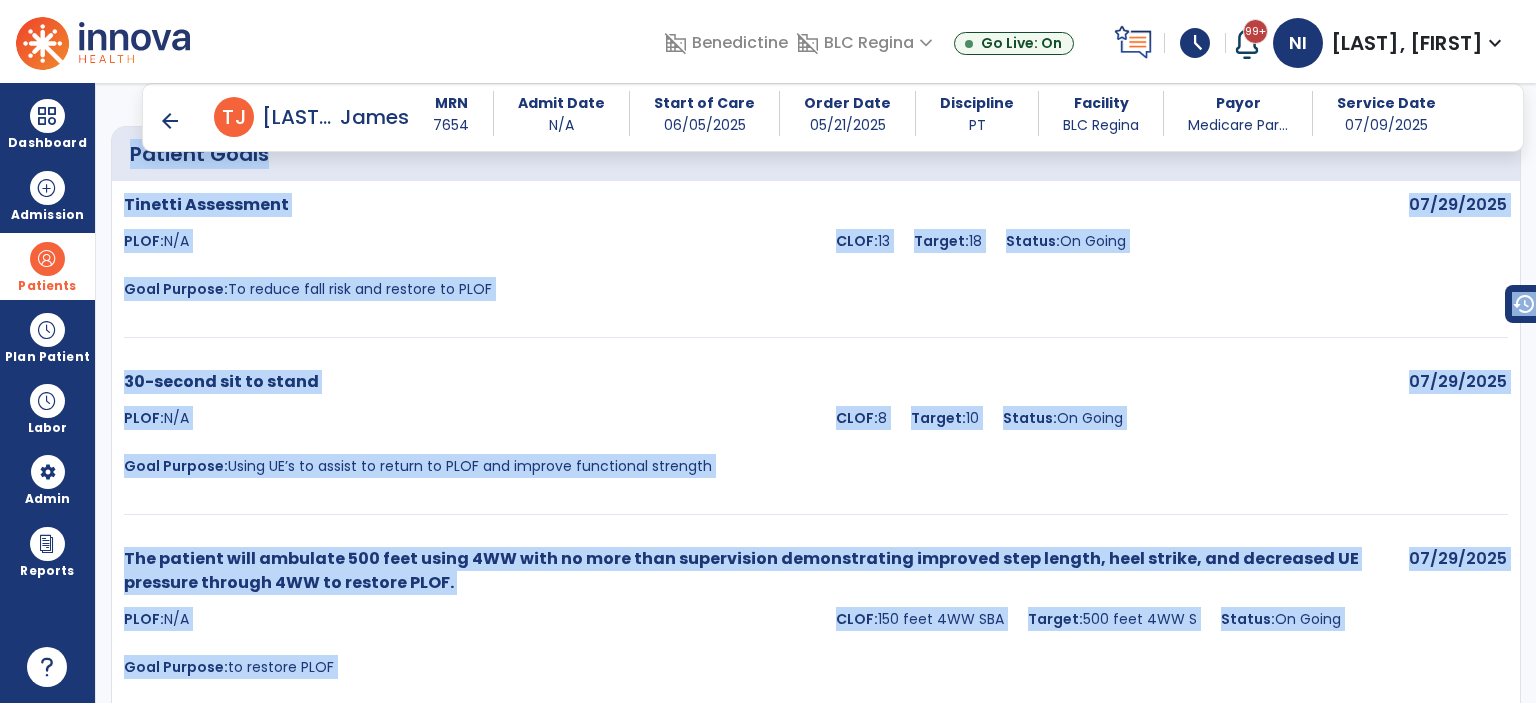 scroll, scrollTop: 2412, scrollLeft: 0, axis: vertical 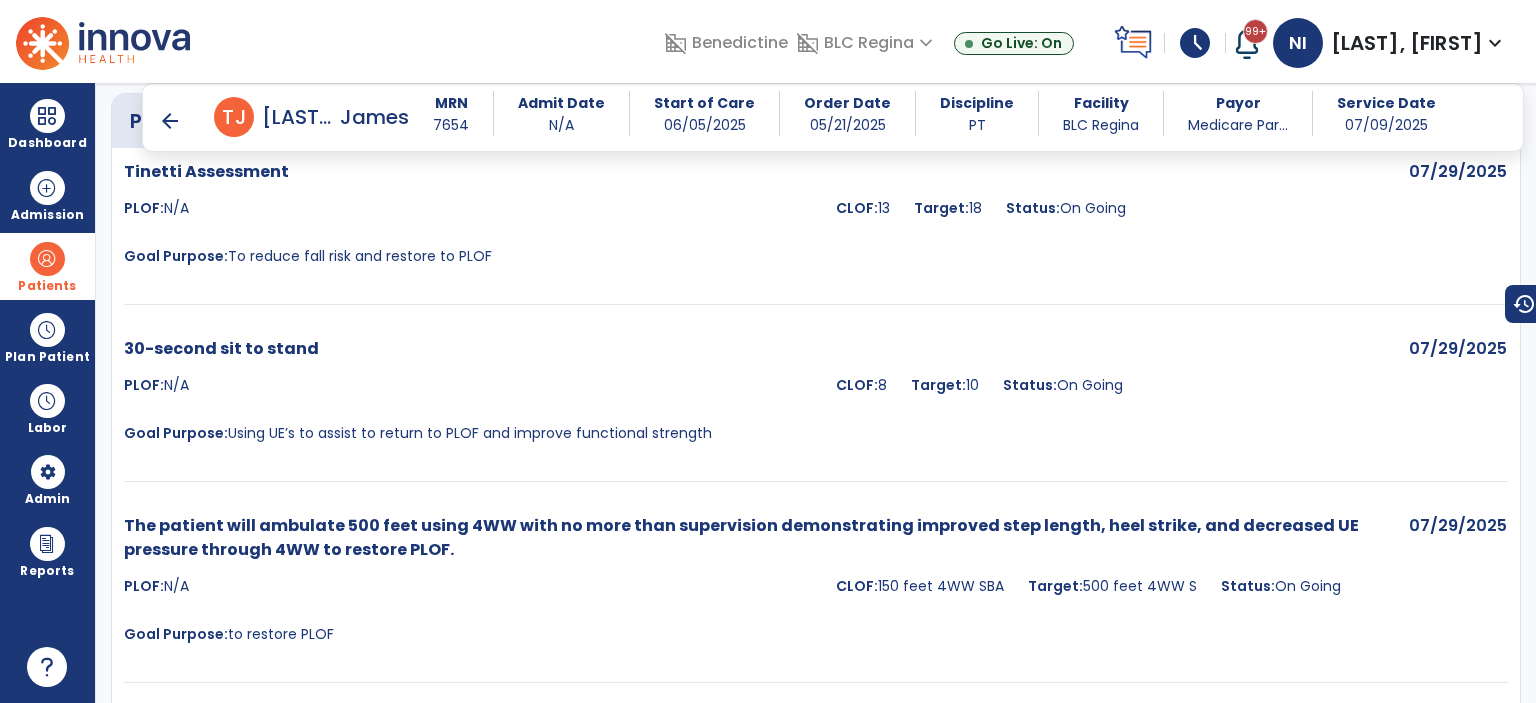 click on "arrow_back" at bounding box center (170, 121) 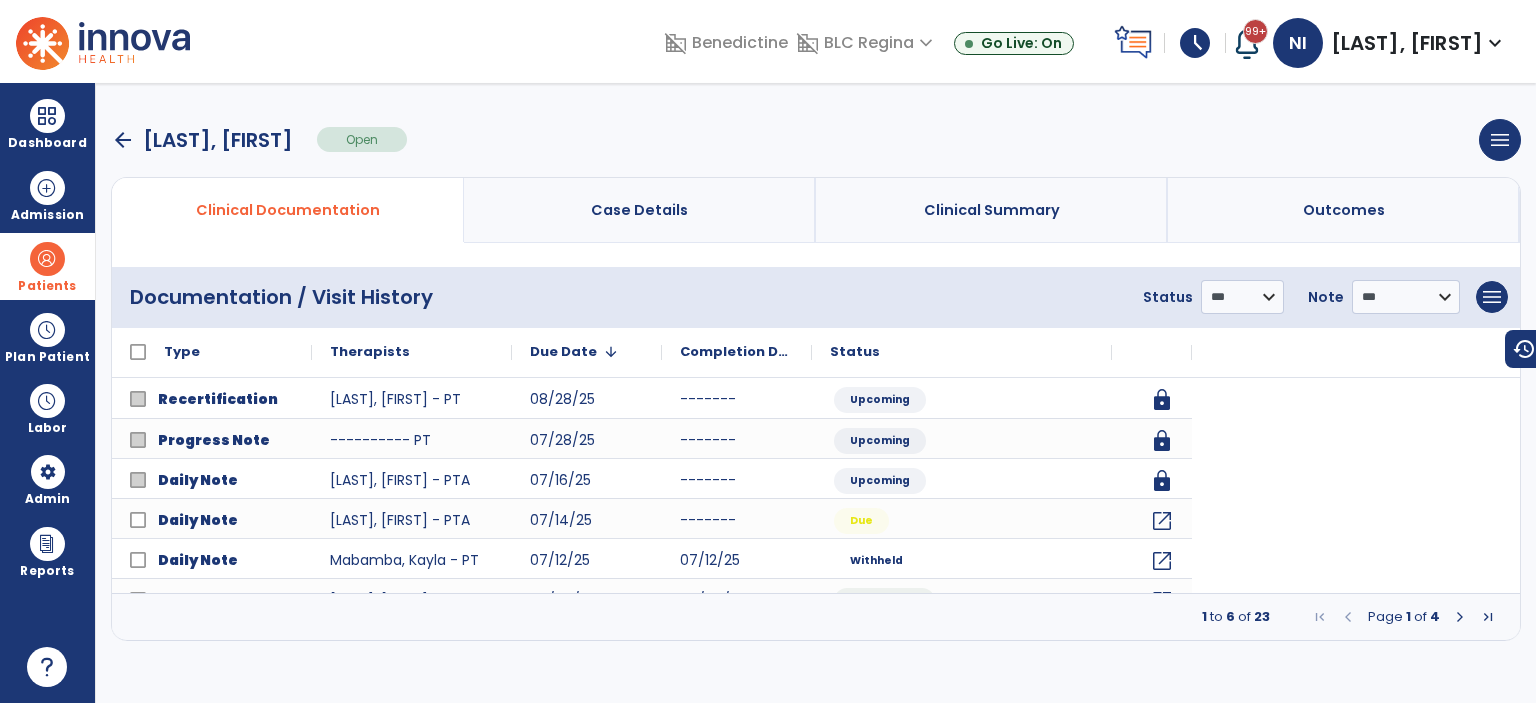 scroll, scrollTop: 0, scrollLeft: 0, axis: both 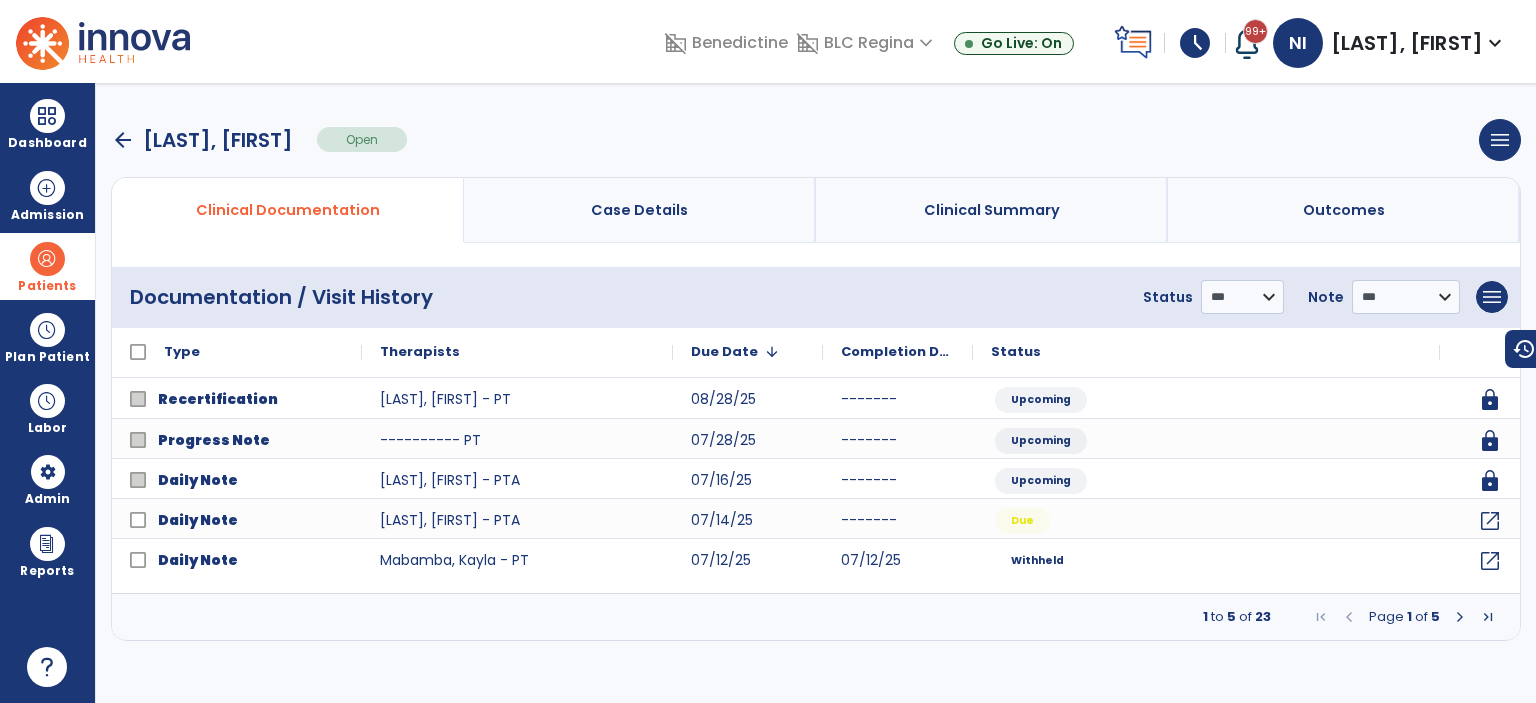 click on "arrow_back" at bounding box center (123, 140) 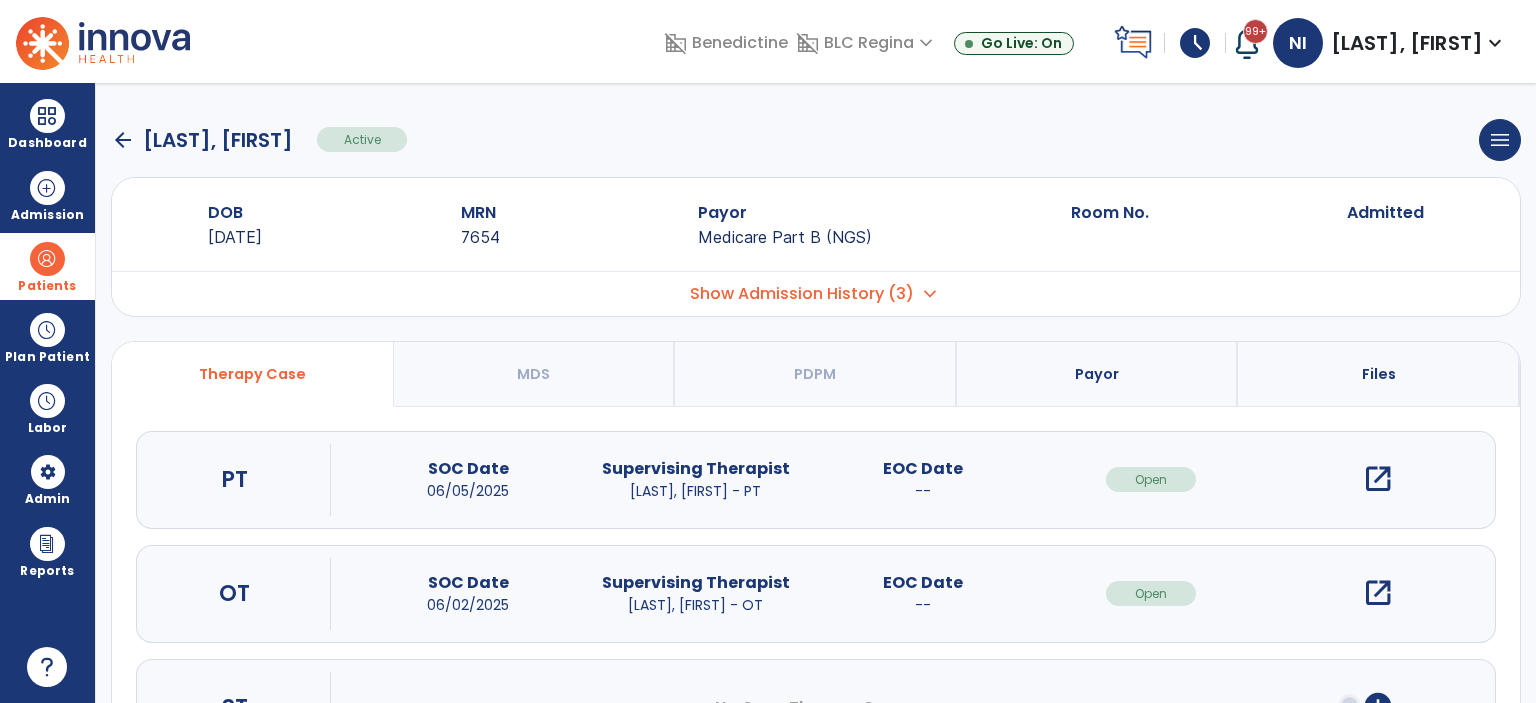 click on "arrow_back" 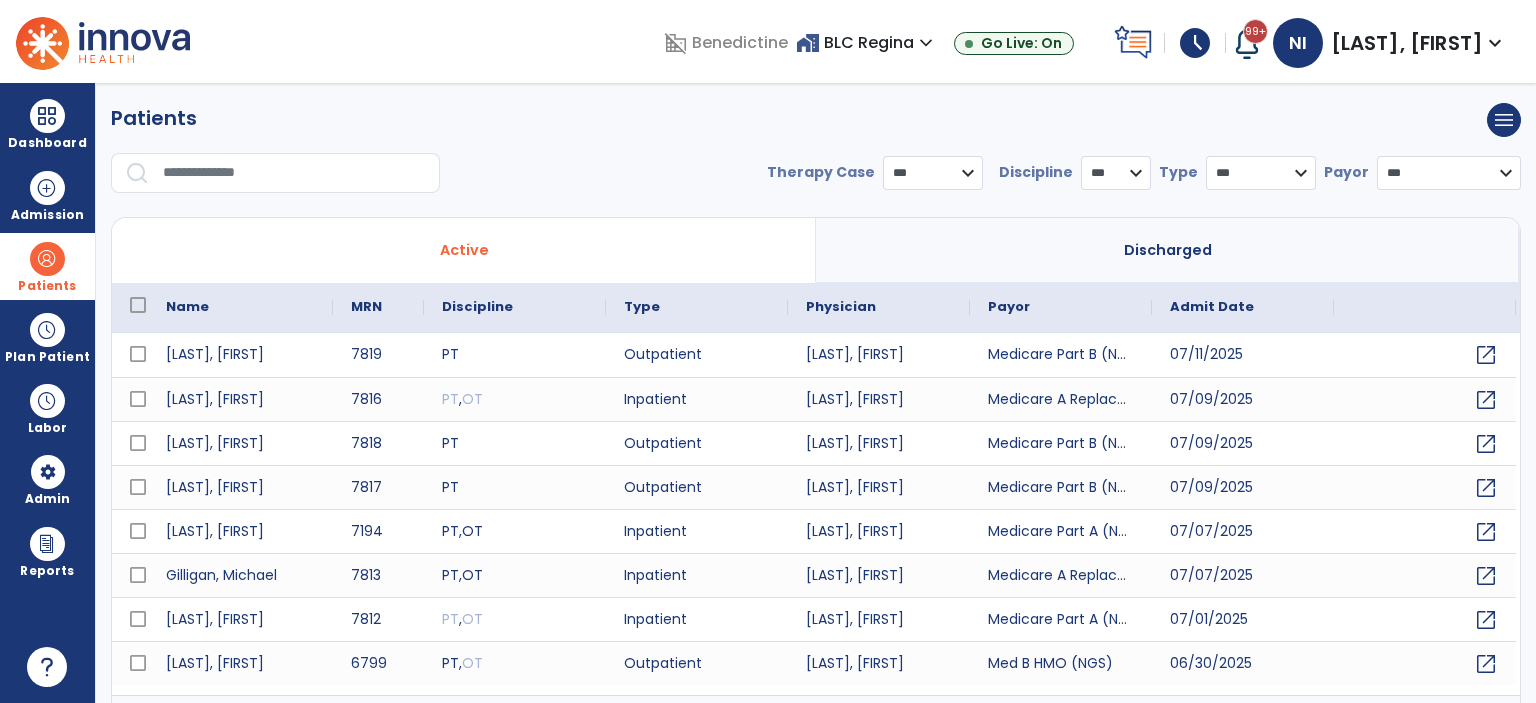 click at bounding box center (294, 173) 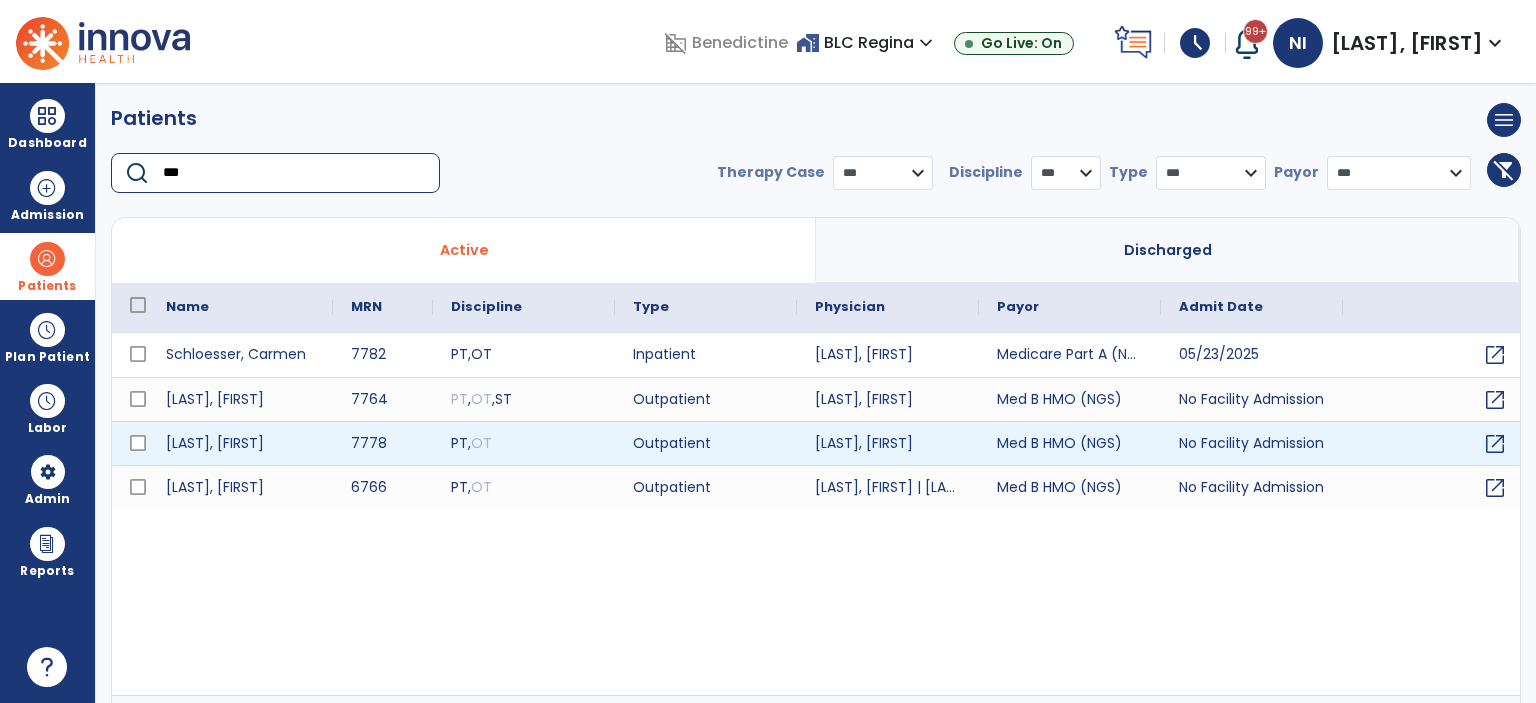 type on "***" 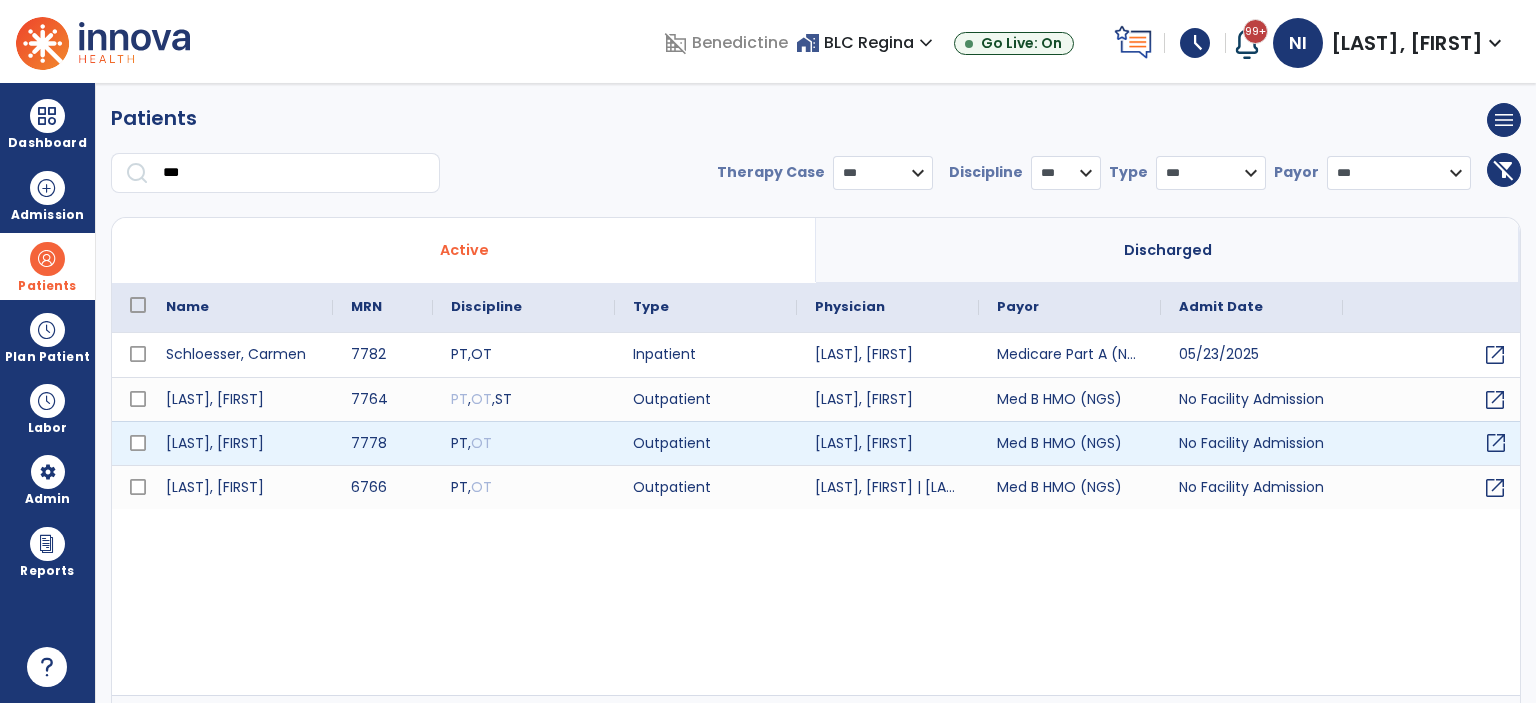 click on "open_in_new" at bounding box center (1496, 443) 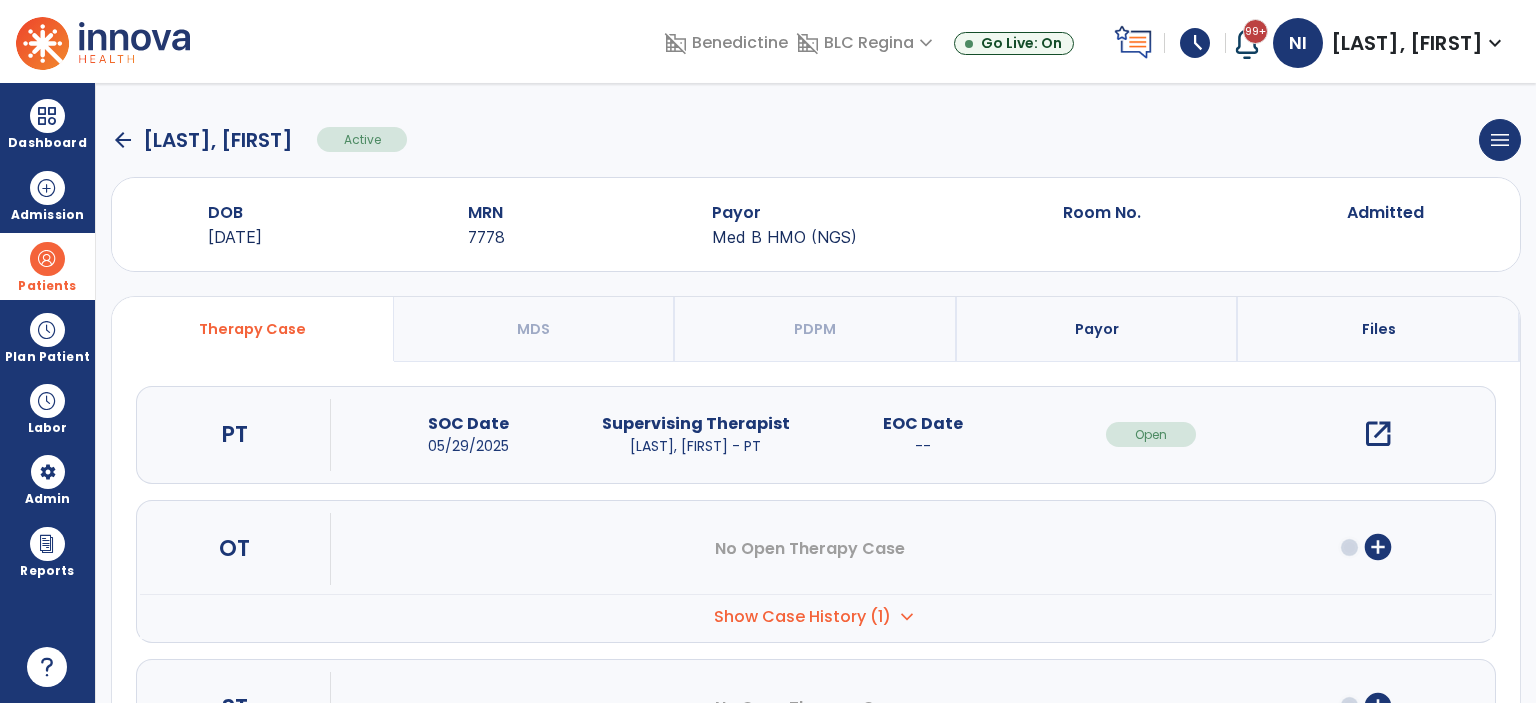 click on "add_circle" at bounding box center [1378, 547] 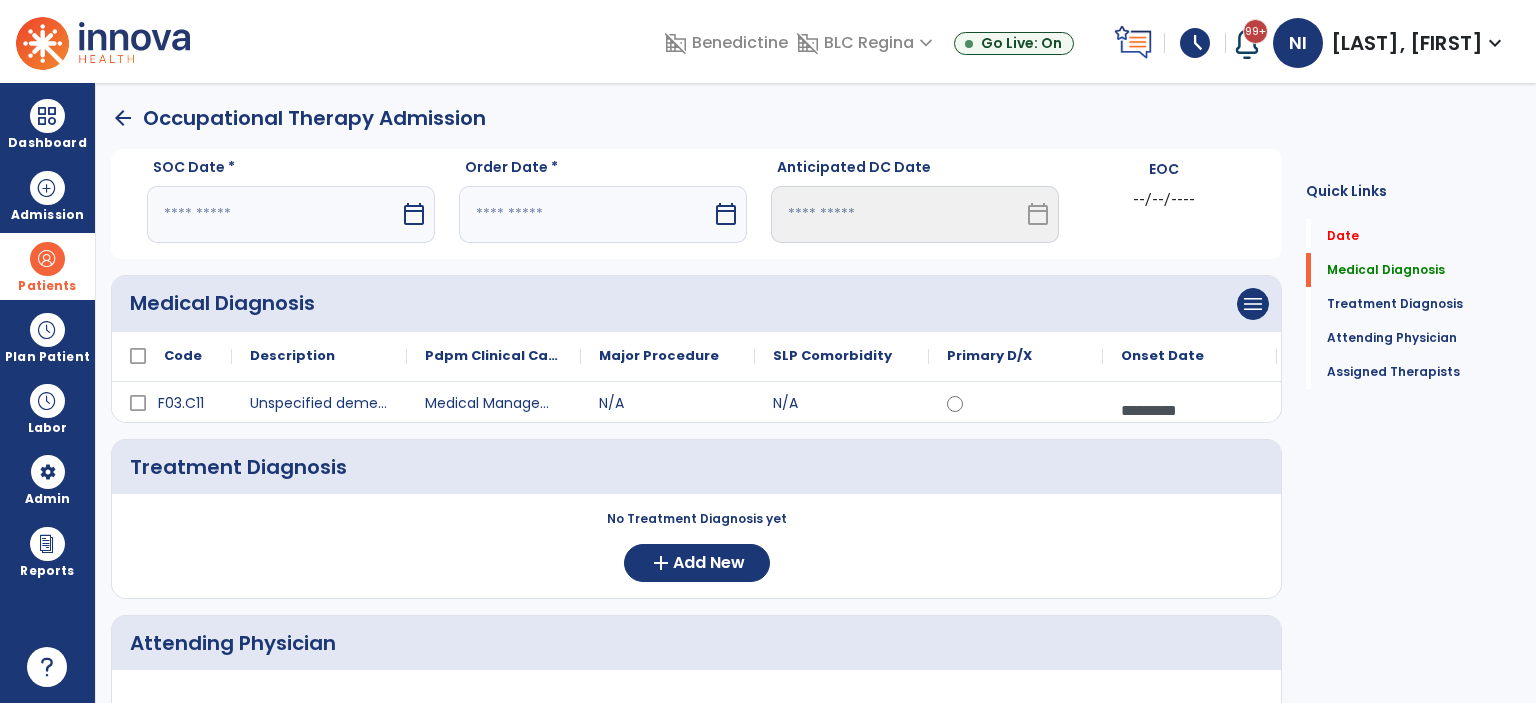 click on "arrow_back" 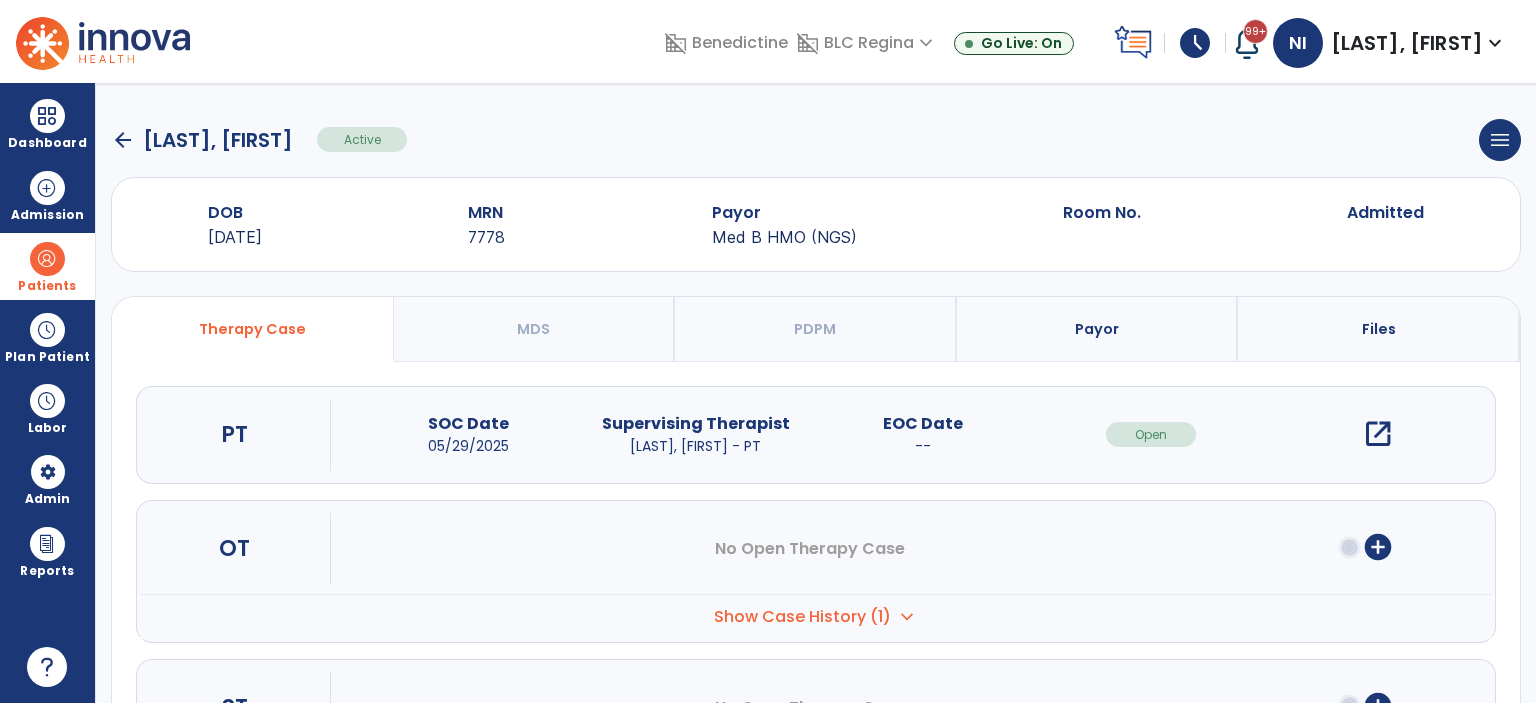 click on "open_in_new" at bounding box center [1378, 434] 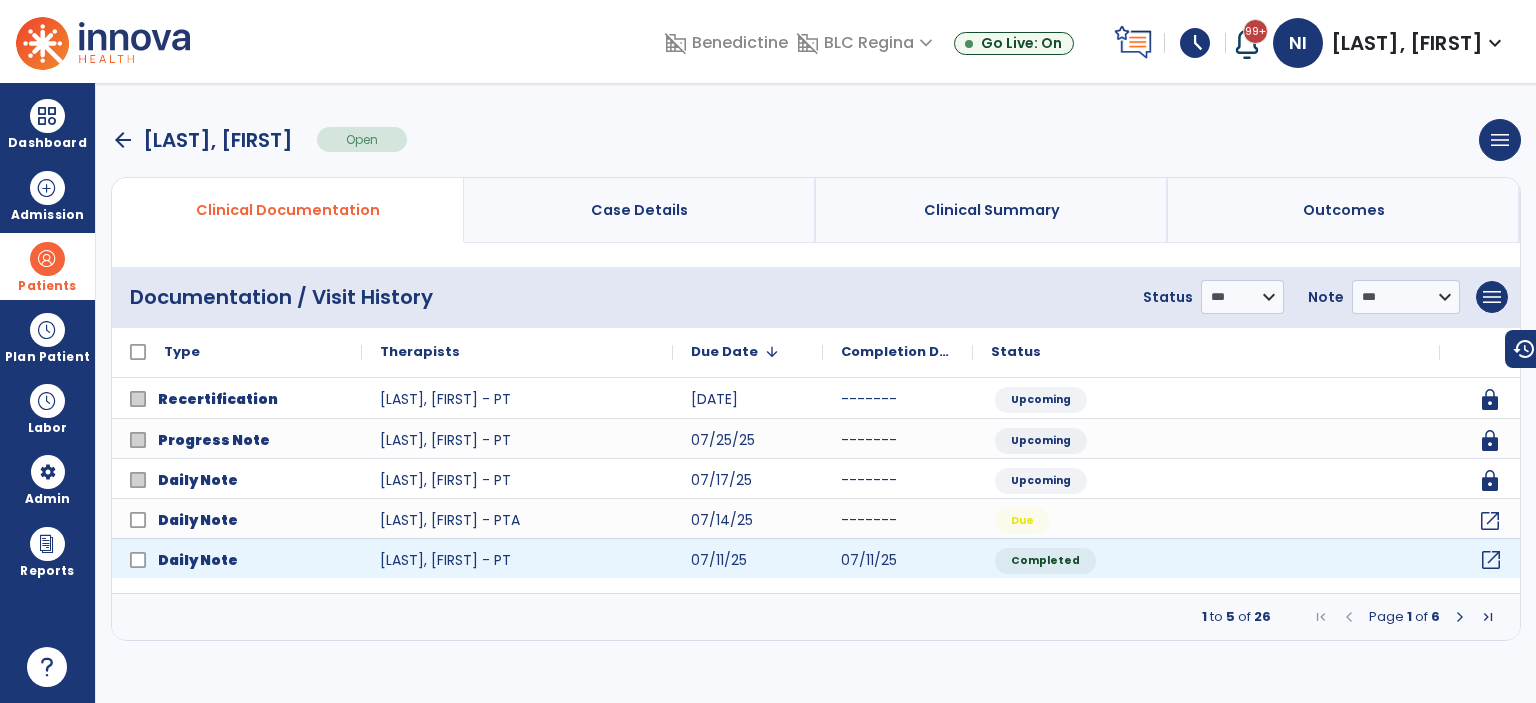 click on "open_in_new" 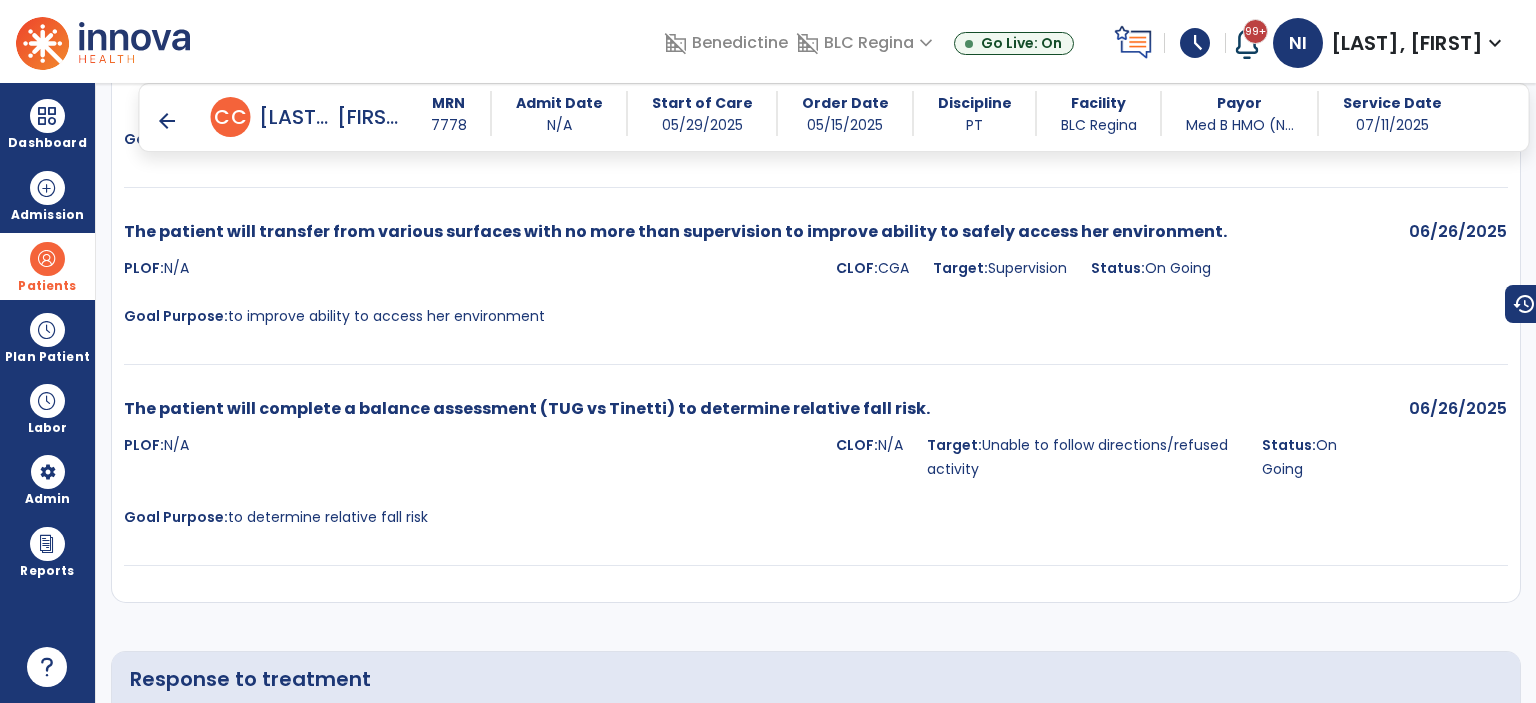 scroll, scrollTop: 2251, scrollLeft: 0, axis: vertical 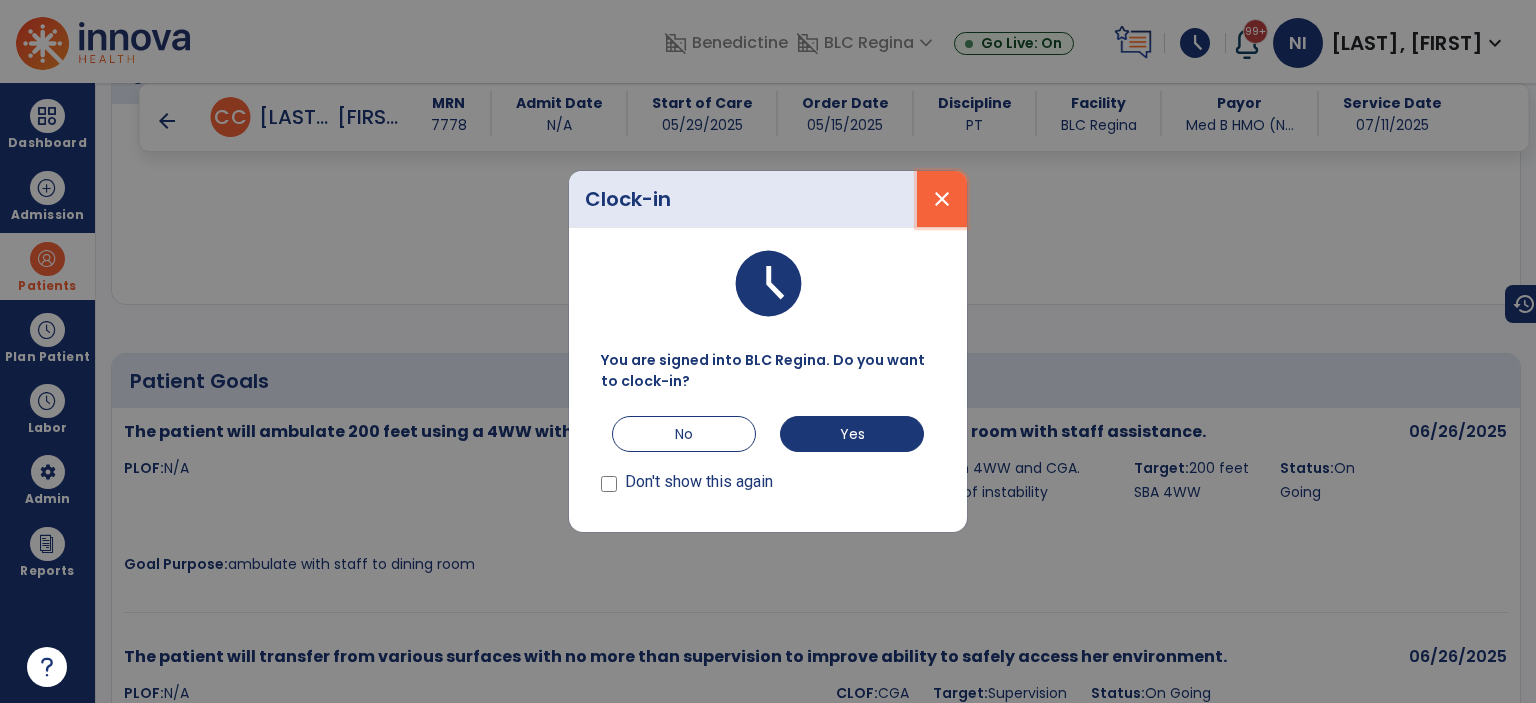 click on "close" at bounding box center (942, 199) 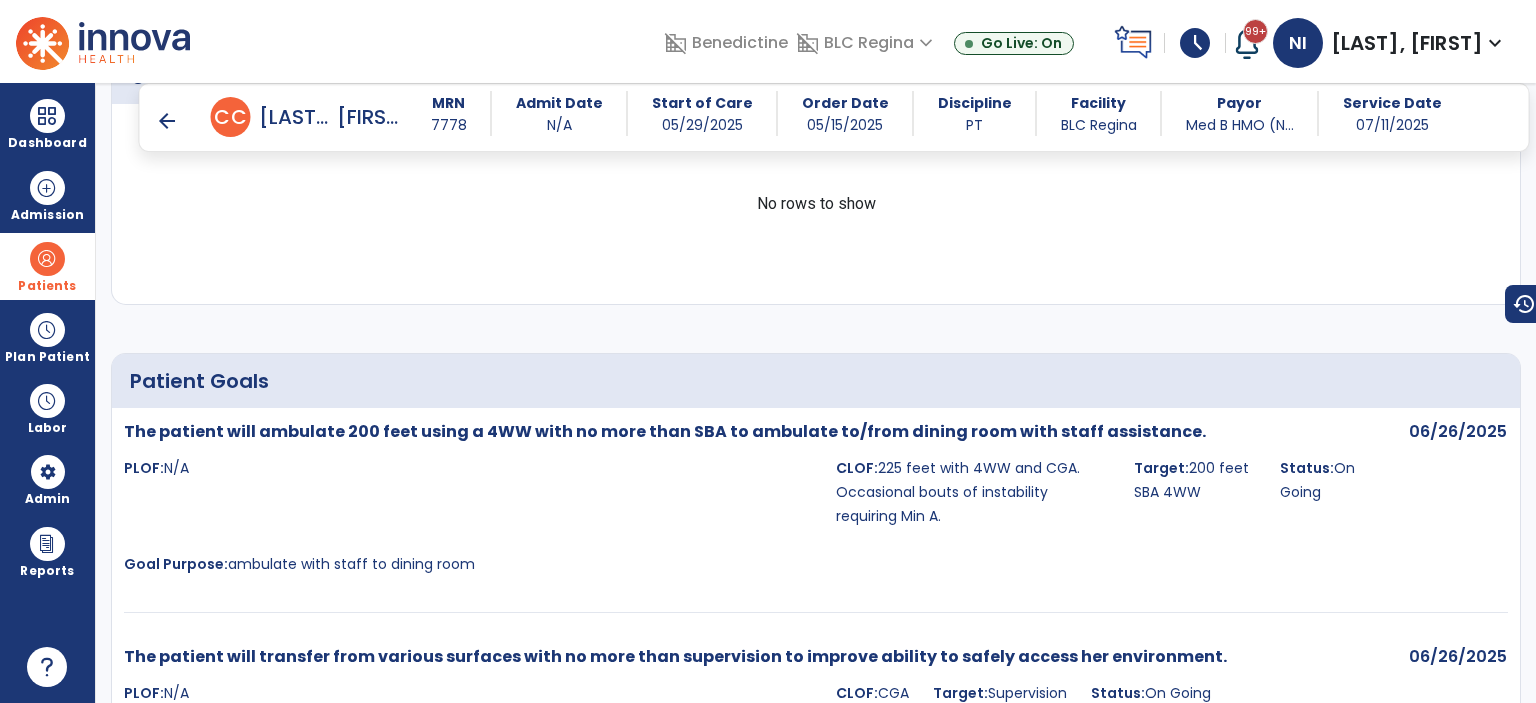 click on "arrow_back" at bounding box center [167, 121] 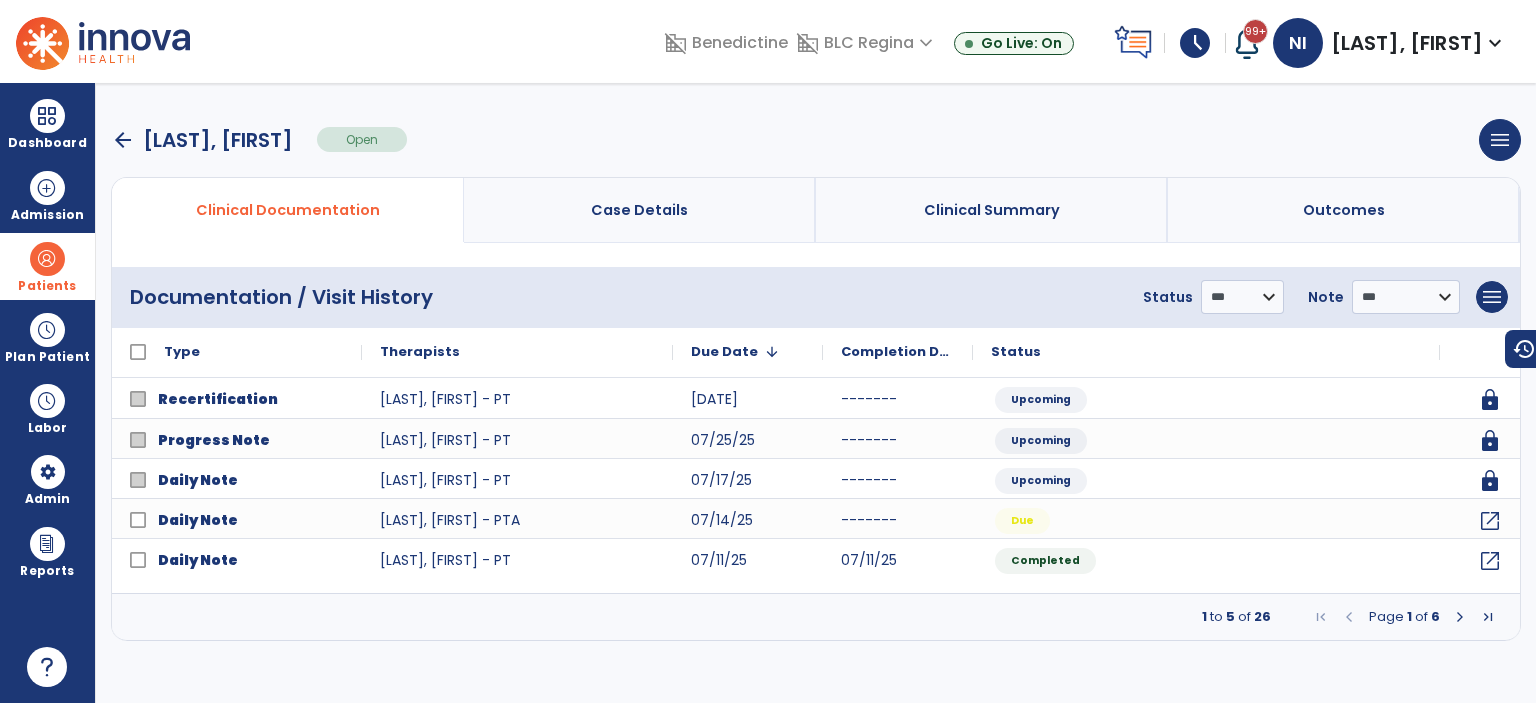 click on "arrow_back" at bounding box center [123, 140] 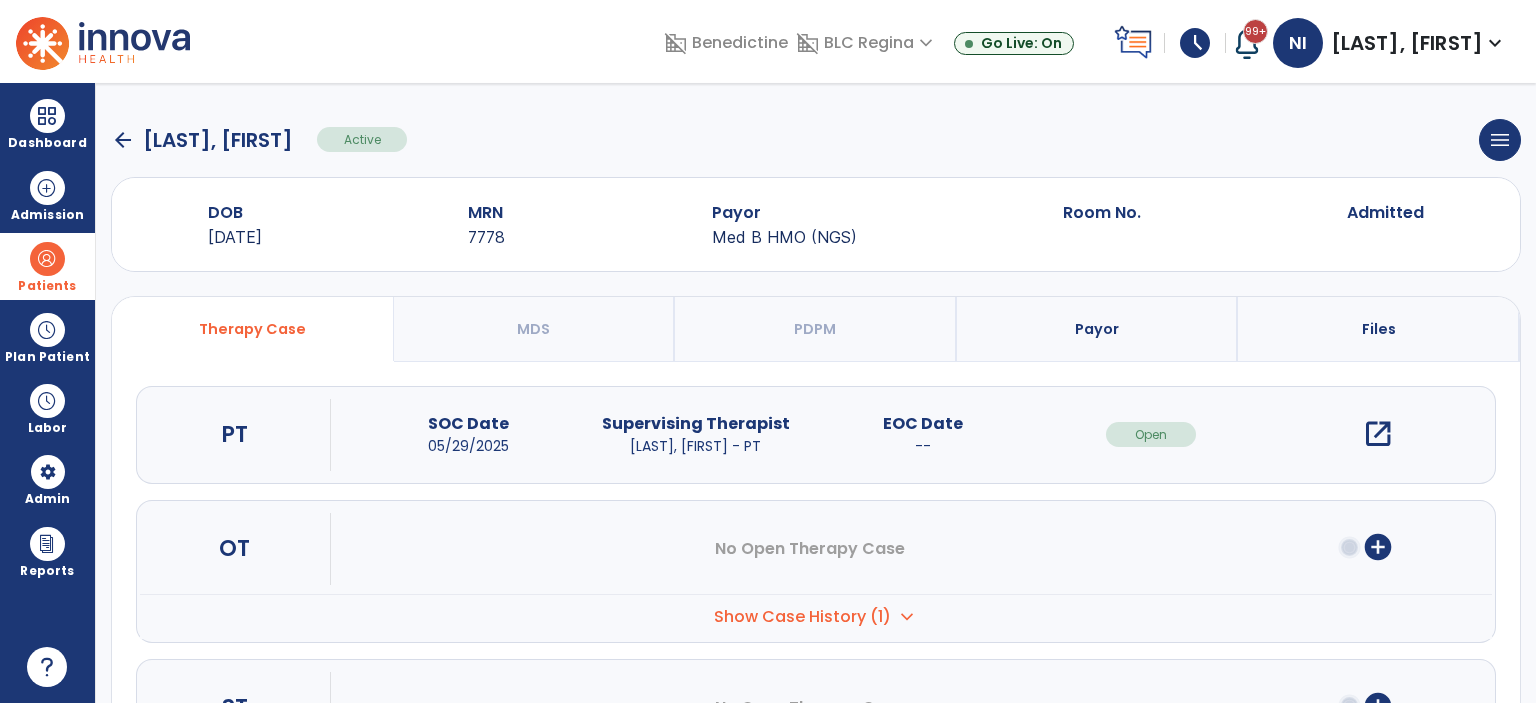 click on "arrow_back" 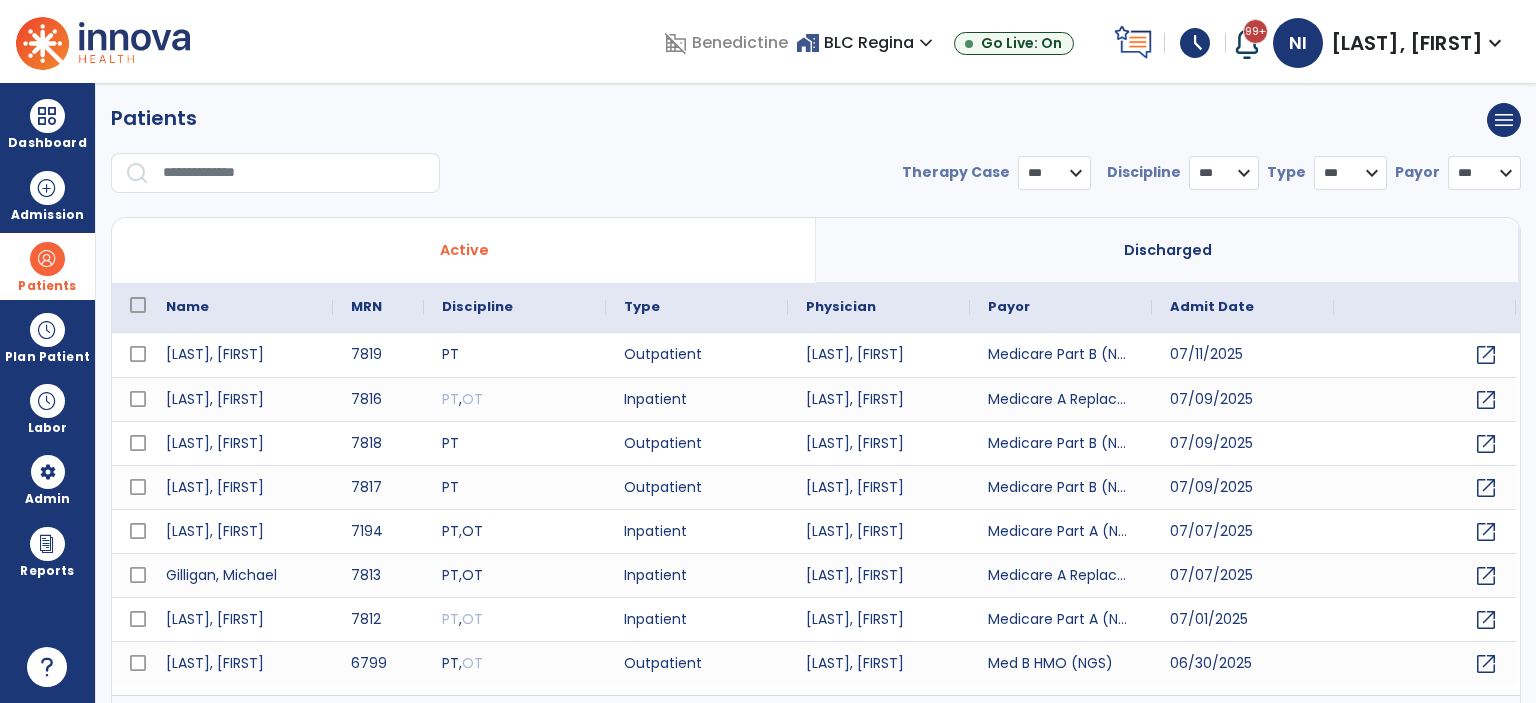 select on "***" 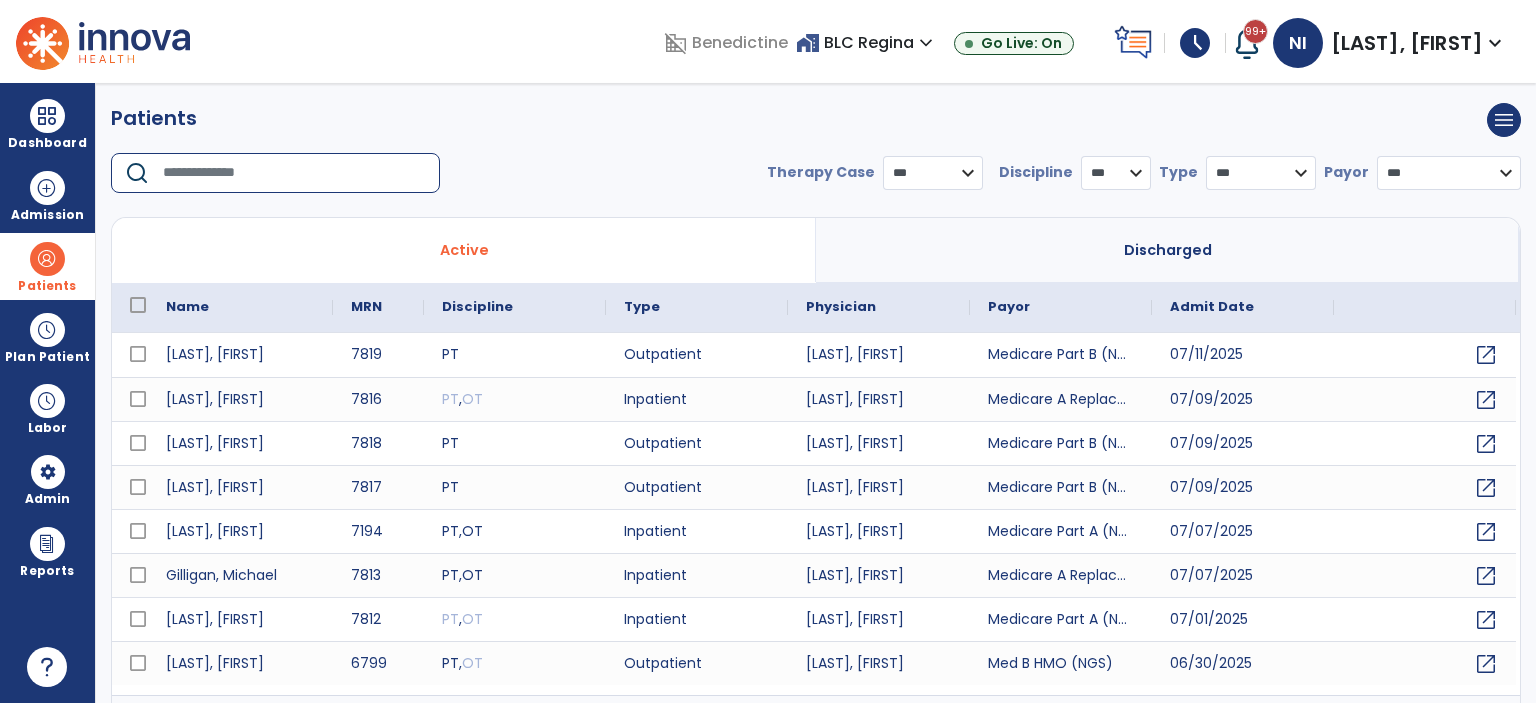 click at bounding box center (294, 173) 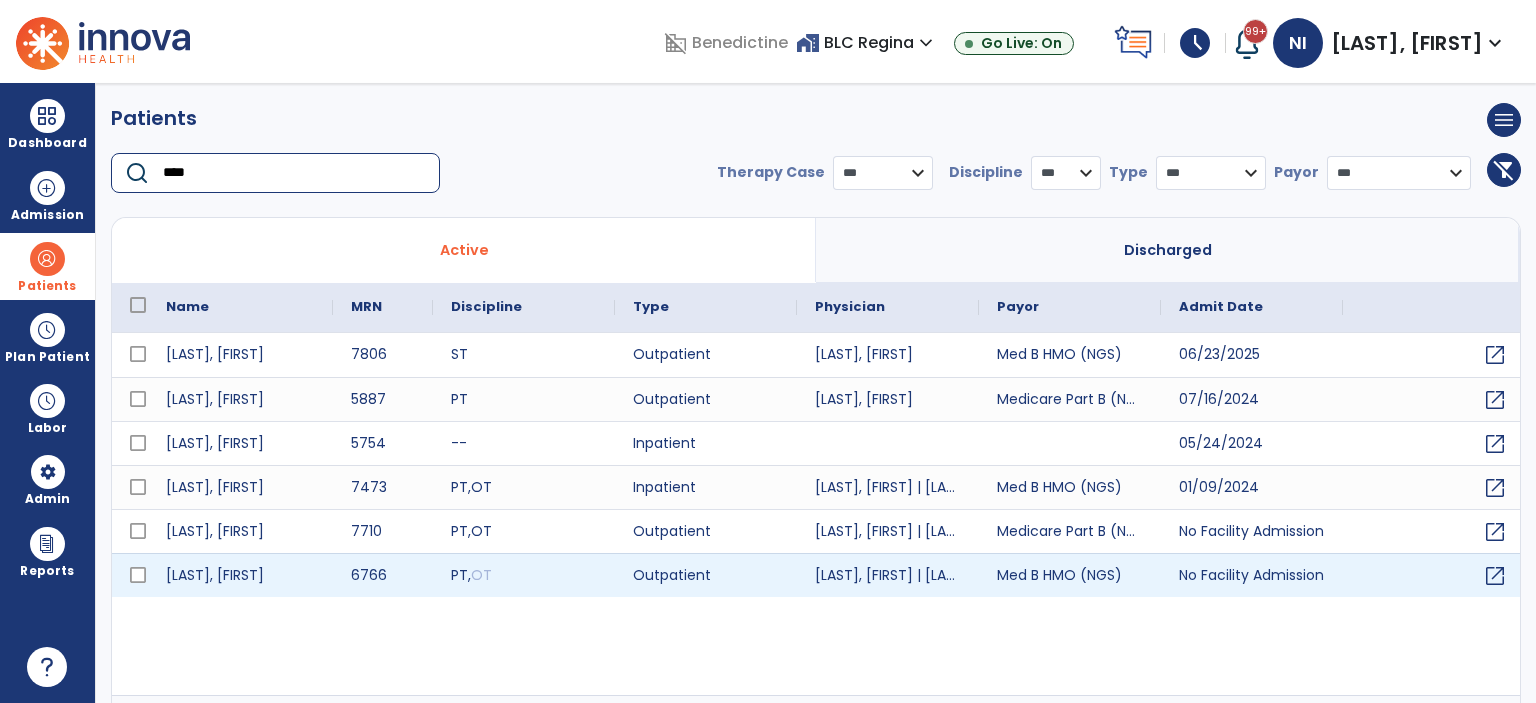 type on "****" 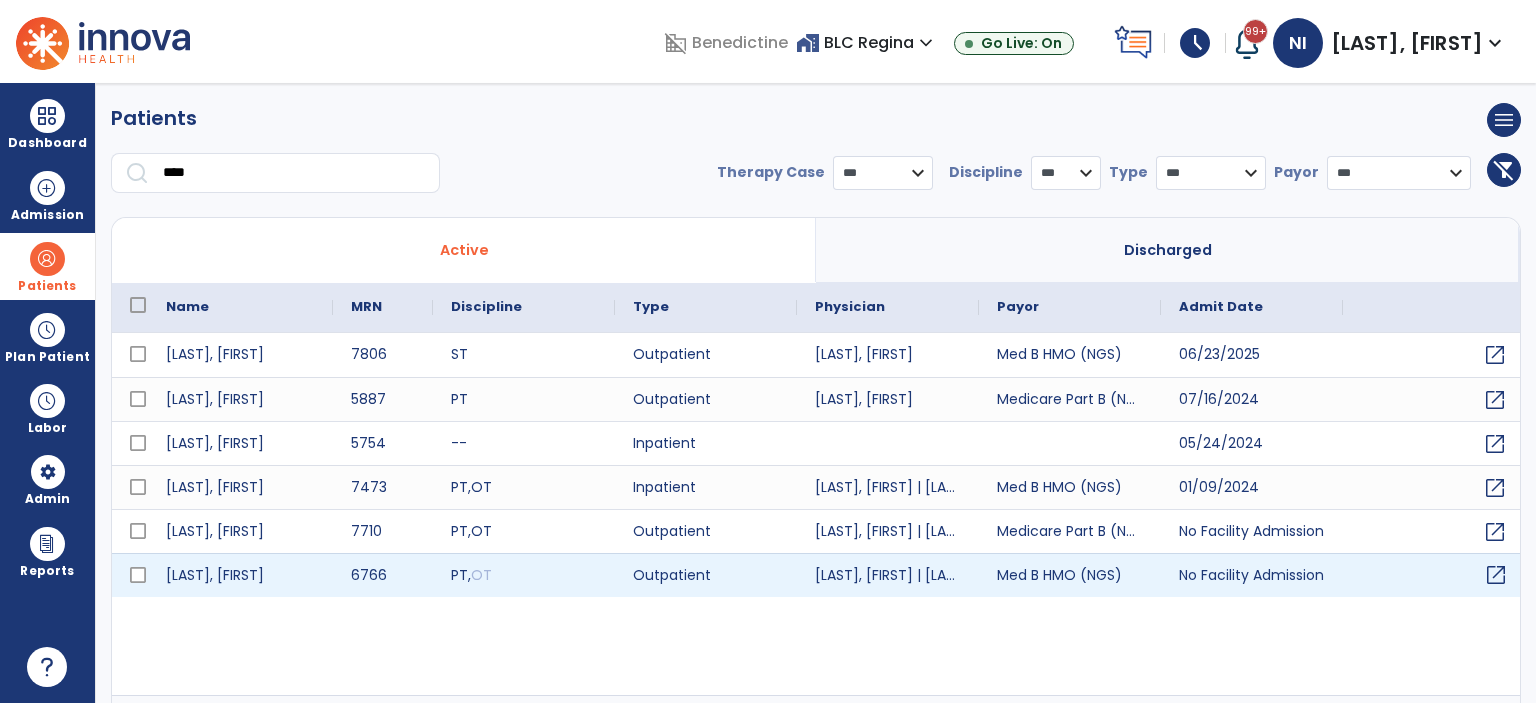 click on "open_in_new" at bounding box center (1496, 575) 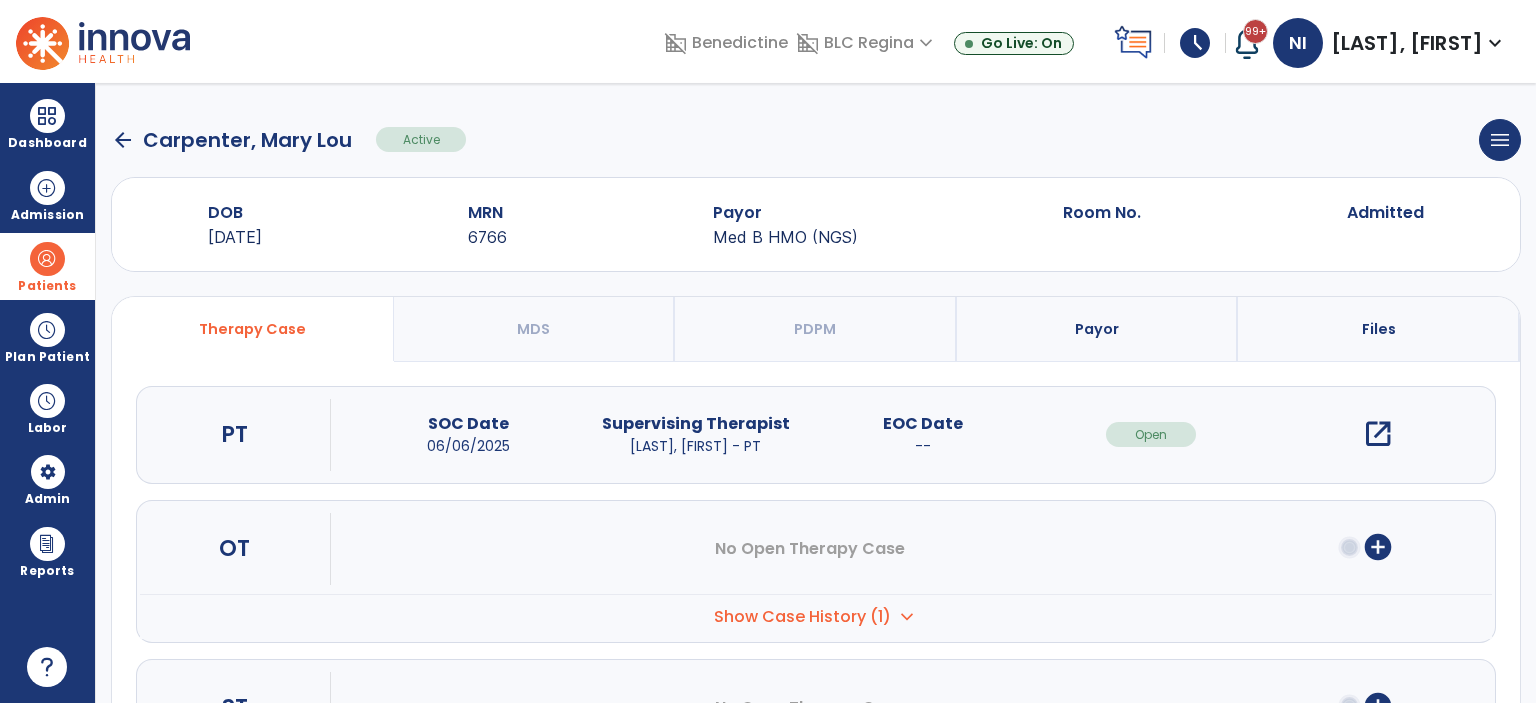 click on "open_in_new" at bounding box center (1378, 434) 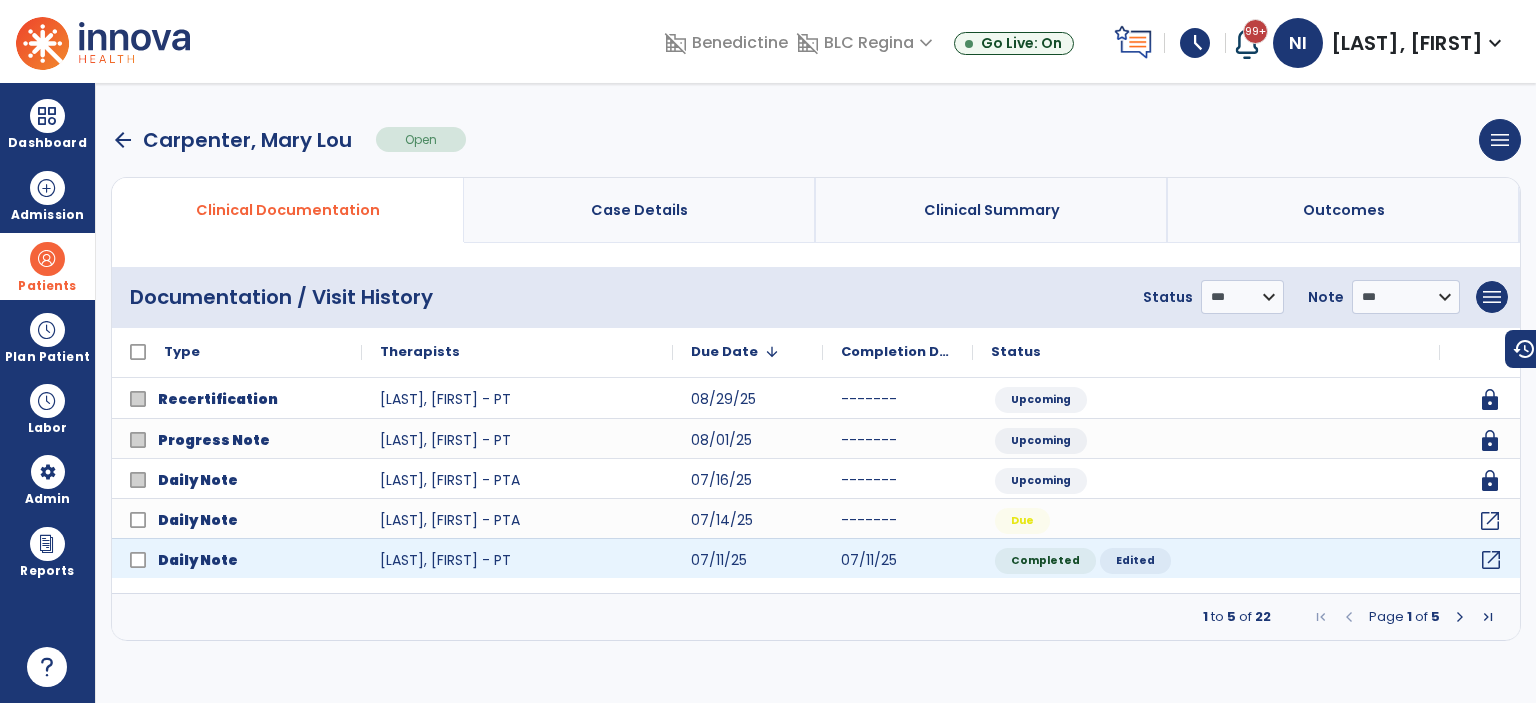 click on "open_in_new" 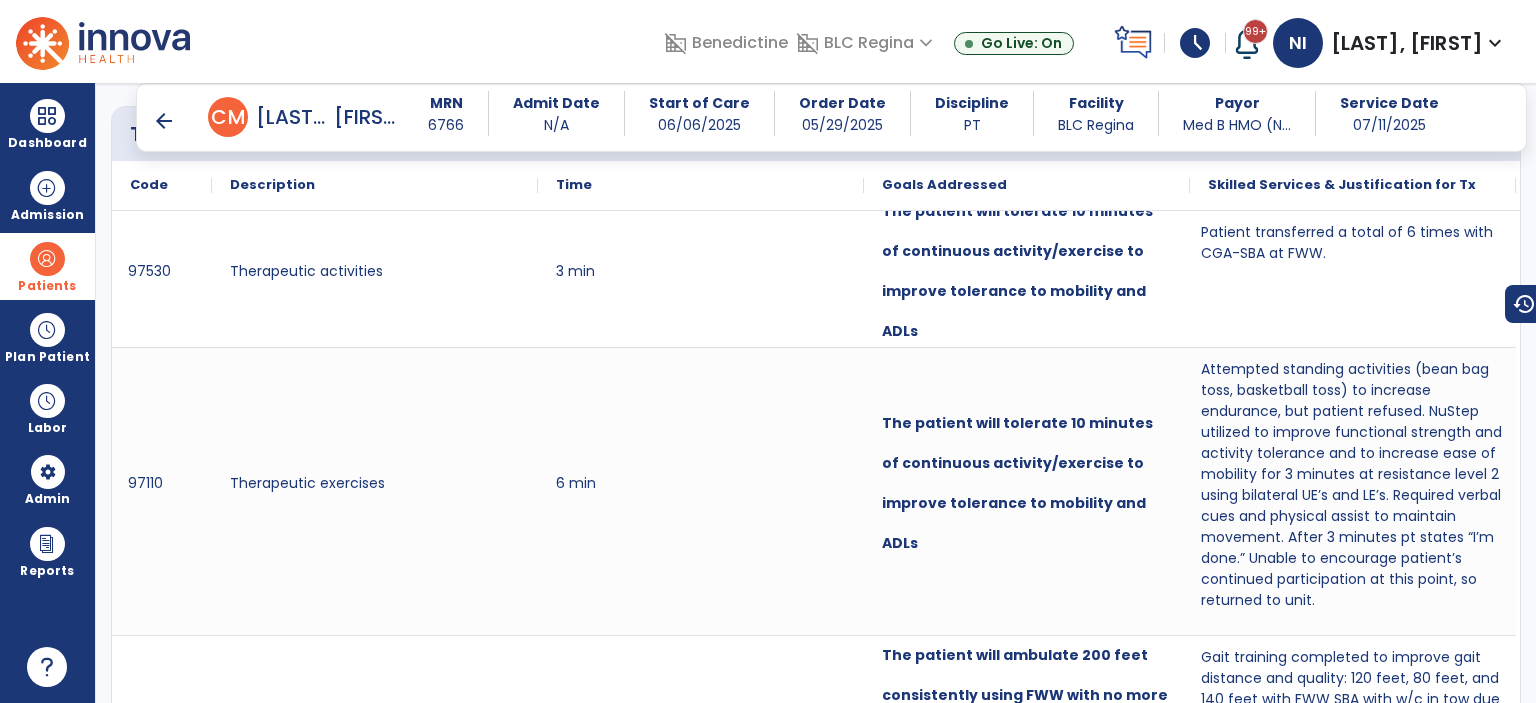 scroll, scrollTop: 2457, scrollLeft: 0, axis: vertical 